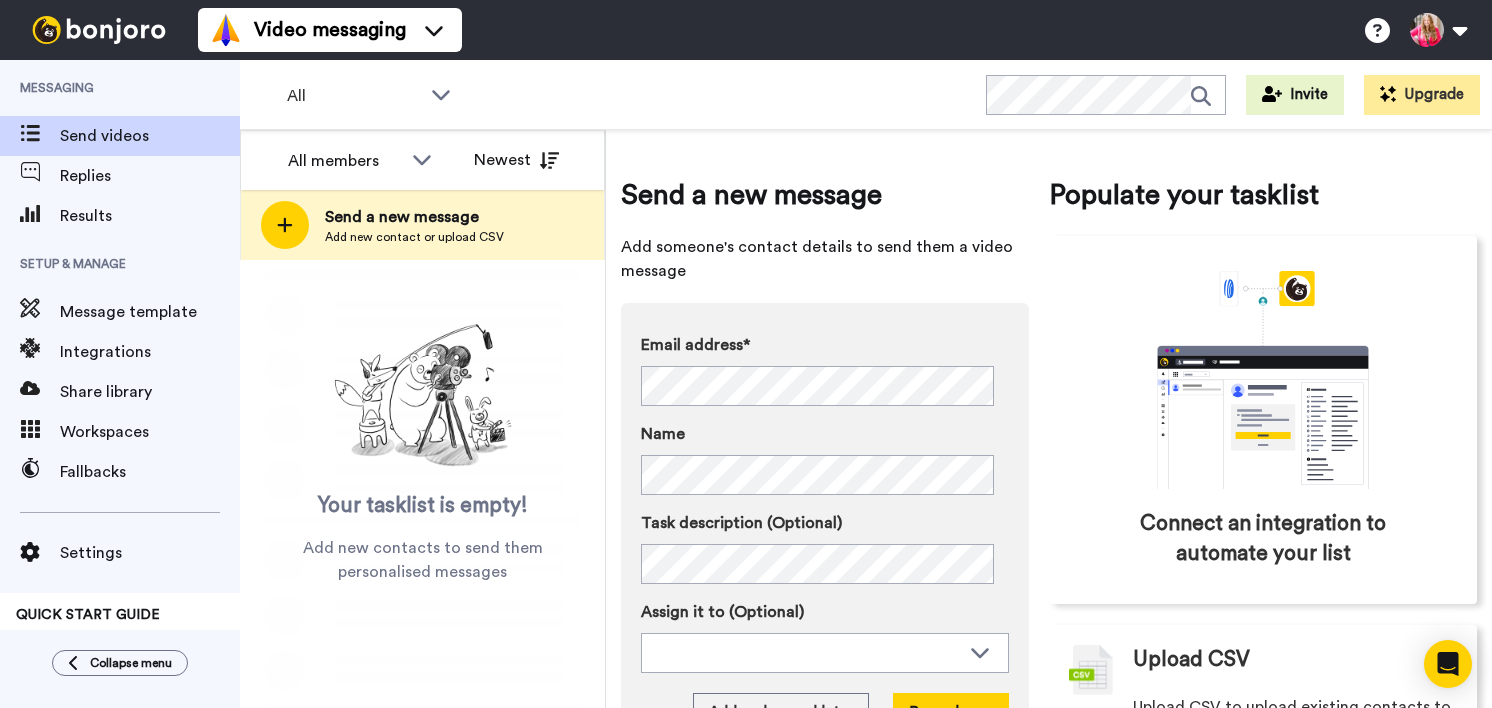 scroll, scrollTop: 0, scrollLeft: 0, axis: both 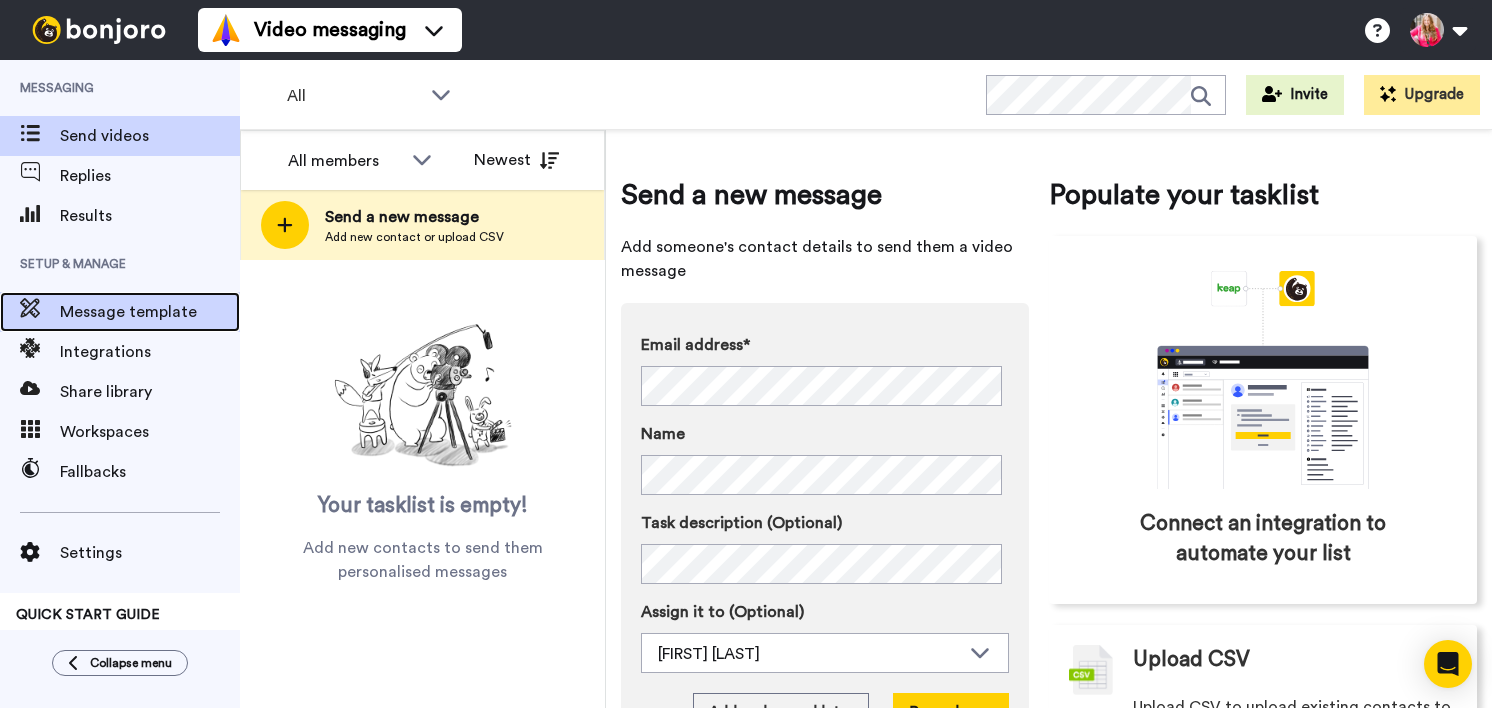 click on "Message template" at bounding box center (150, 312) 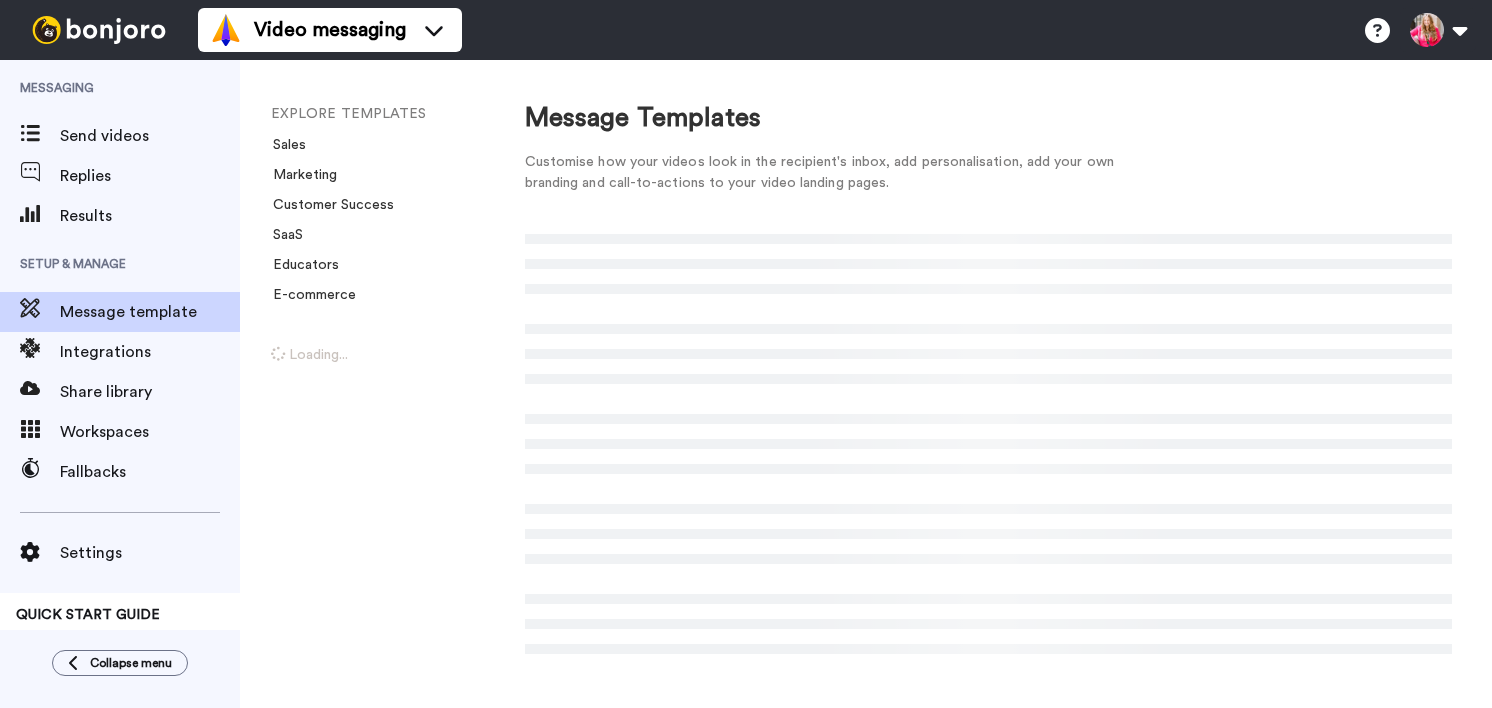 scroll, scrollTop: 0, scrollLeft: 0, axis: both 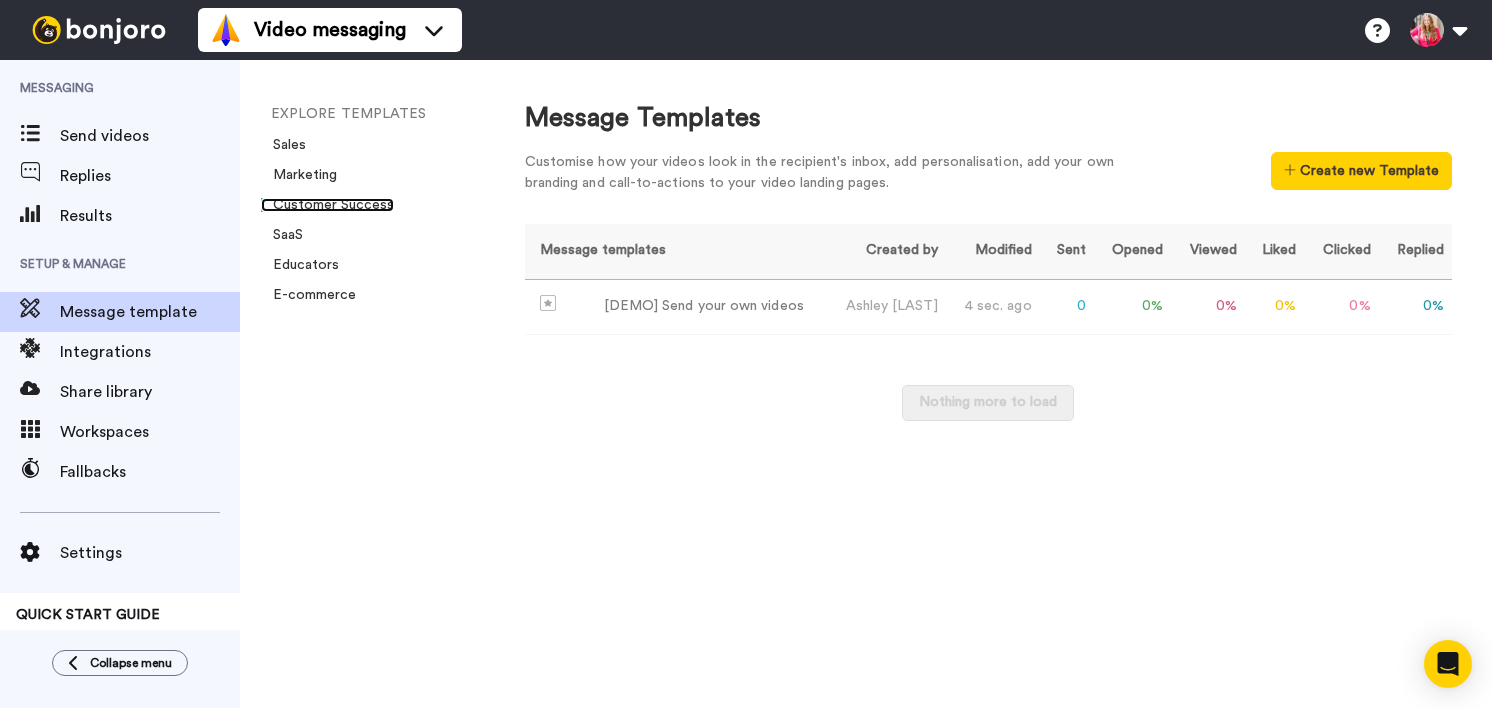 click on "Customer Success" at bounding box center (327, 205) 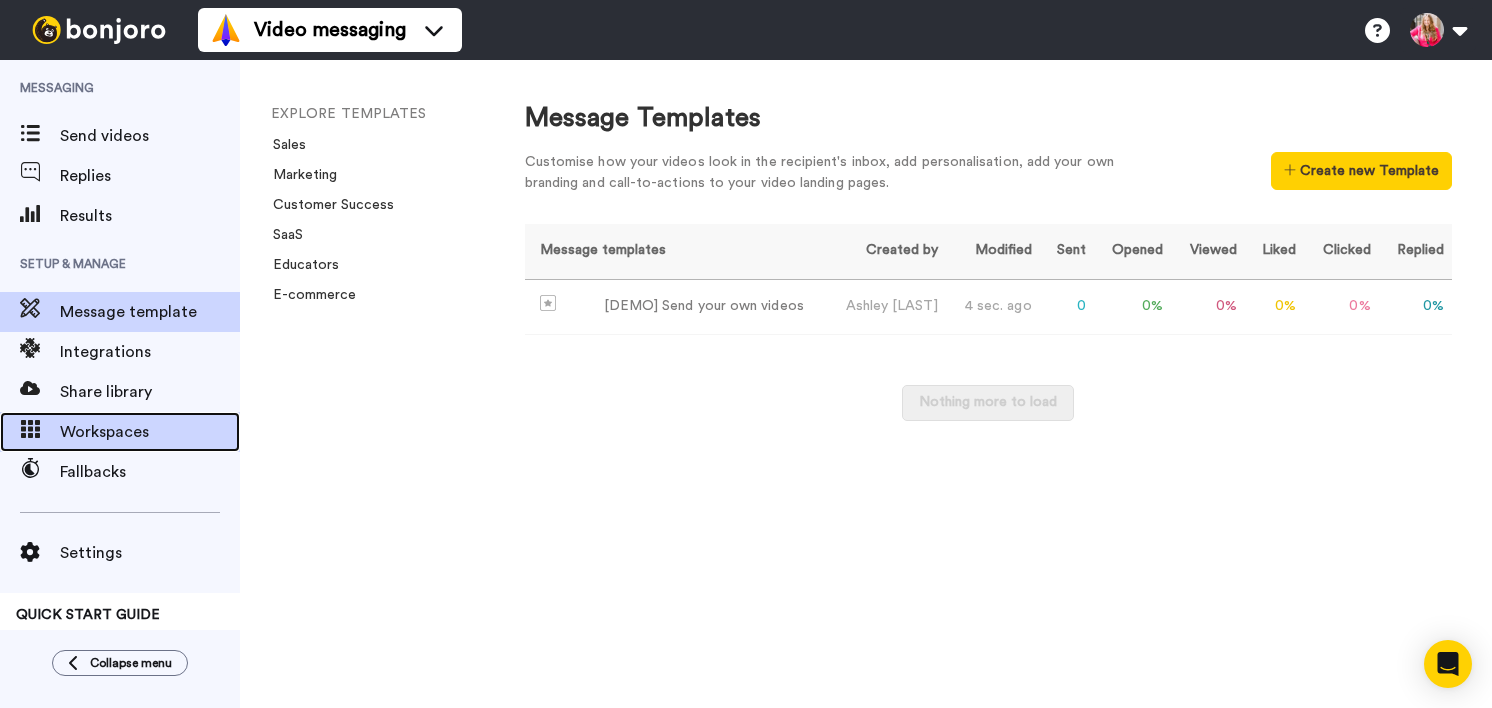 click on "Workspaces" at bounding box center (150, 432) 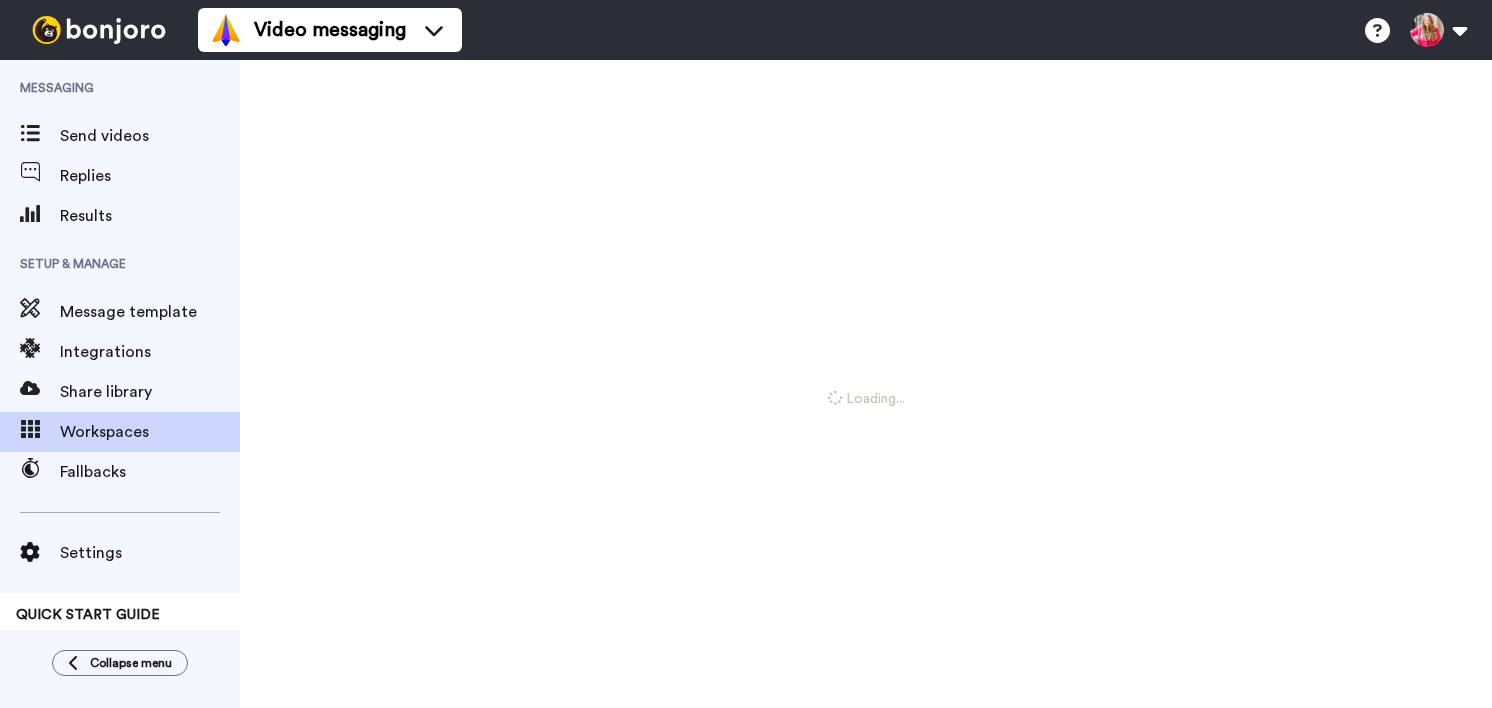 scroll, scrollTop: 0, scrollLeft: 0, axis: both 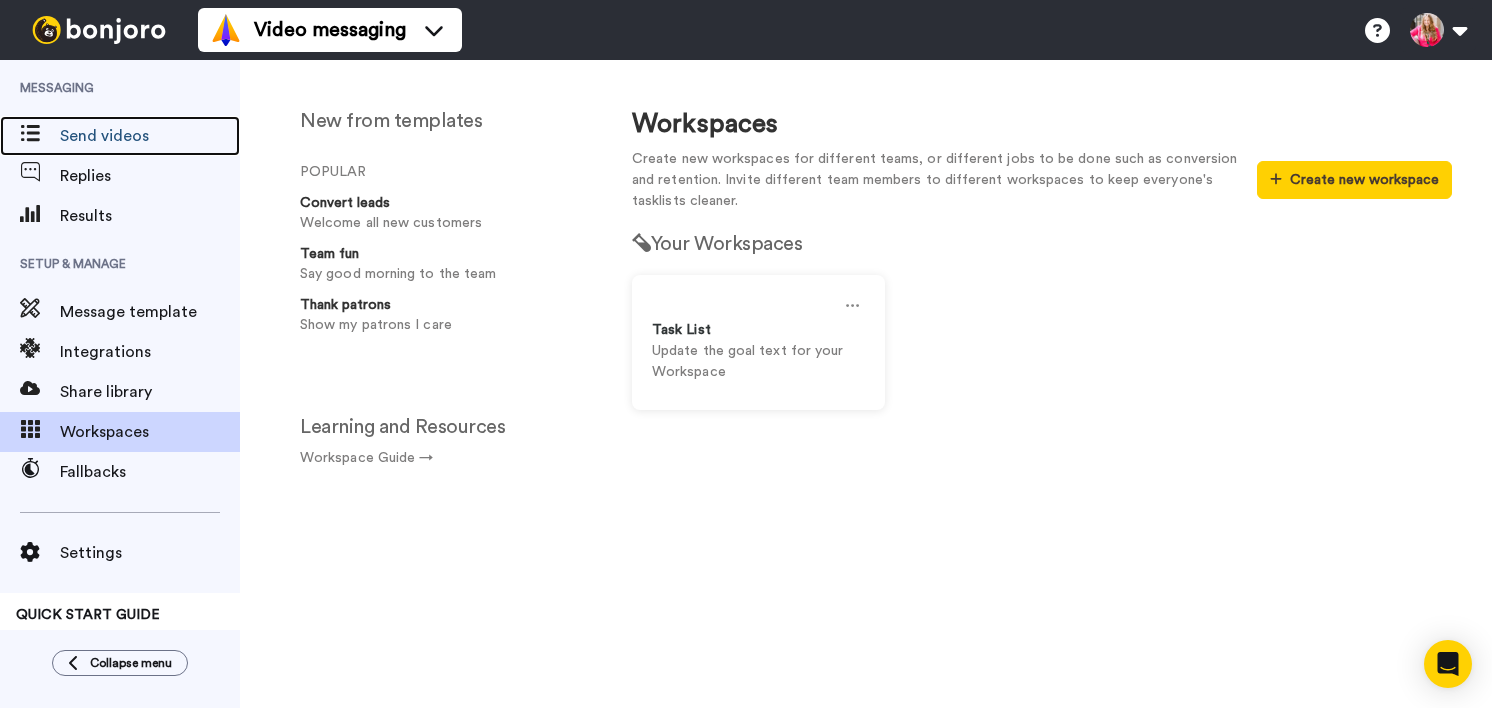 click on "Send videos" at bounding box center (150, 136) 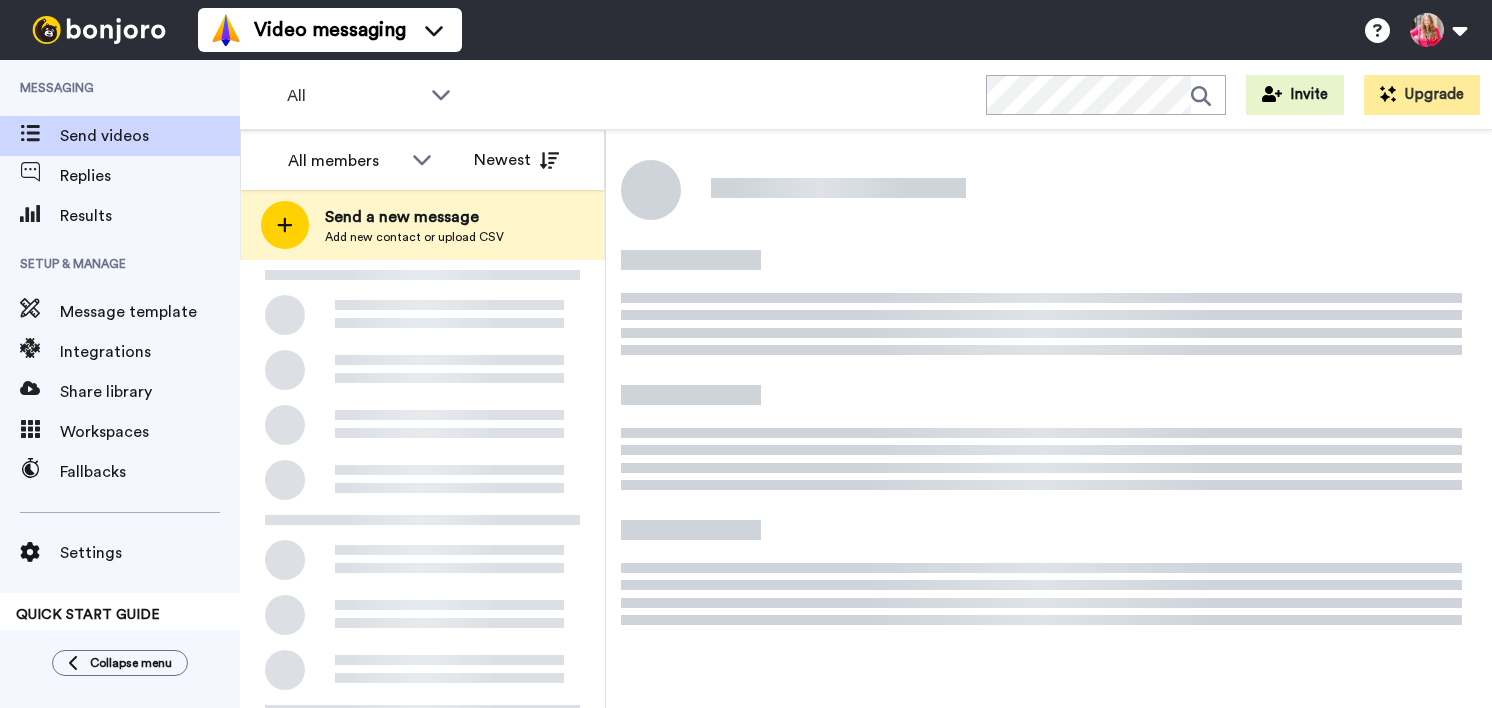scroll, scrollTop: 0, scrollLeft: 0, axis: both 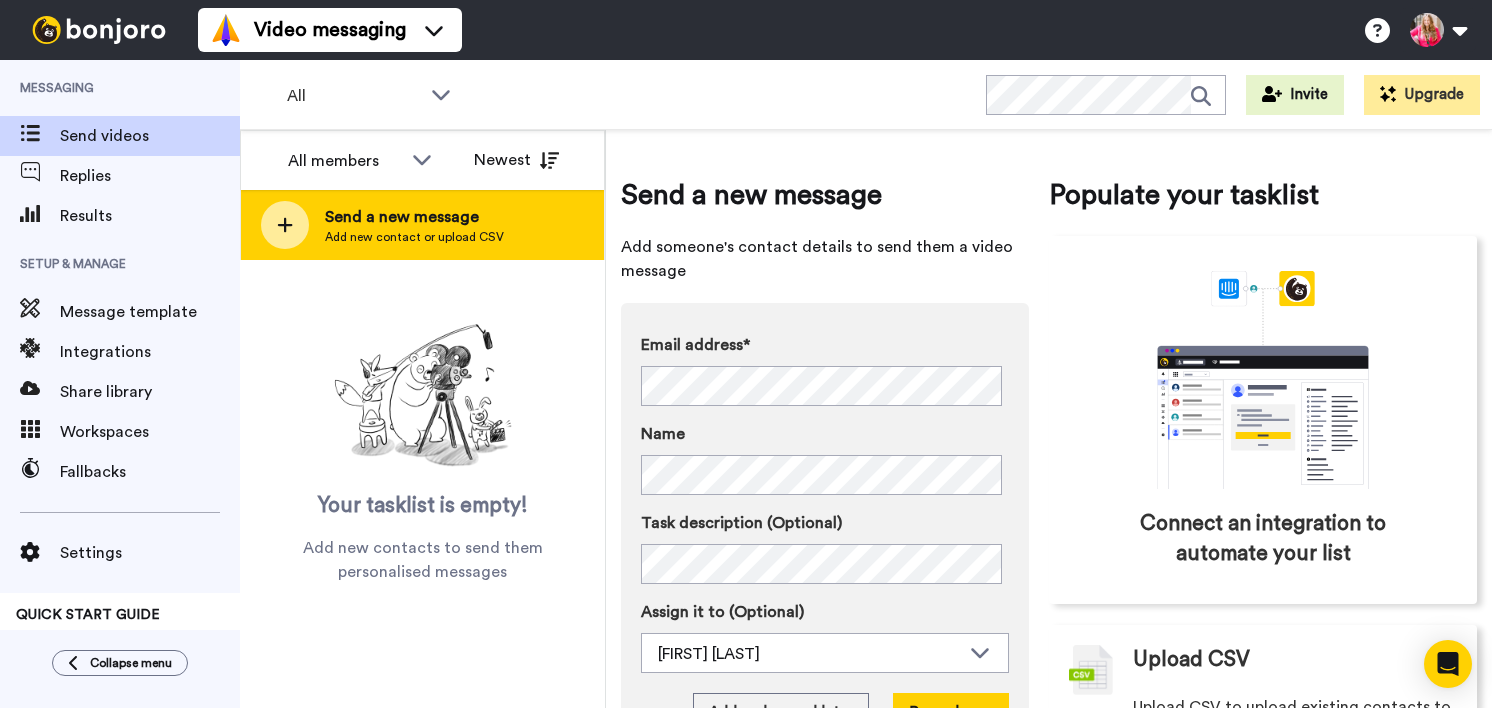 click on "Send a new message" at bounding box center [414, 217] 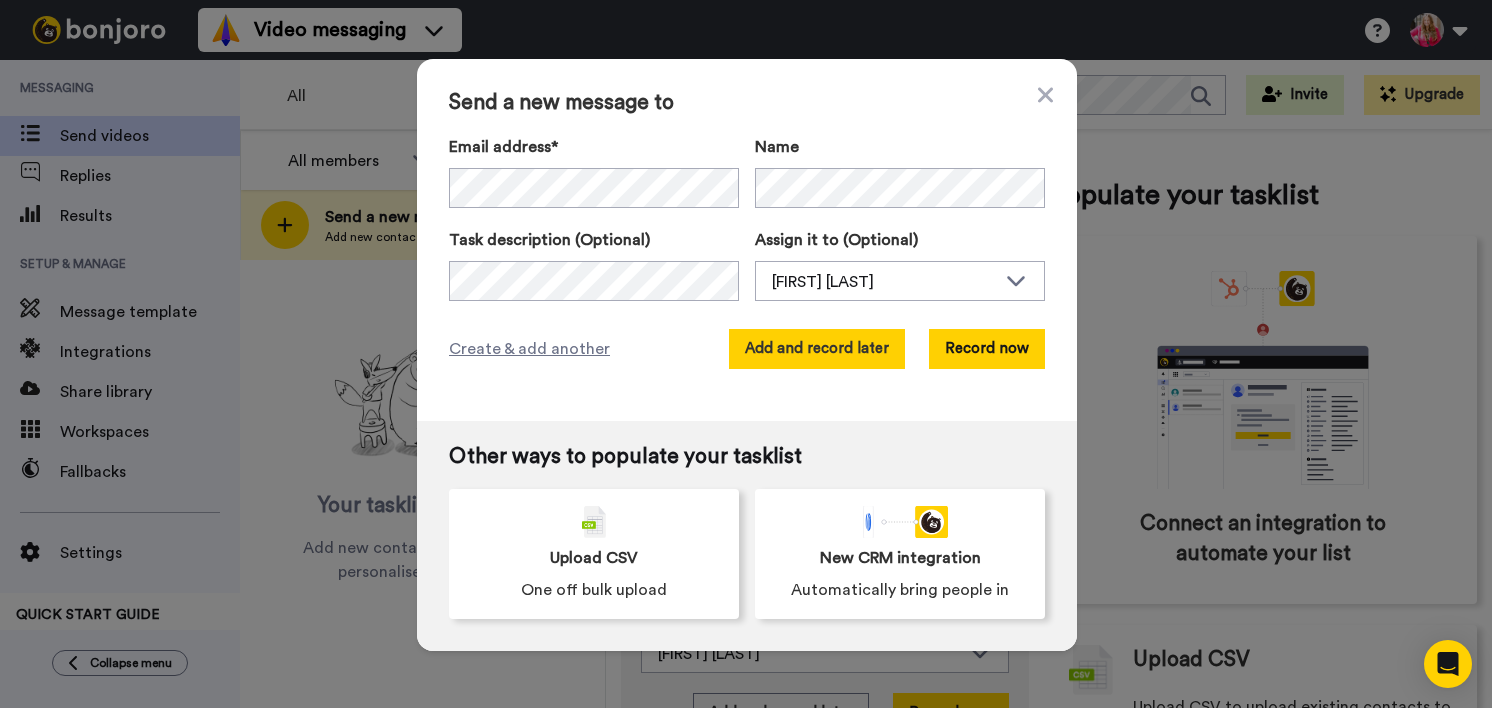 click on "Add and record later" at bounding box center (817, 349) 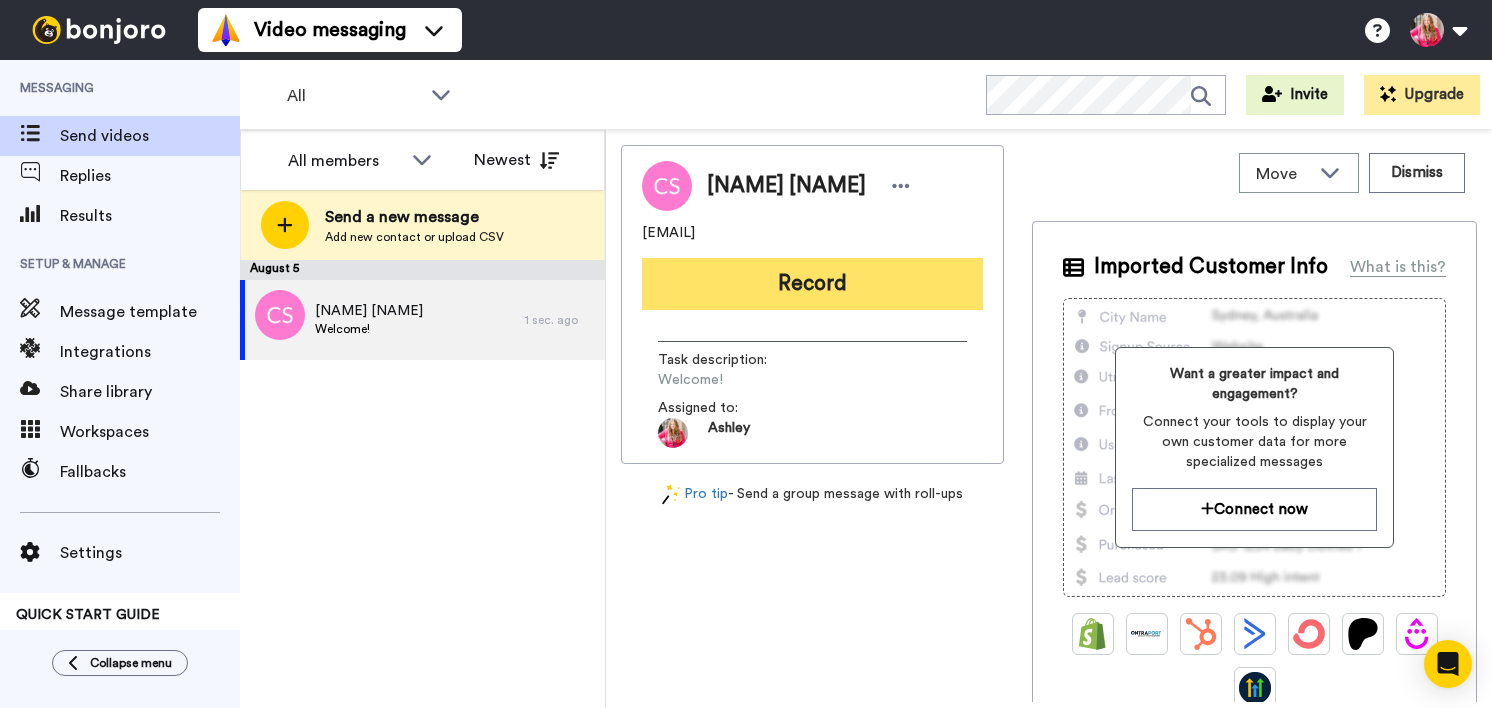 click on "Record" at bounding box center [812, 284] 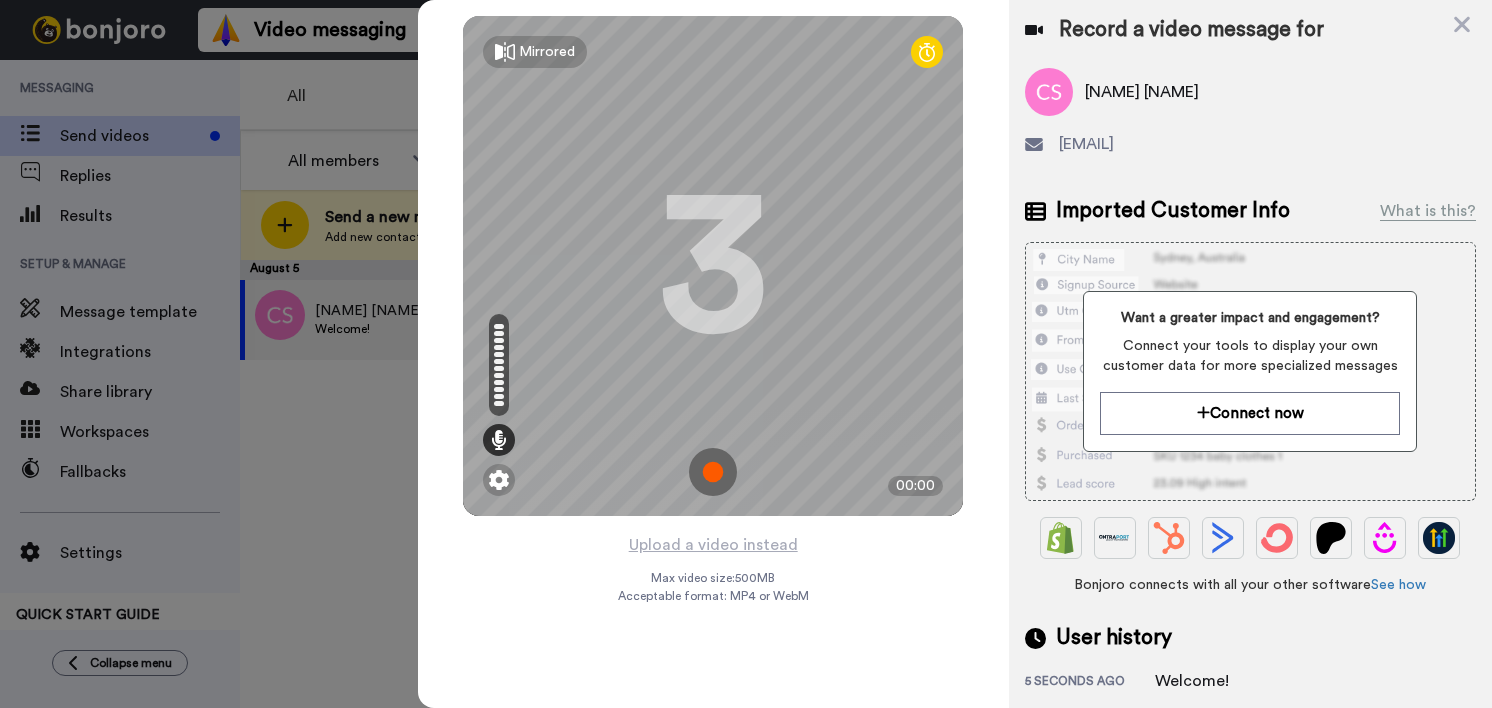 click at bounding box center (713, 472) 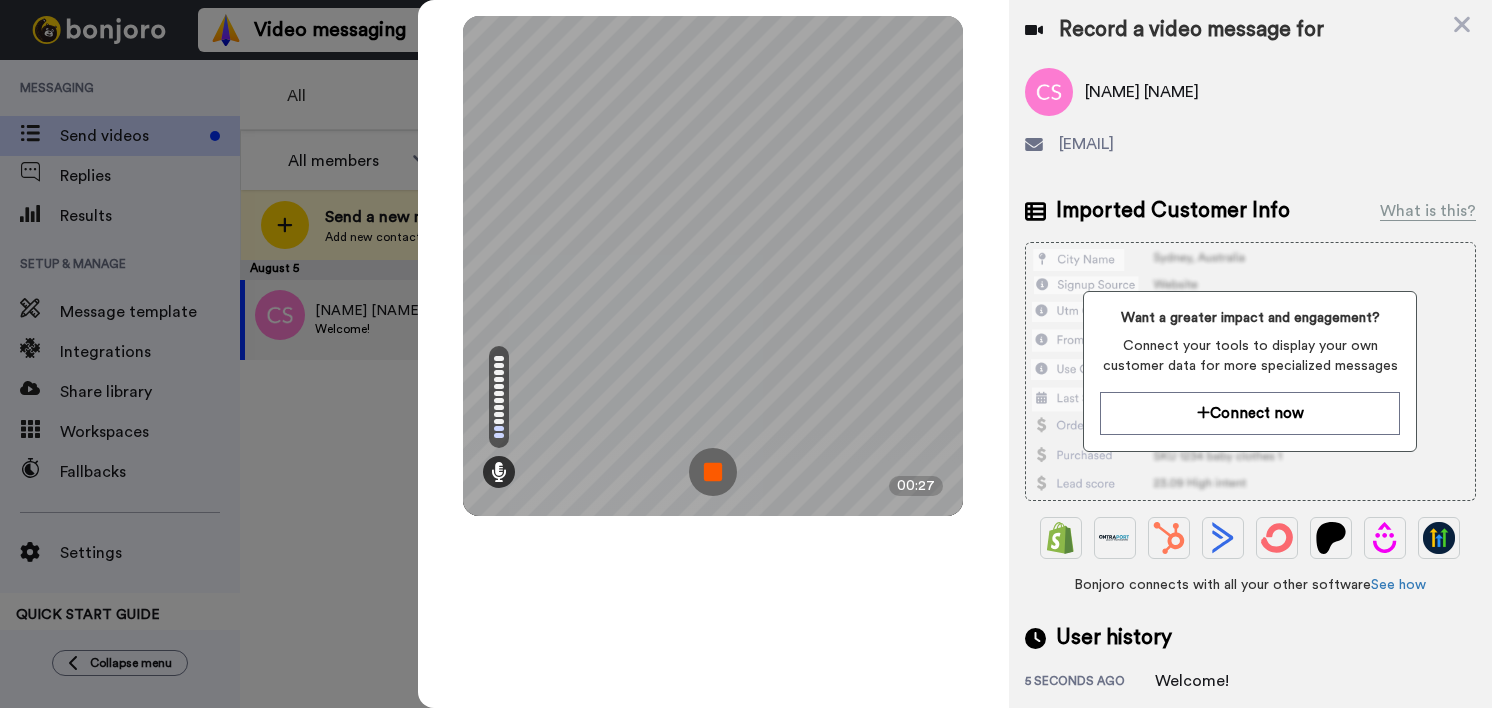 click at bounding box center (713, 472) 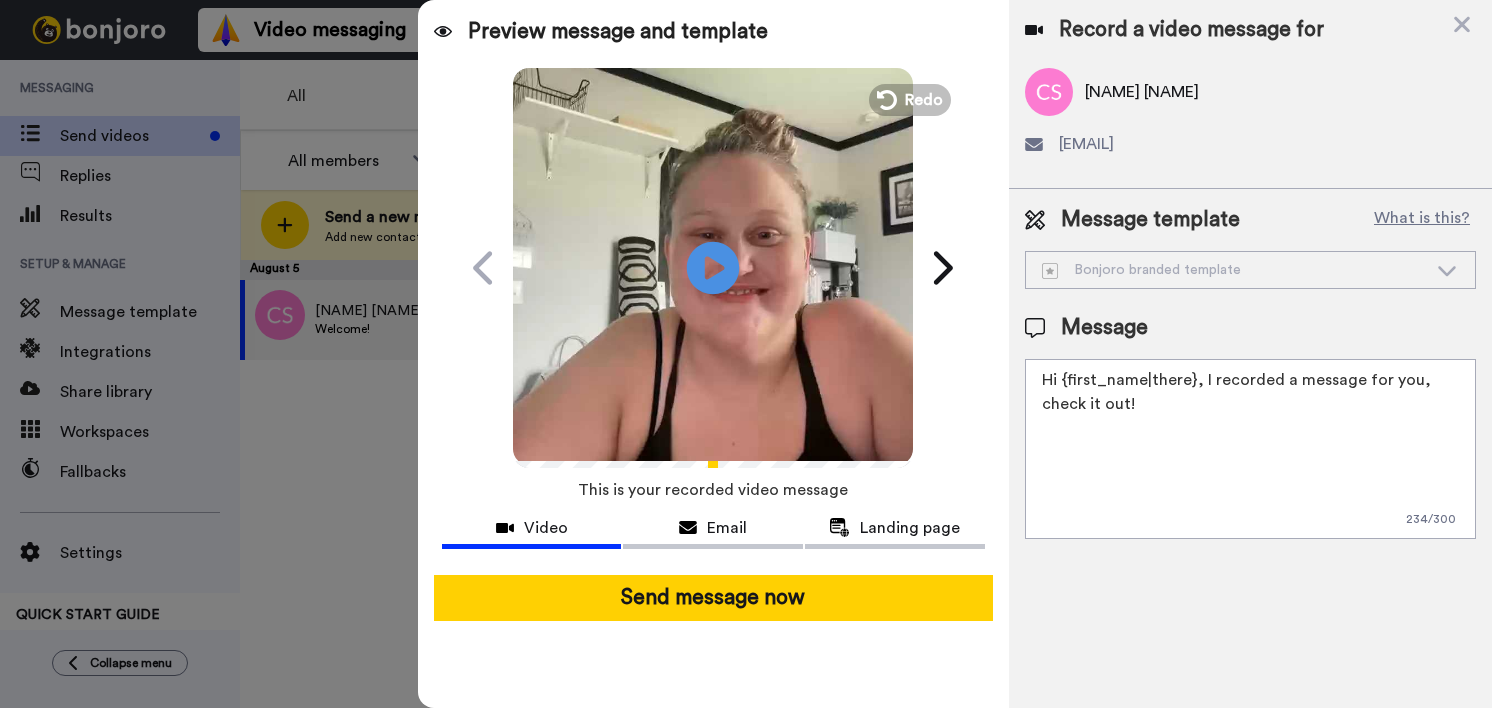 click 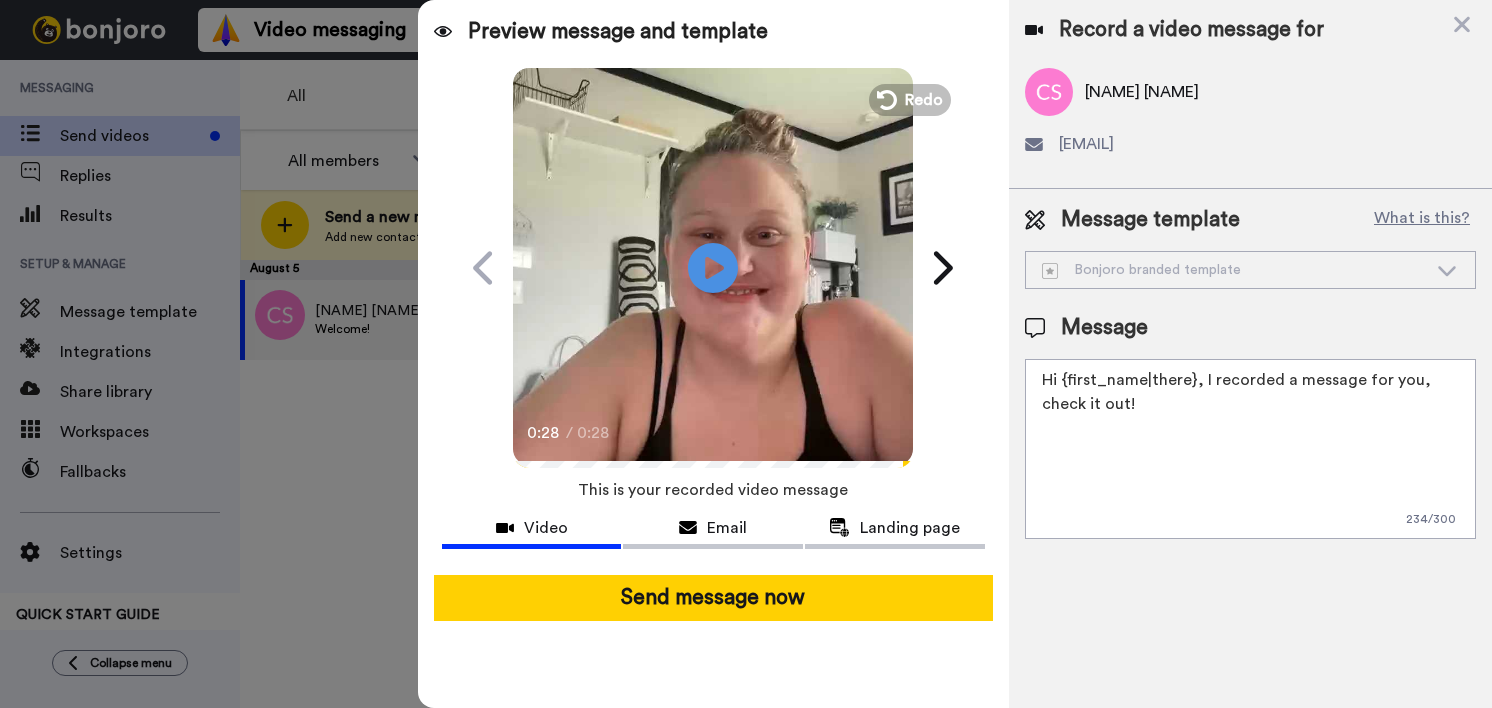 drag, startPoint x: 1217, startPoint y: 403, endPoint x: 1200, endPoint y: 384, distance: 25.495098 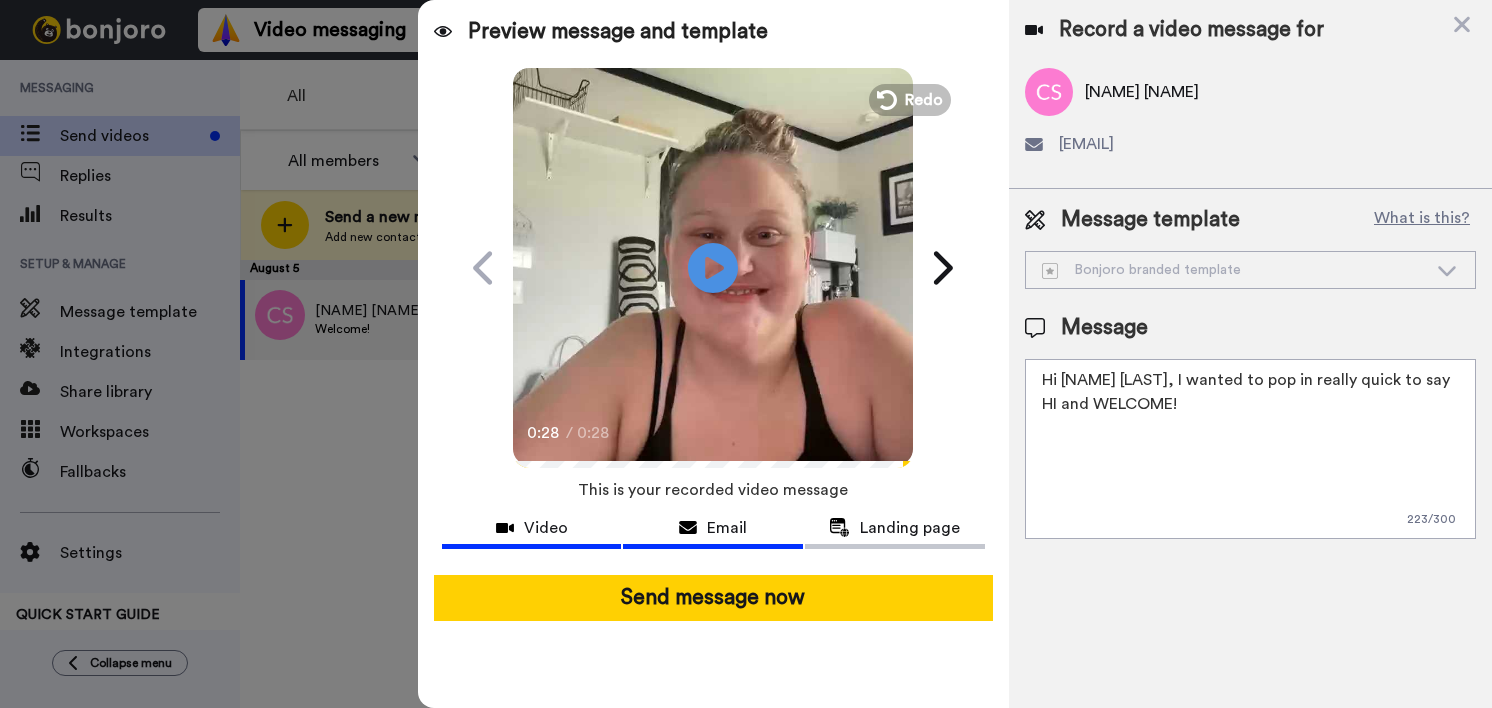 click at bounding box center (688, 528) 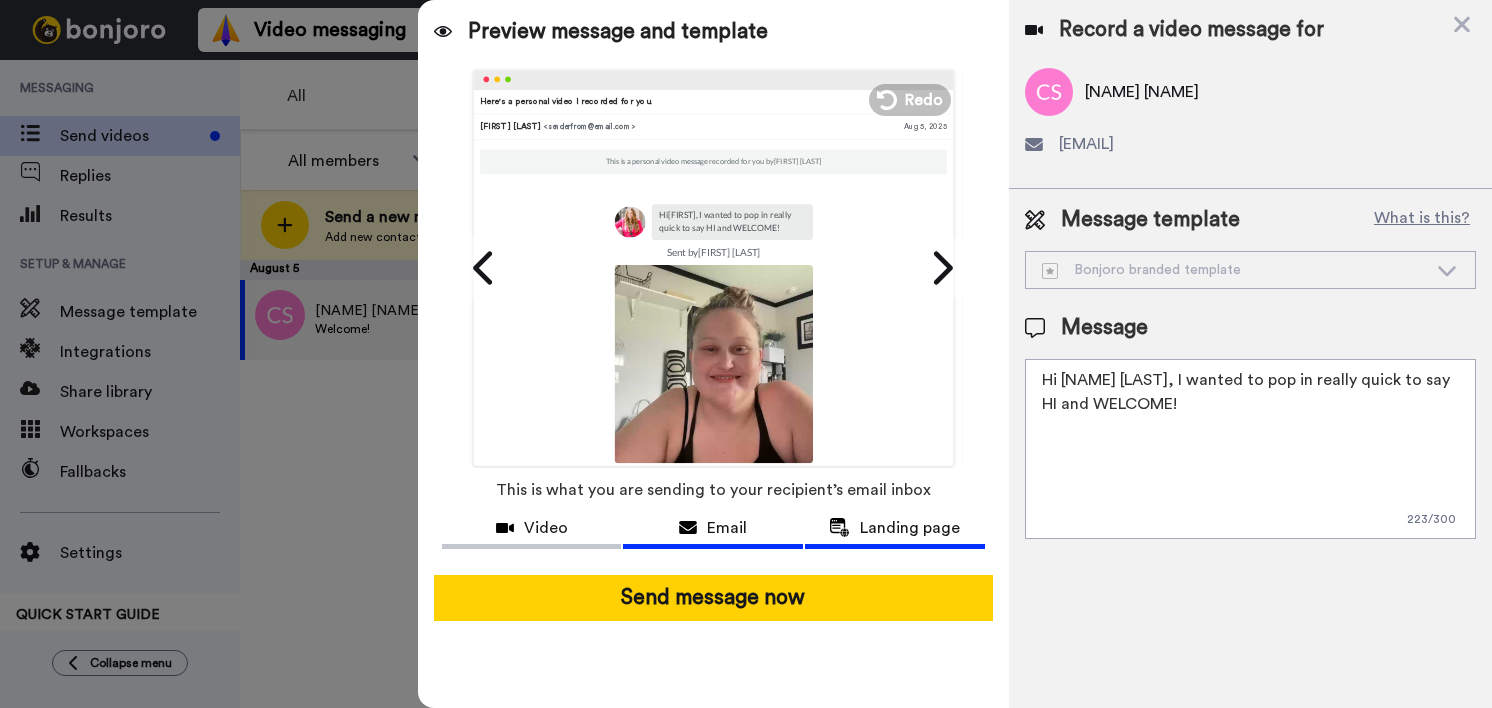 click on "Landing page" at bounding box center (910, 528) 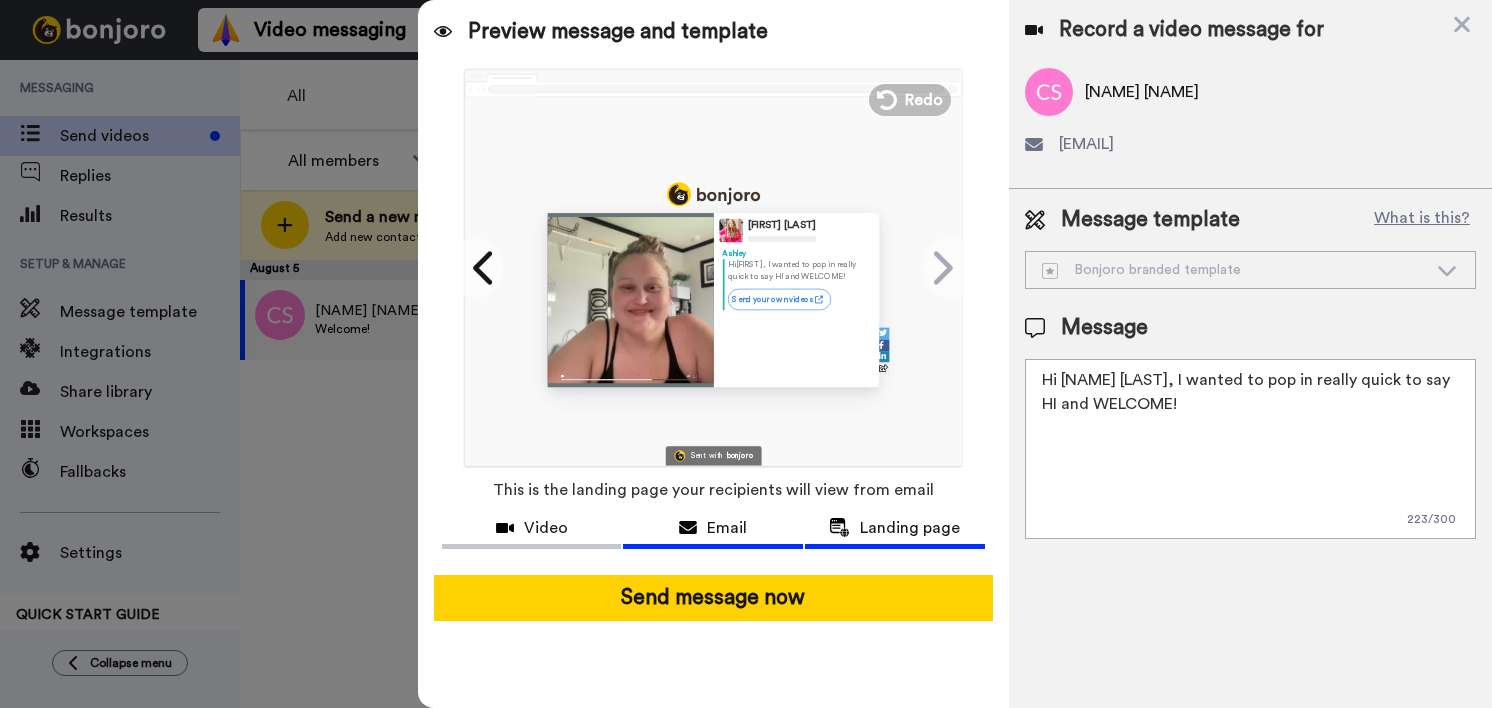 click on "Email" at bounding box center (727, 528) 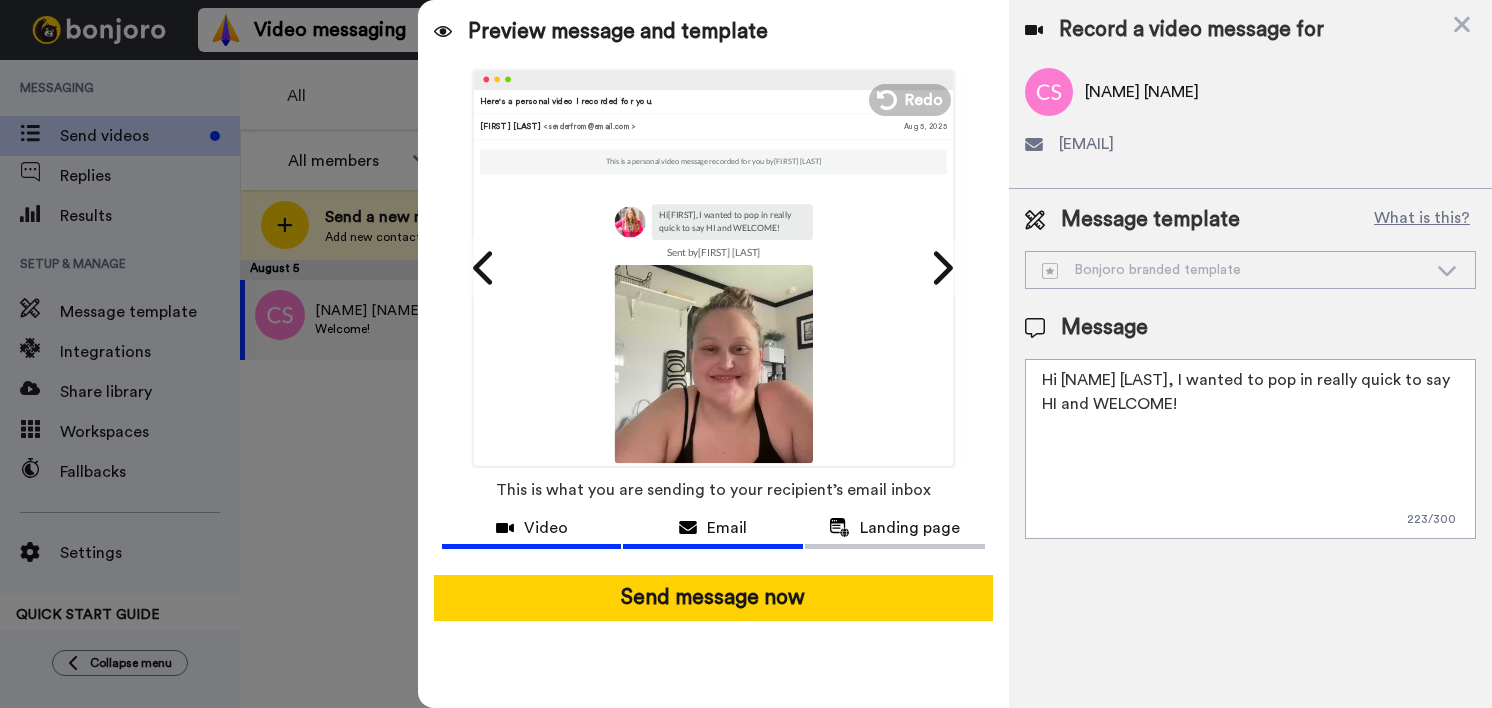 click on "Video" at bounding box center [532, 528] 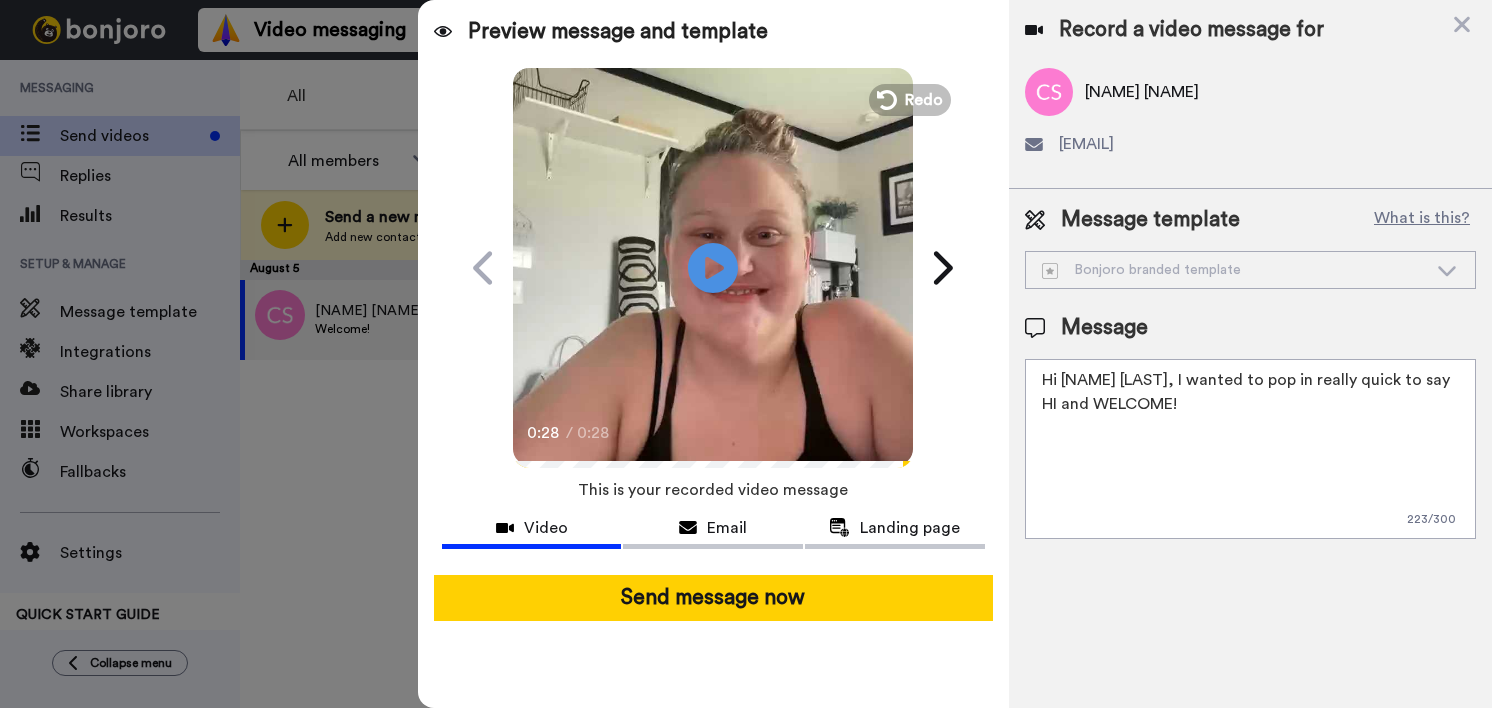 click on "Bonjoro branded template" at bounding box center [1234, 270] 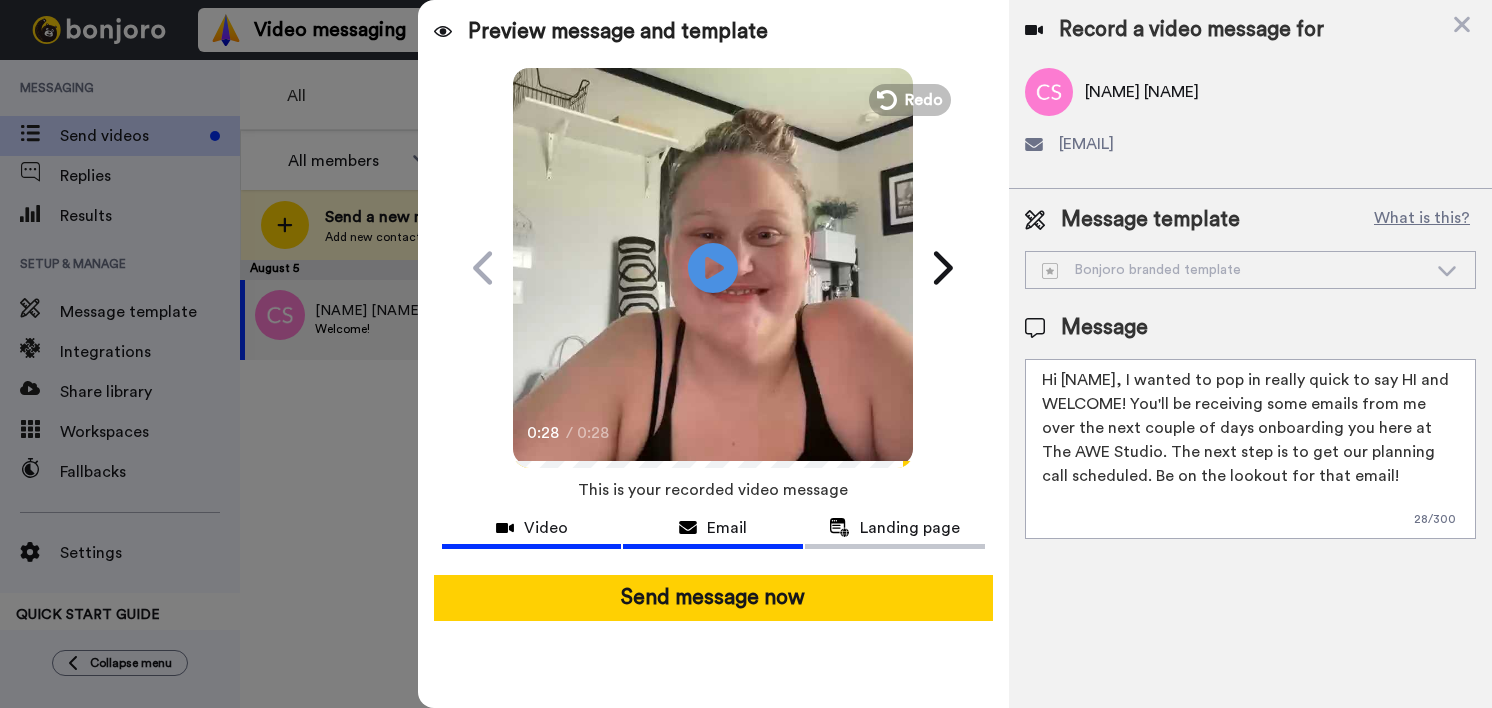 click on "Email" at bounding box center [727, 528] 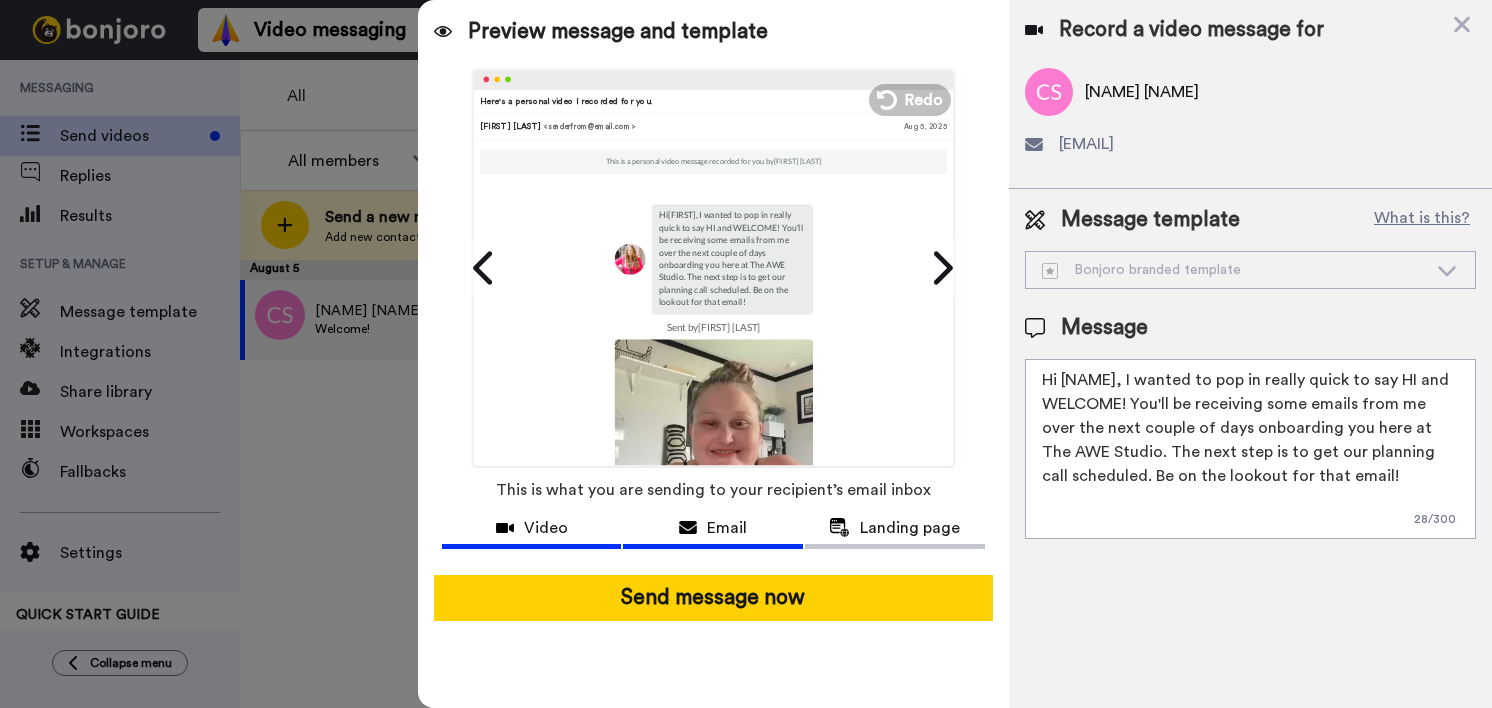 click on "Video" at bounding box center (546, 528) 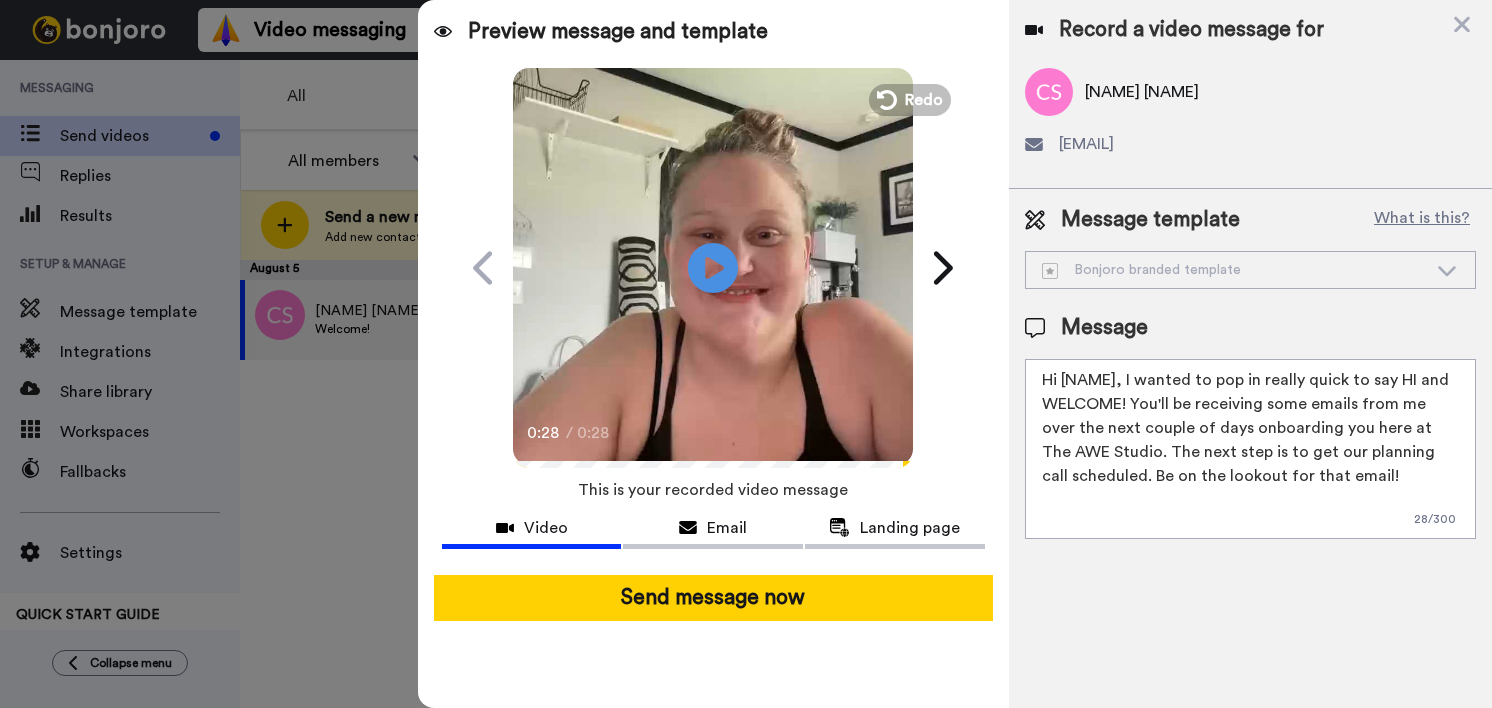 click on "Hi {first_name|there}, I wanted to pop in really quick to say HI and WELCOME! You'll be receiving some emails from me over the next couple of days onboarding you here at The AWE Studio. The next step is to get our planning call scheduled. Be on the lookout for that email!" at bounding box center (1250, 449) 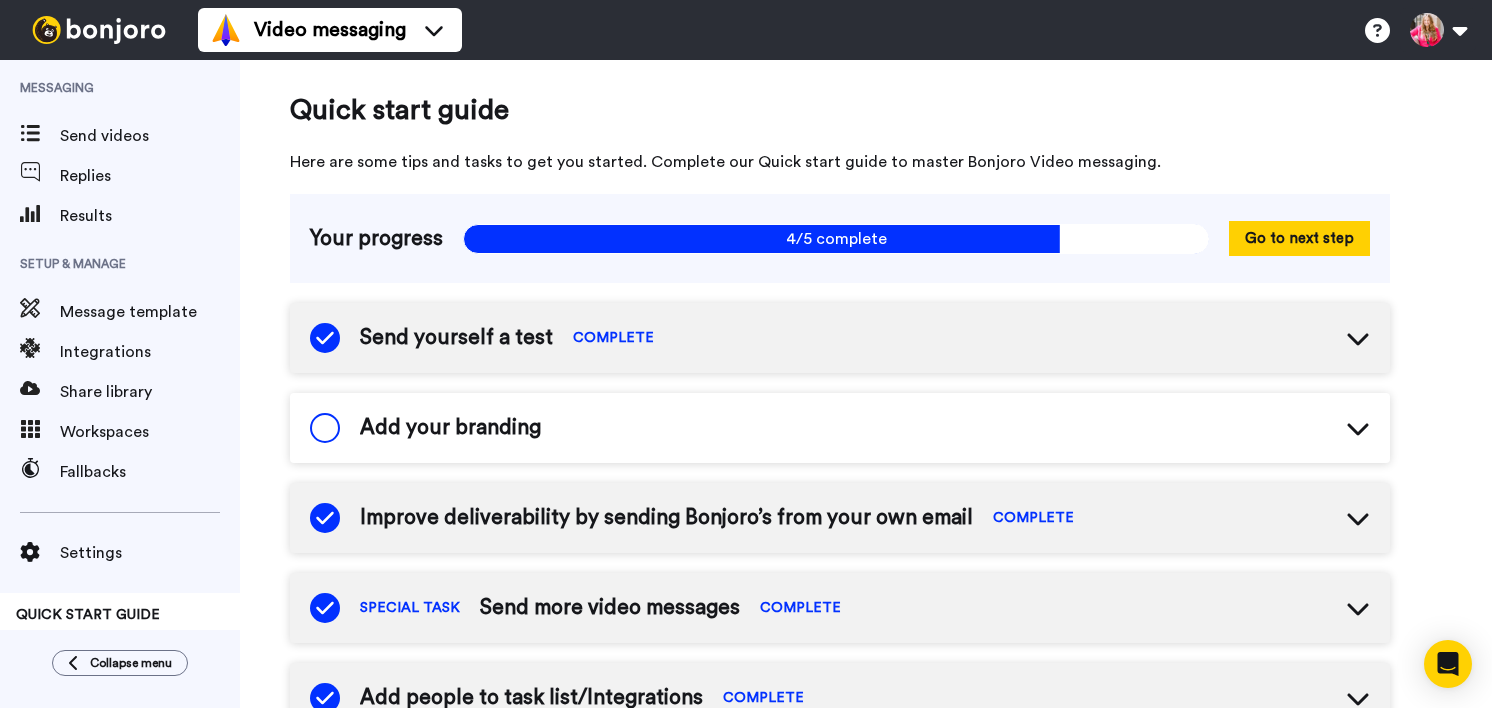 scroll, scrollTop: 0, scrollLeft: 0, axis: both 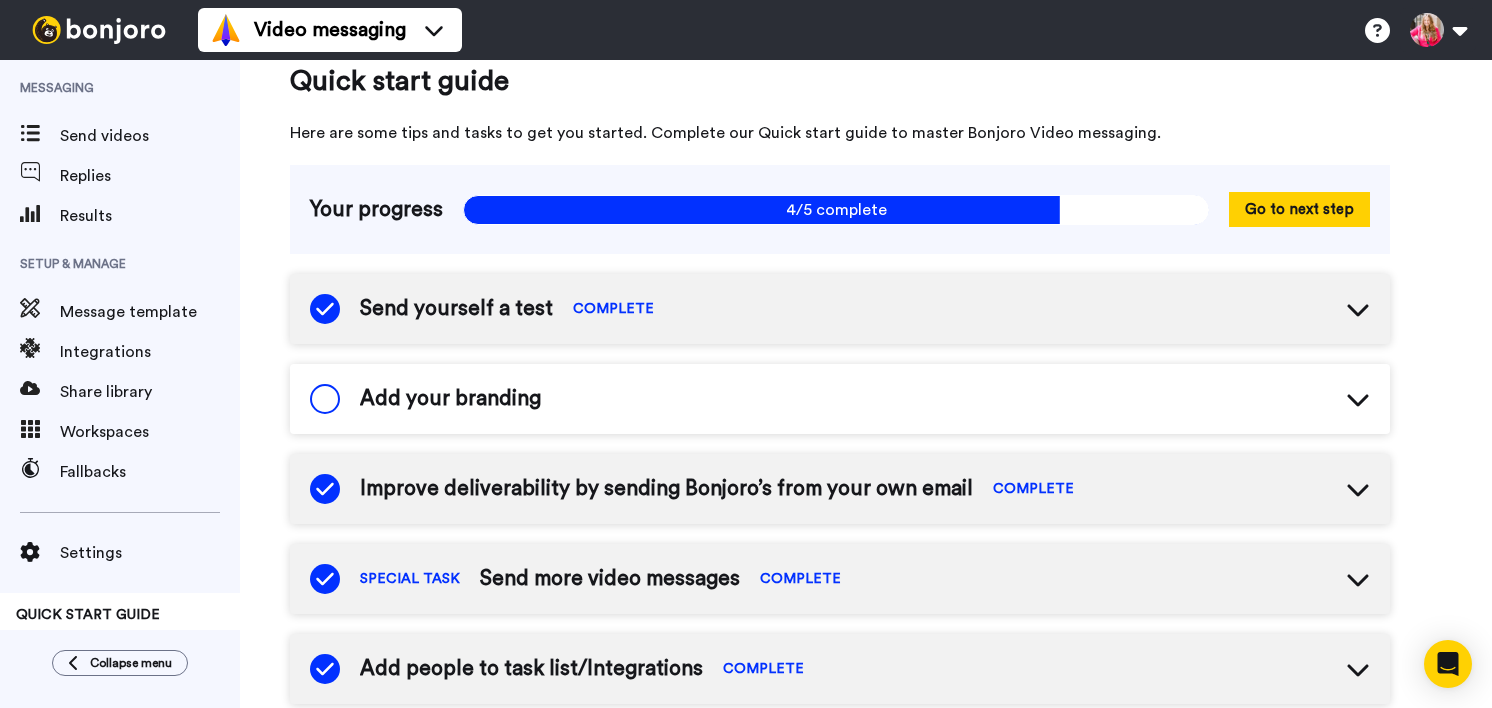 click 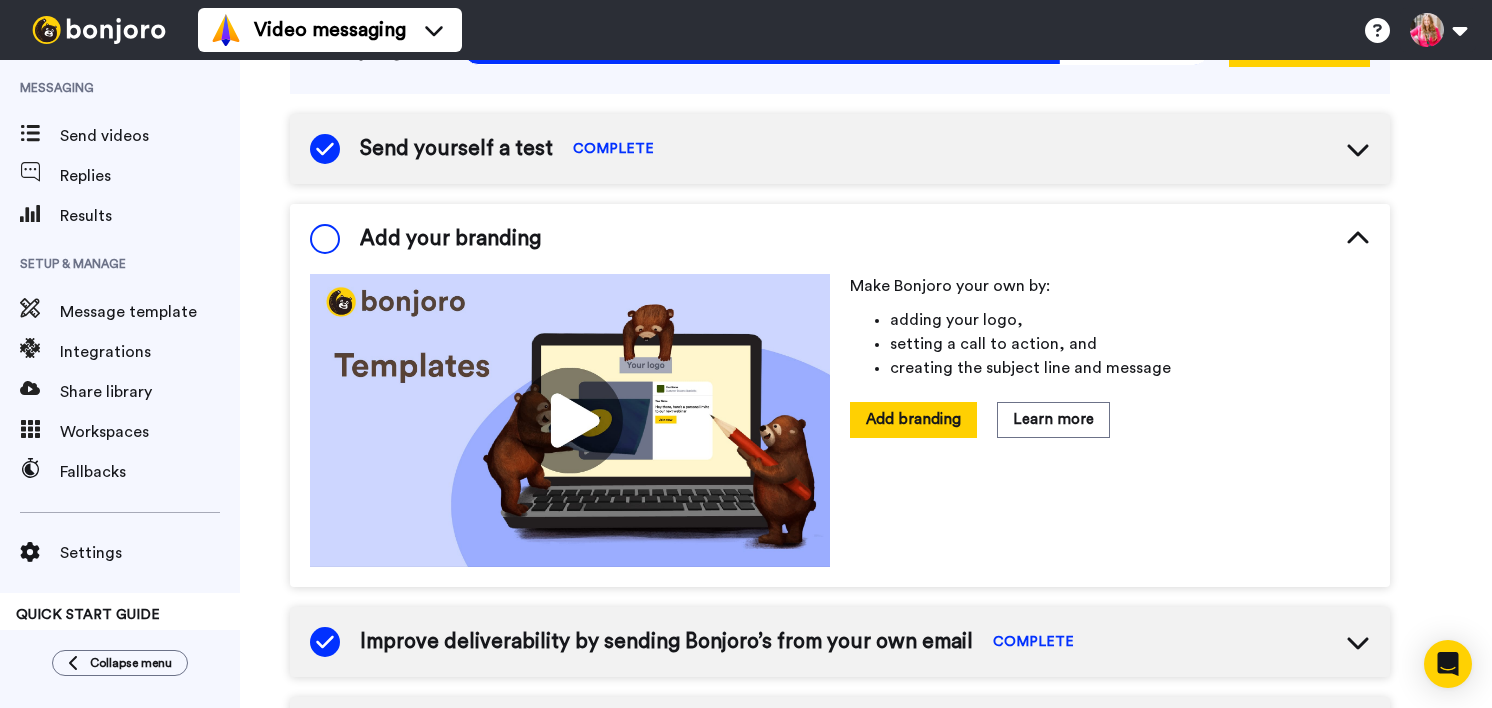 scroll, scrollTop: 196, scrollLeft: 0, axis: vertical 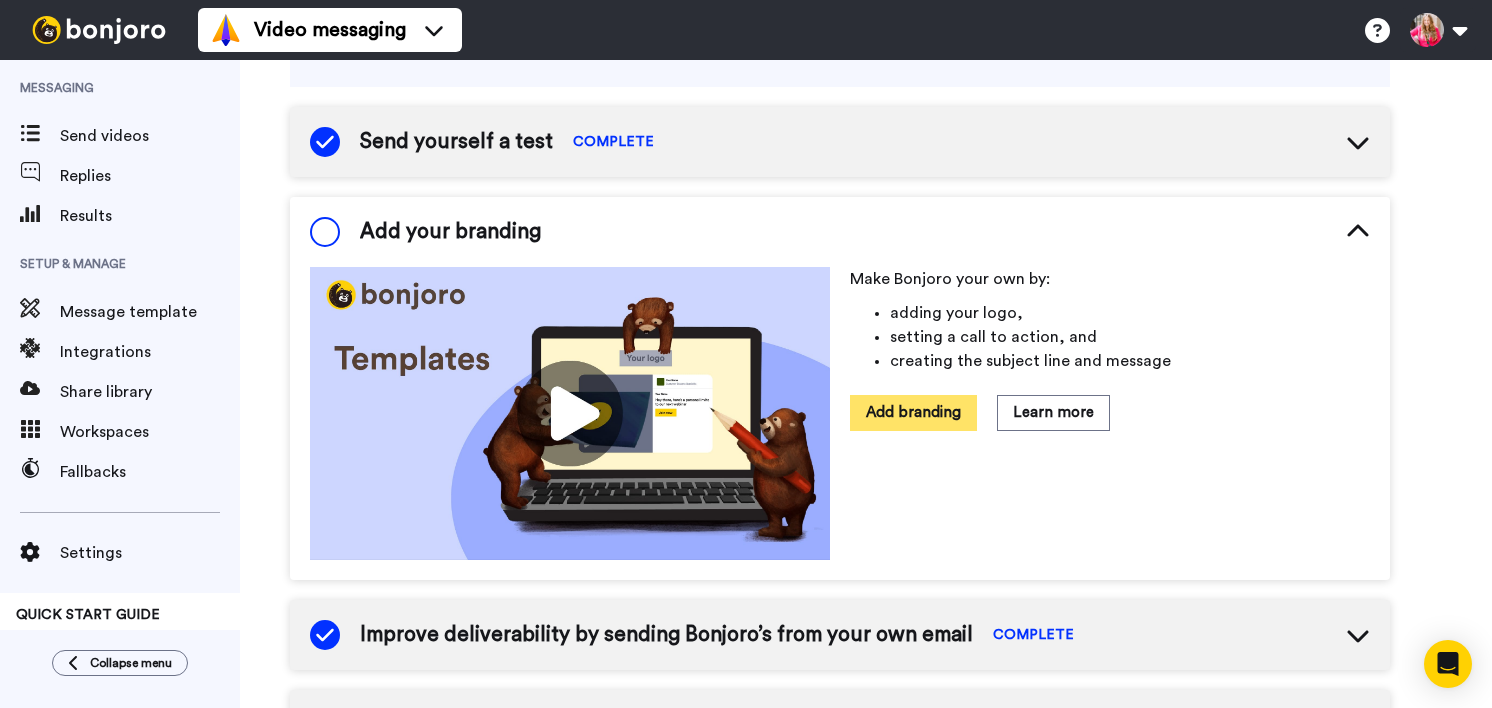 click on "Add branding" at bounding box center [913, 412] 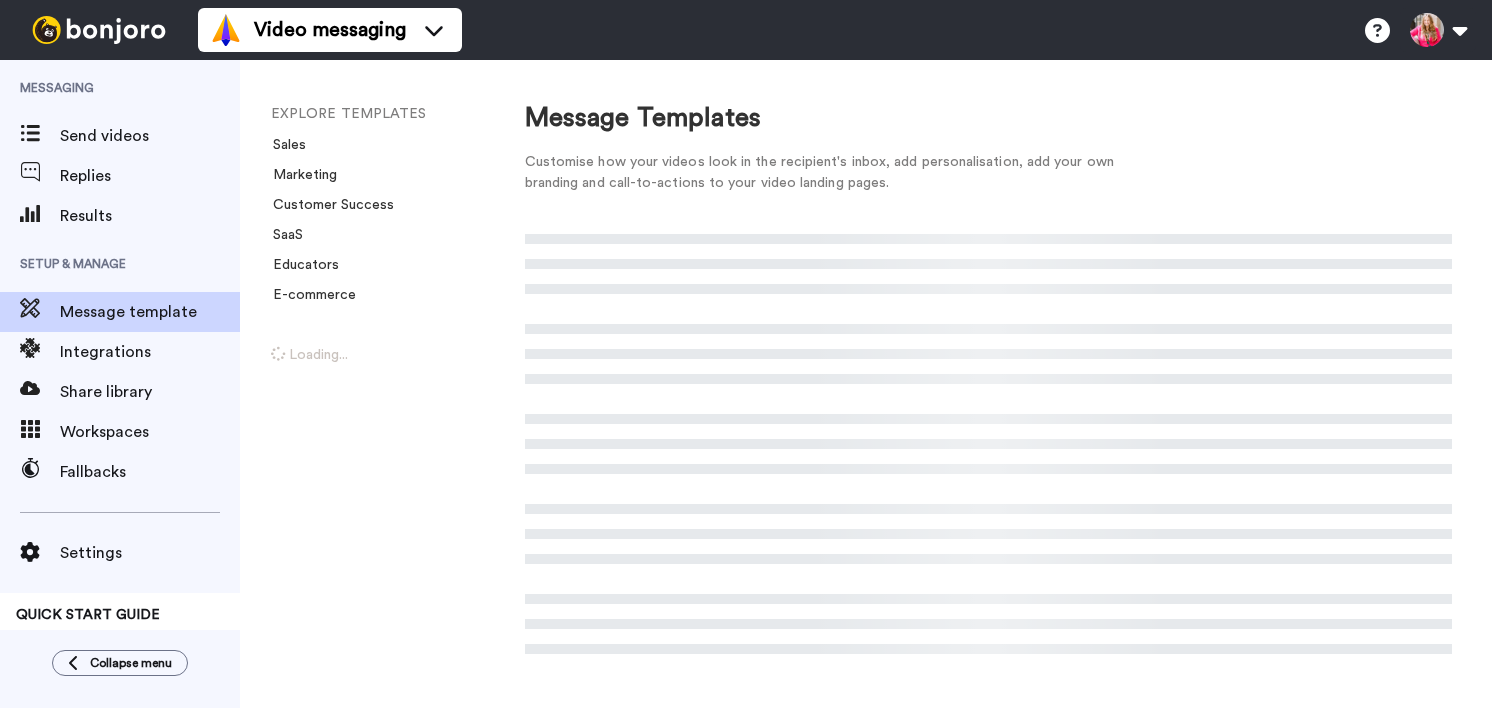 scroll, scrollTop: 0, scrollLeft: 0, axis: both 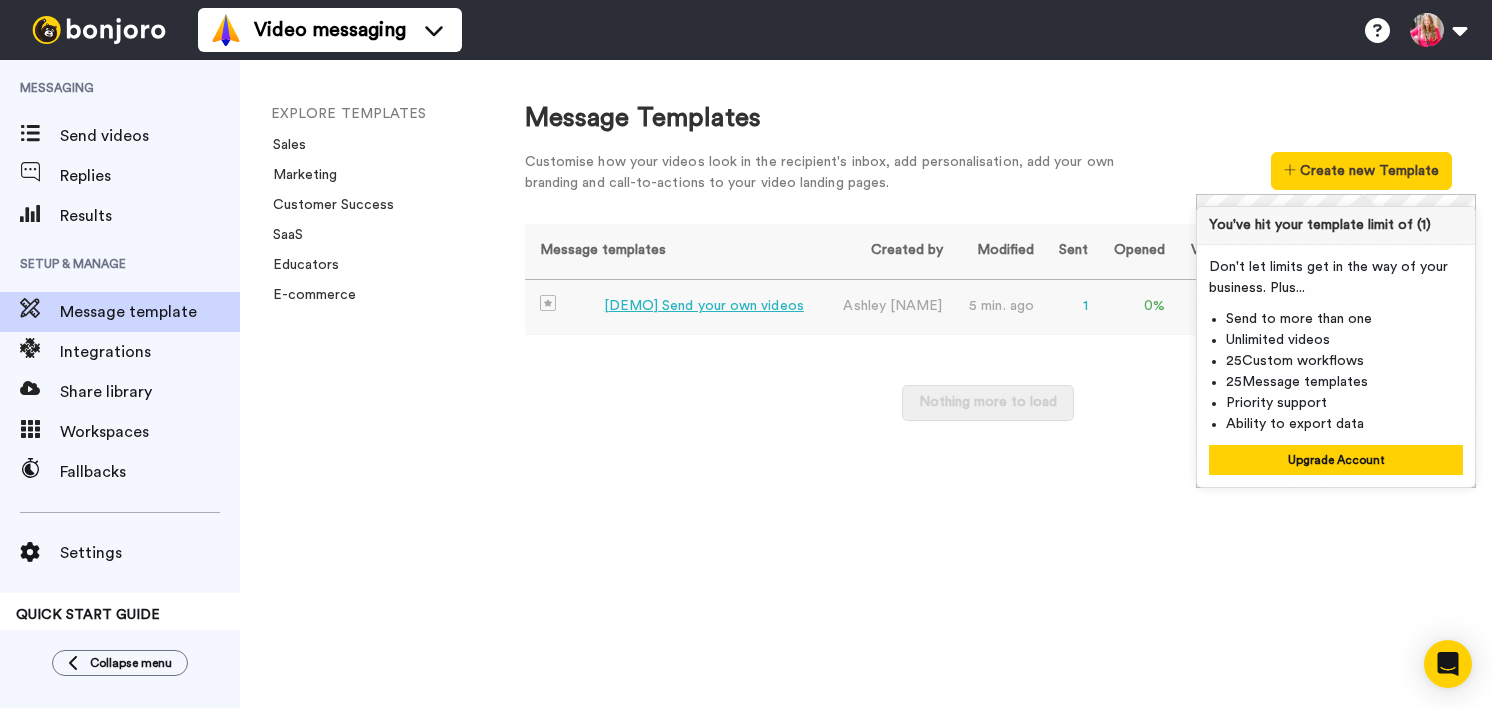 click on "Ashley   Edwards" at bounding box center [887, 307] 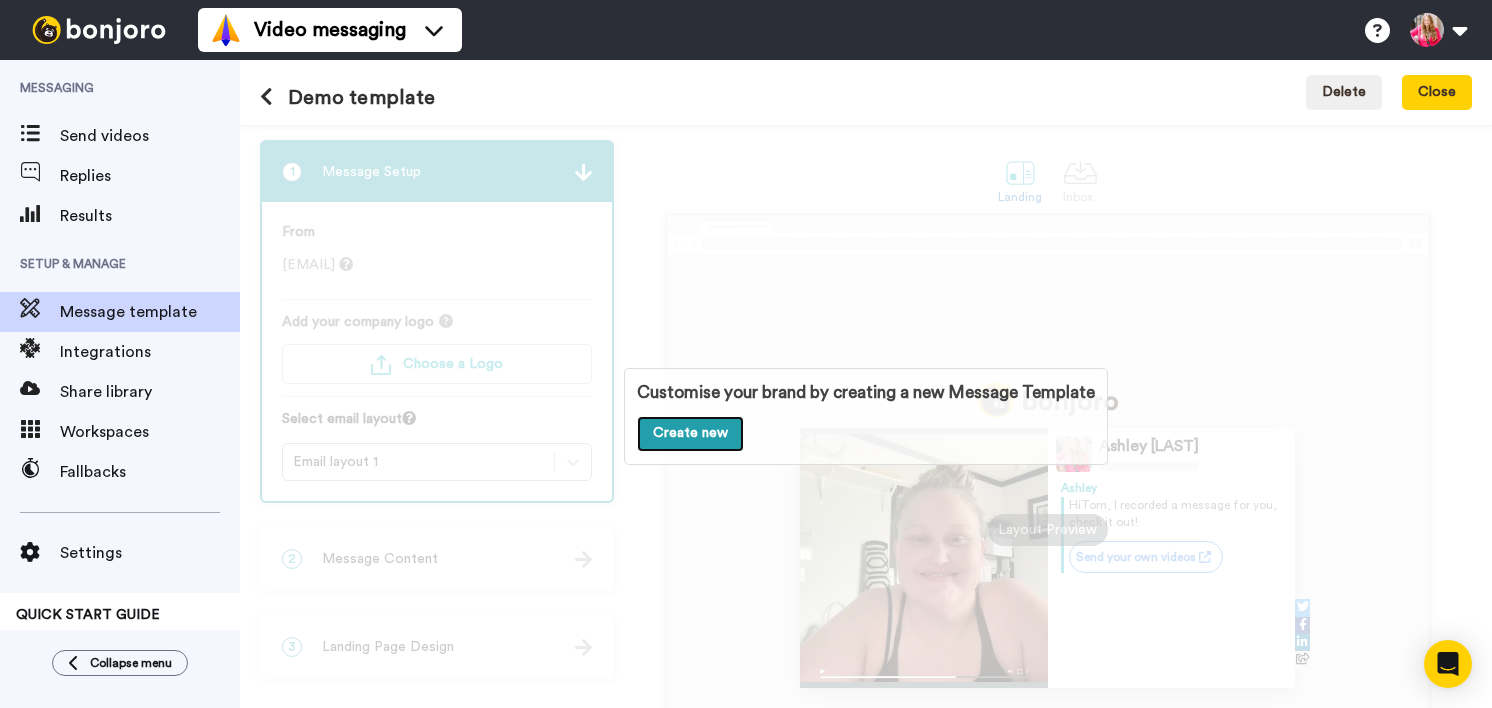 click on "Create new" at bounding box center (690, 434) 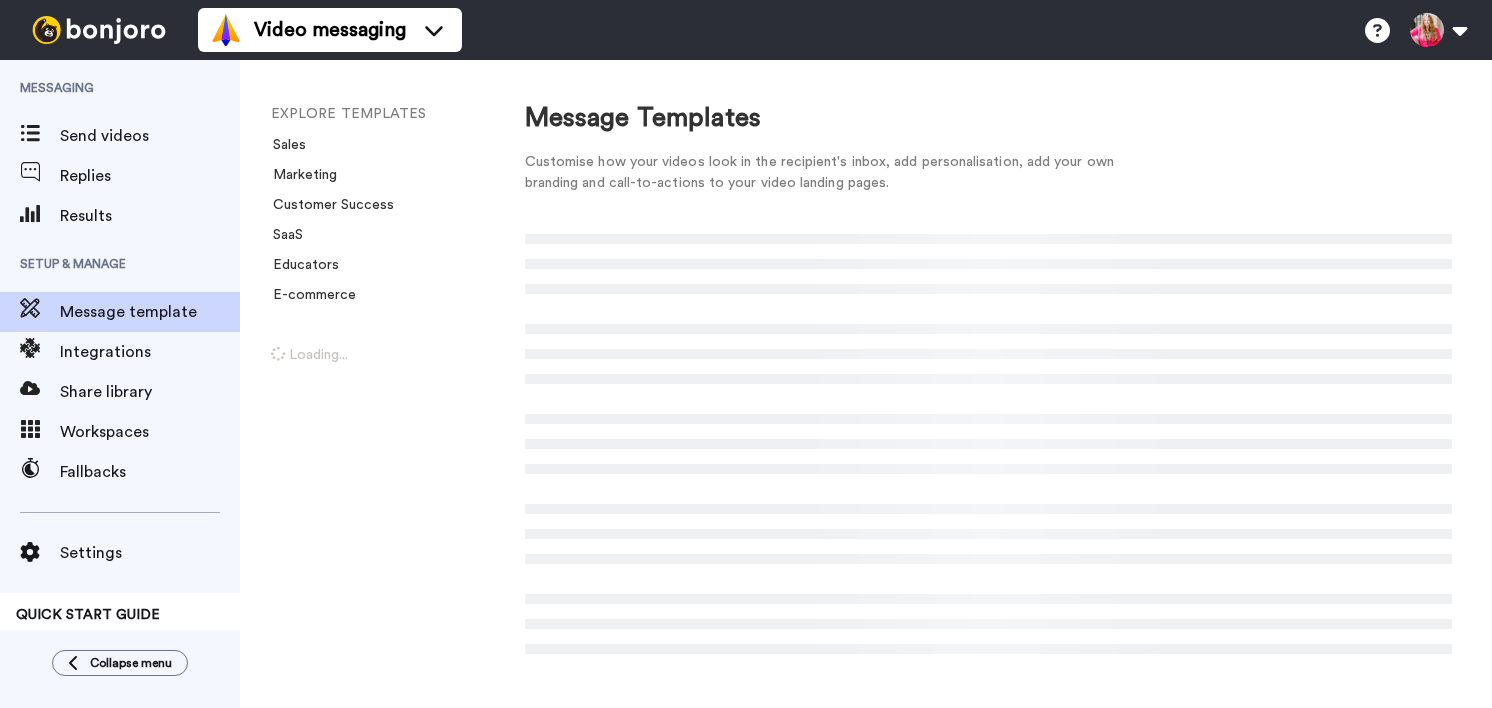 scroll, scrollTop: 0, scrollLeft: 0, axis: both 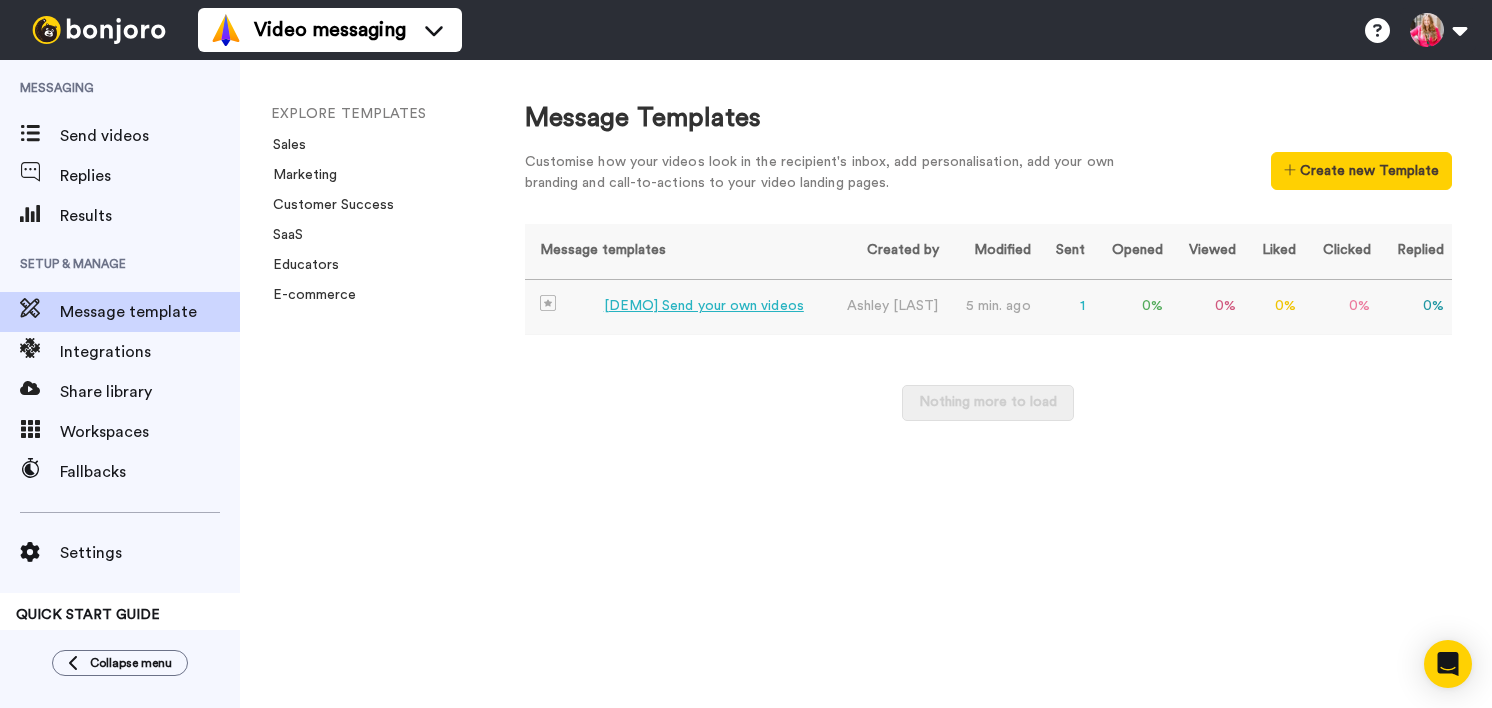 click on "0 %" at bounding box center [1132, 307] 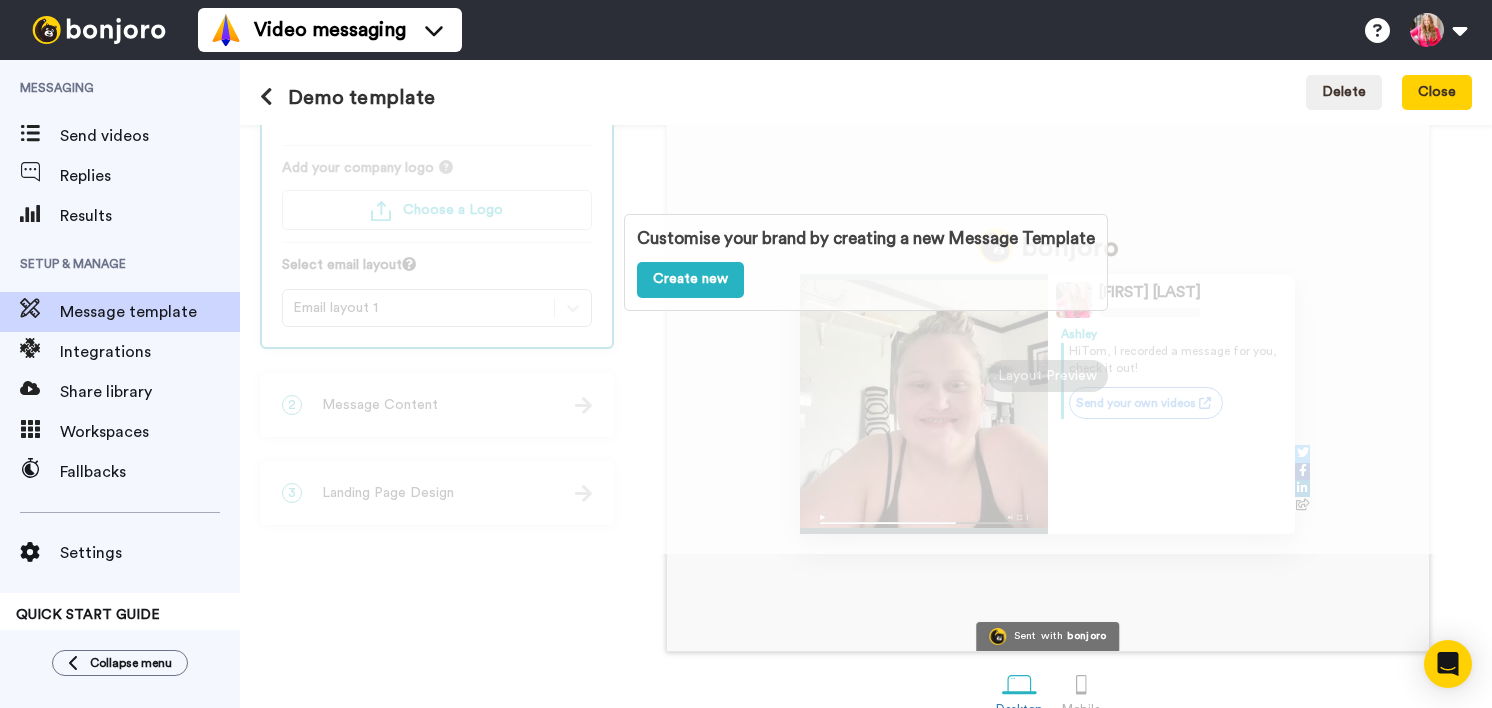scroll, scrollTop: 189, scrollLeft: 0, axis: vertical 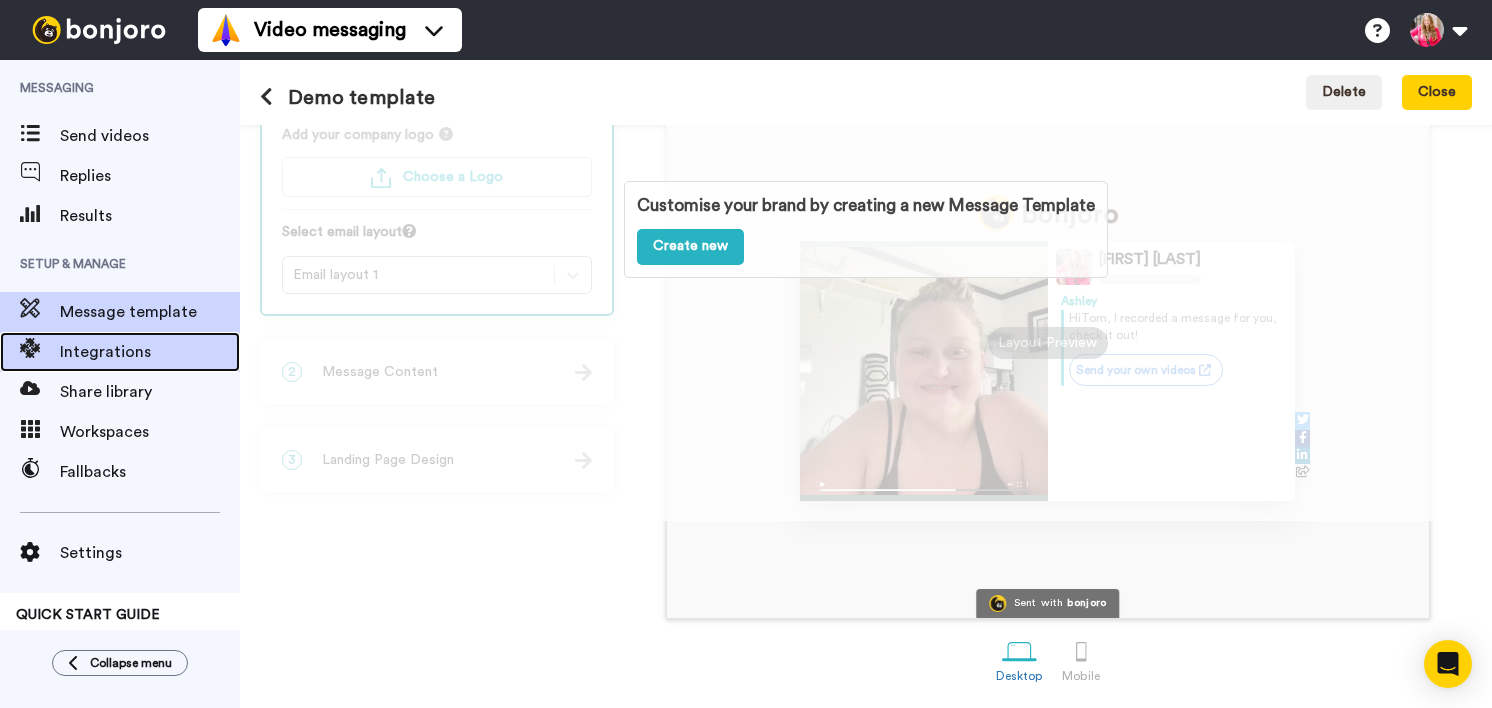 click on "Integrations" at bounding box center (150, 352) 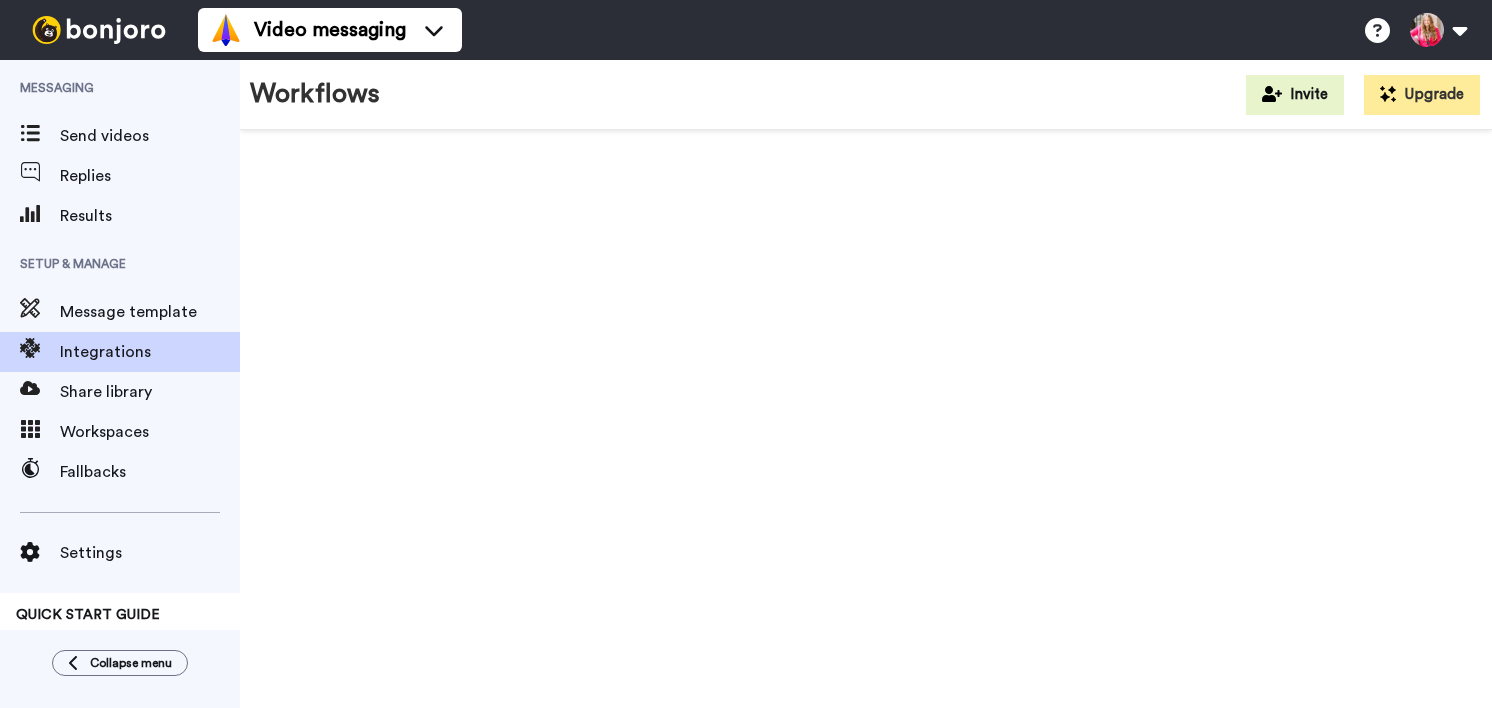 scroll, scrollTop: 0, scrollLeft: 0, axis: both 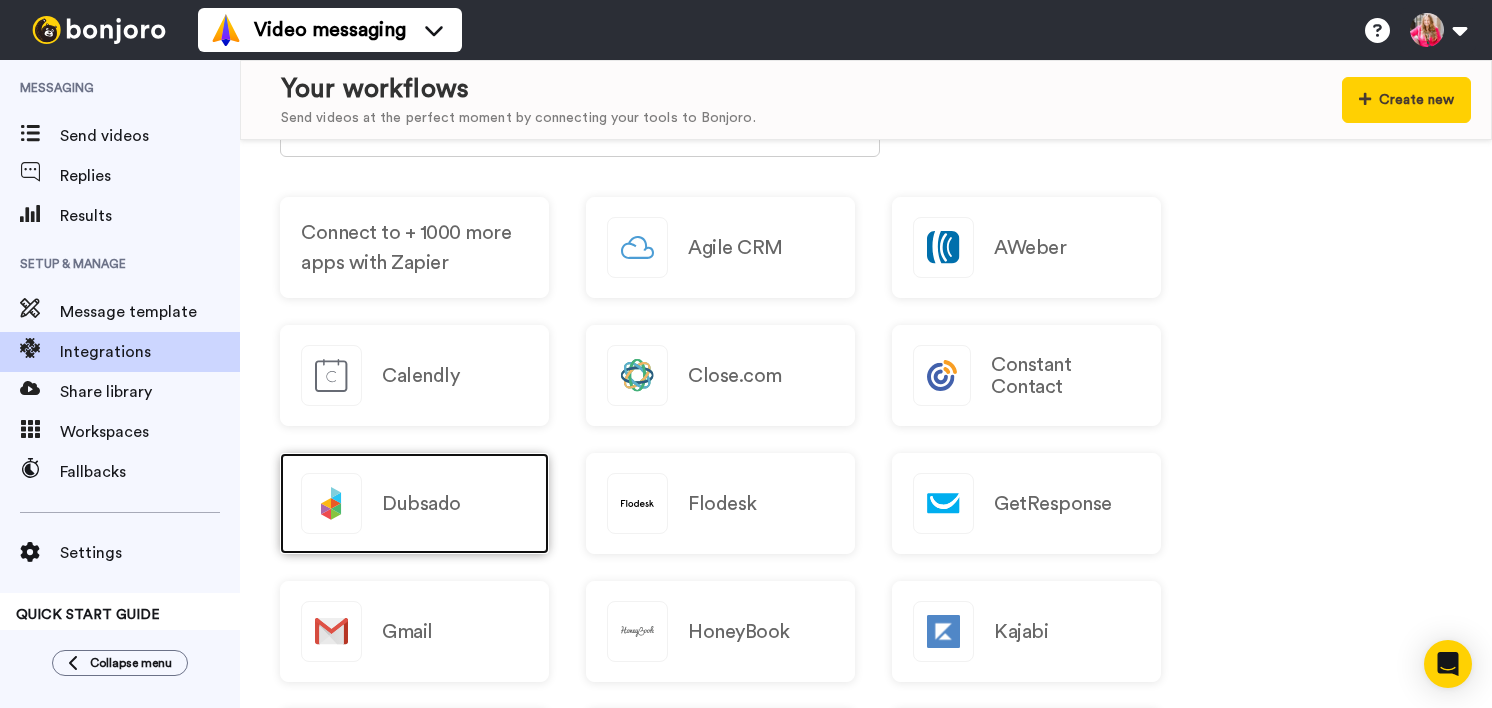 click on "Dubsado" at bounding box center (421, 504) 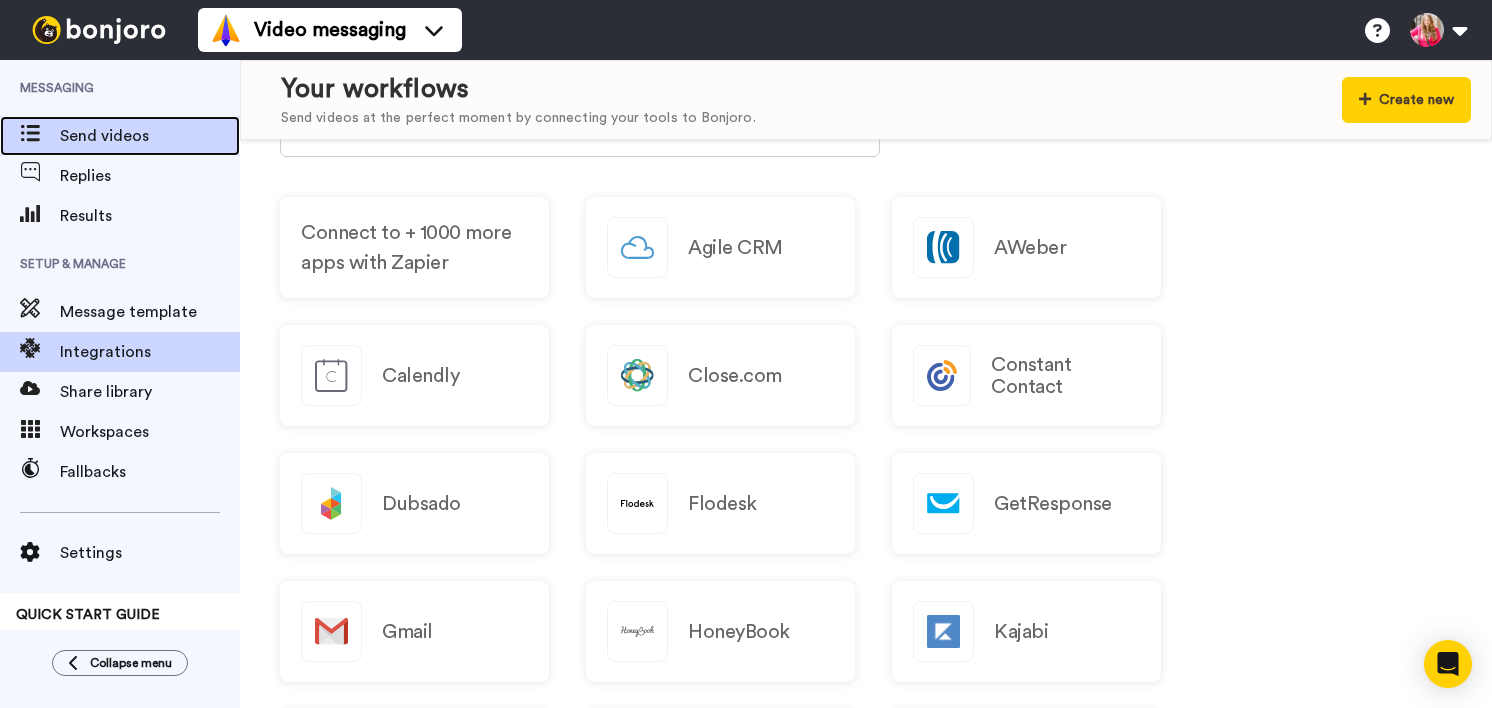 click on "Send videos" at bounding box center (150, 136) 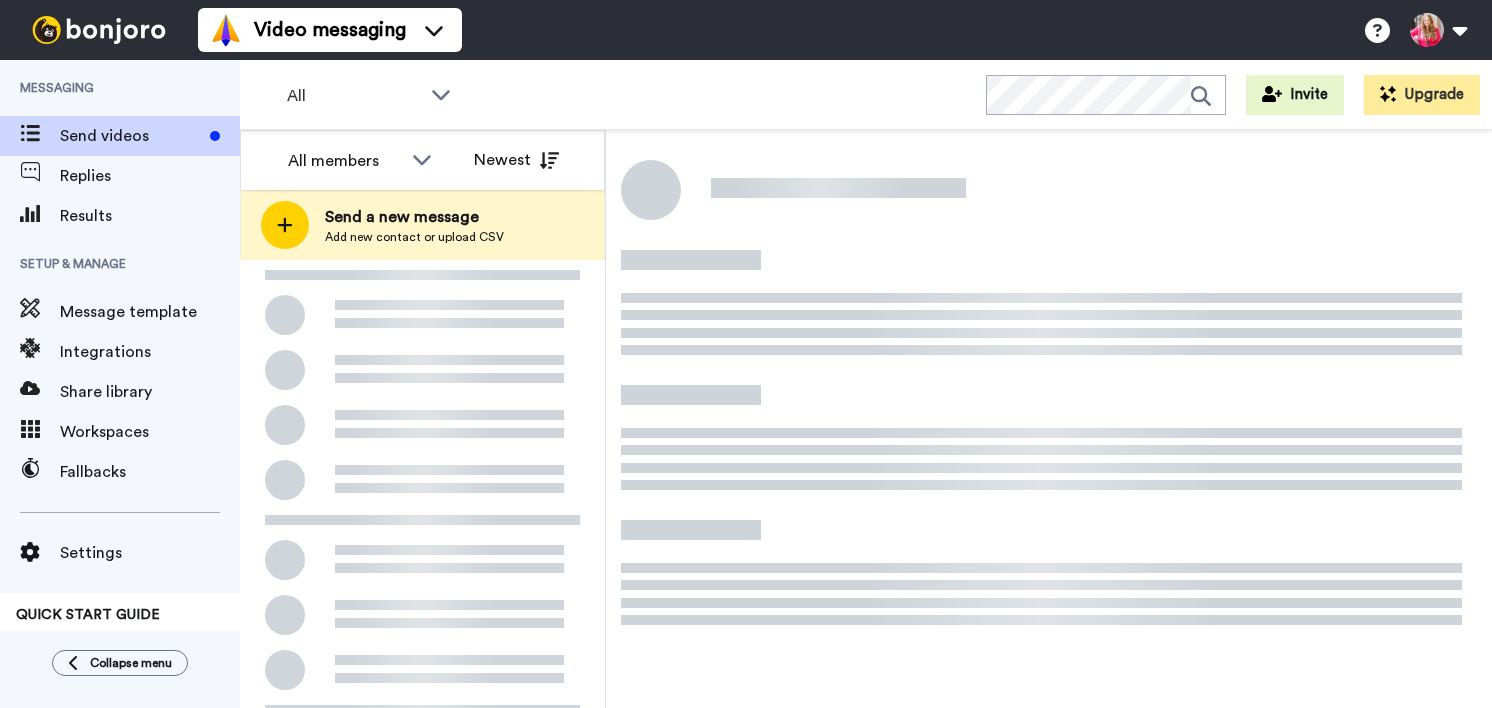 scroll, scrollTop: 0, scrollLeft: 0, axis: both 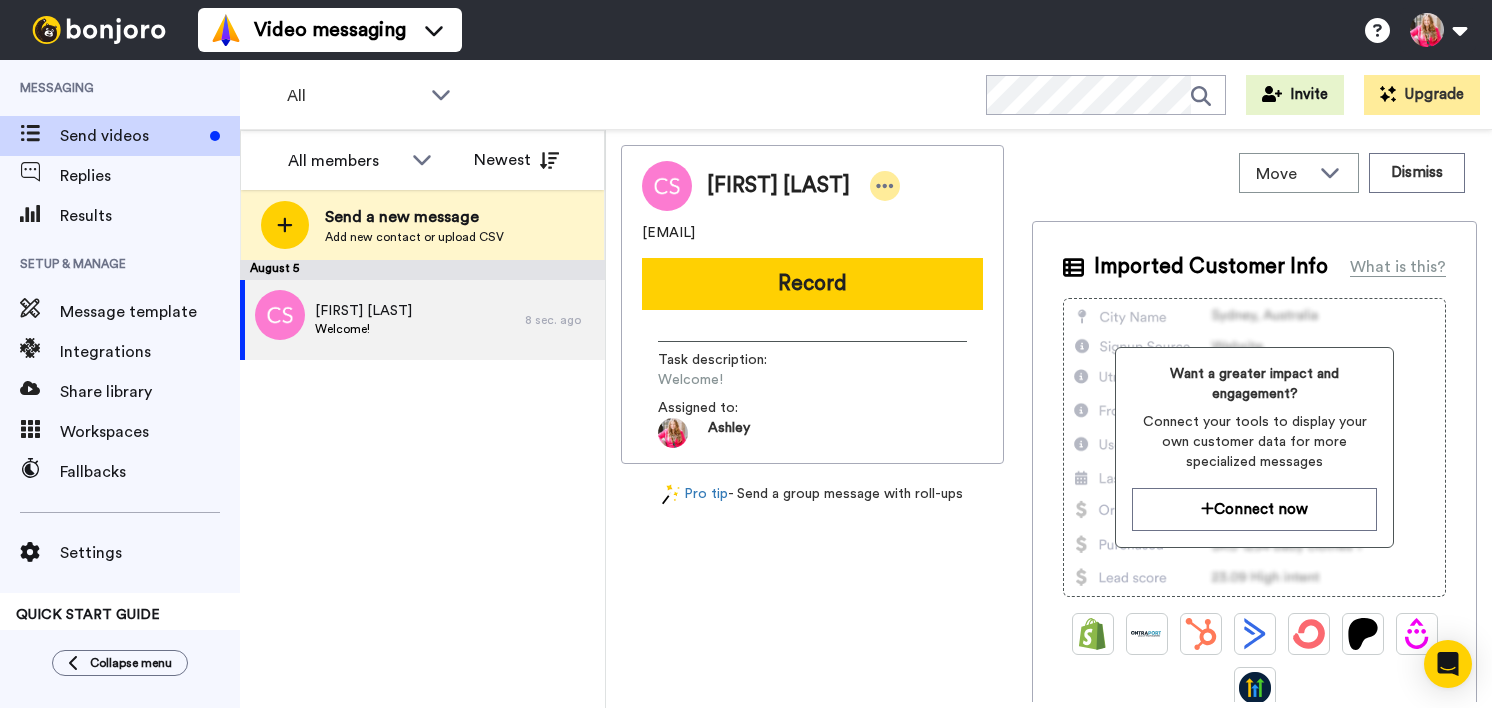 click at bounding box center (885, 186) 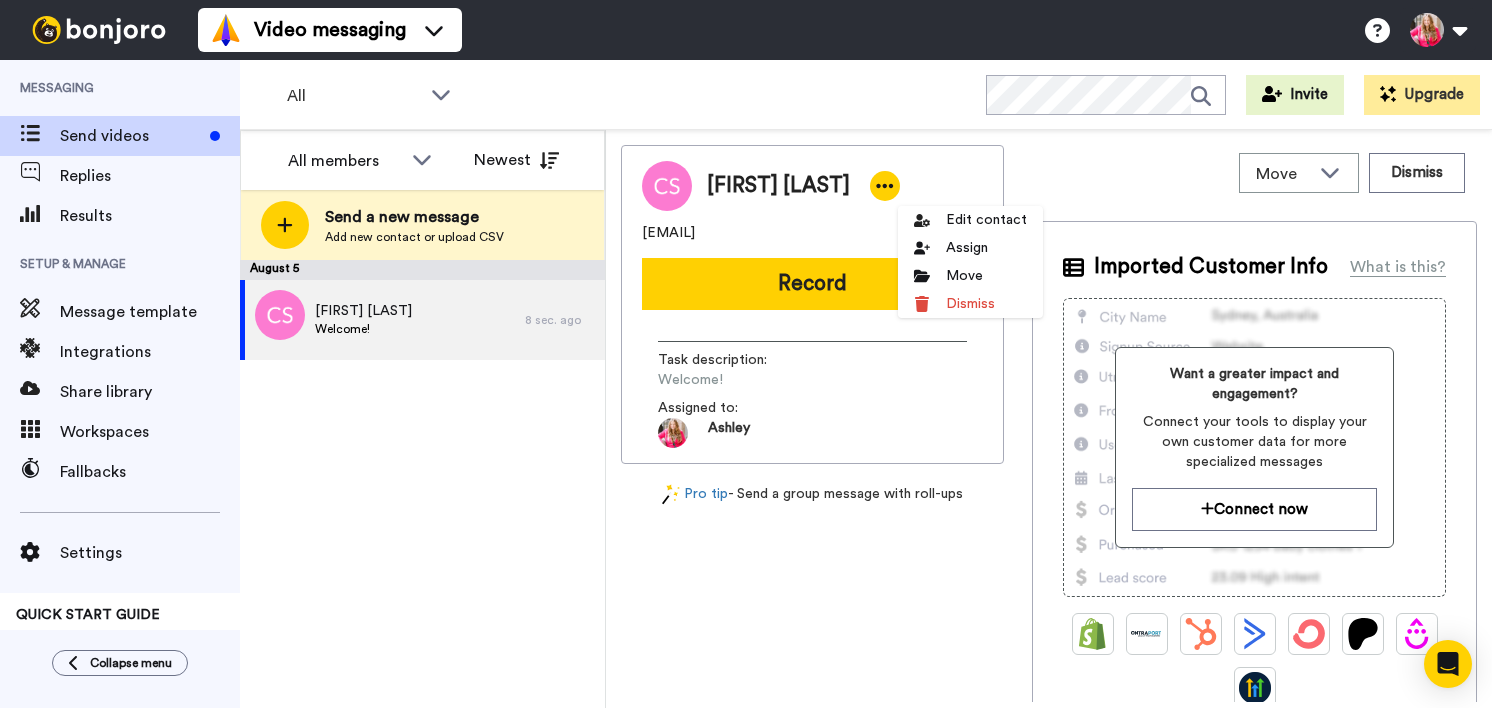 click on "[FIRST] [LAST] [EMAIL] Record Task description : Welcome! Assigned to: [FIRST] [LAST]   Pro tip   - Send a group message with roll-ups" at bounding box center [812, 423] 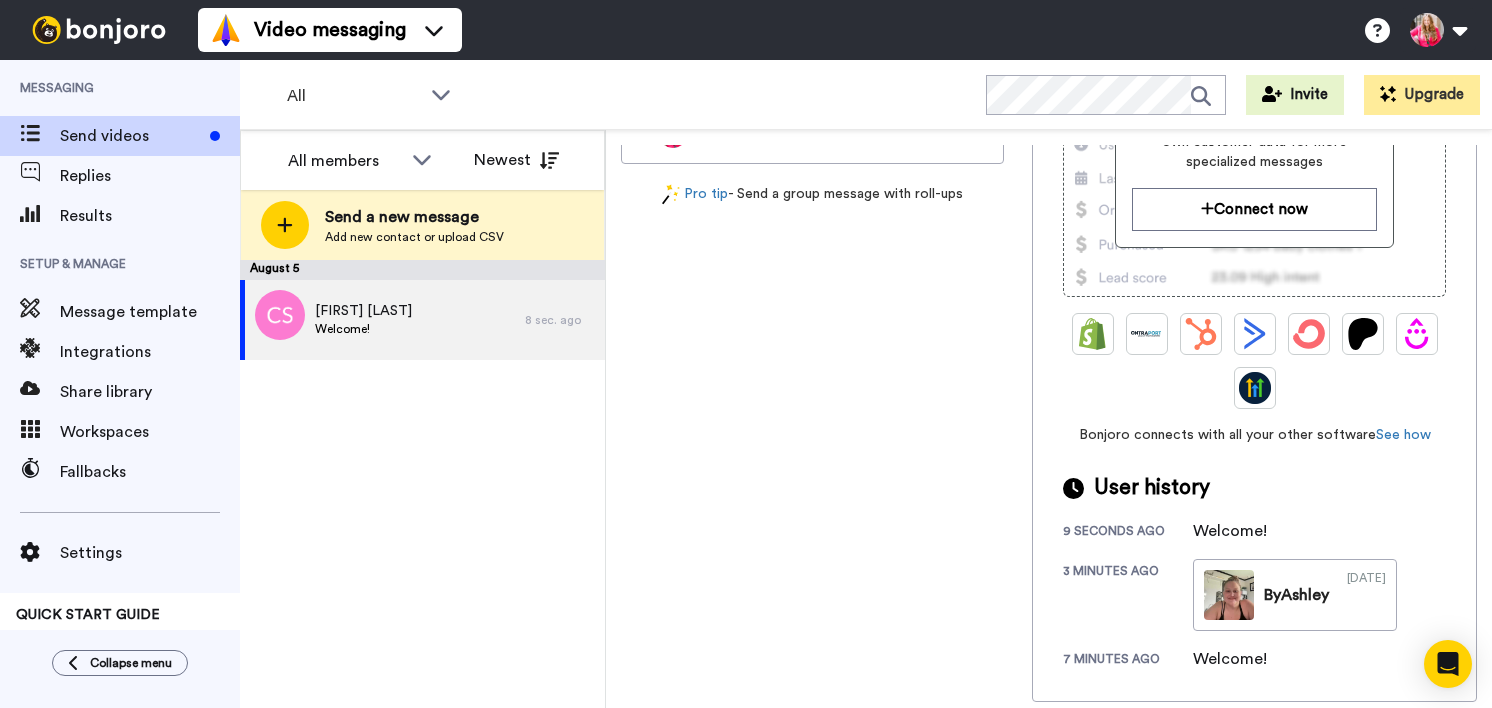 scroll, scrollTop: 0, scrollLeft: 0, axis: both 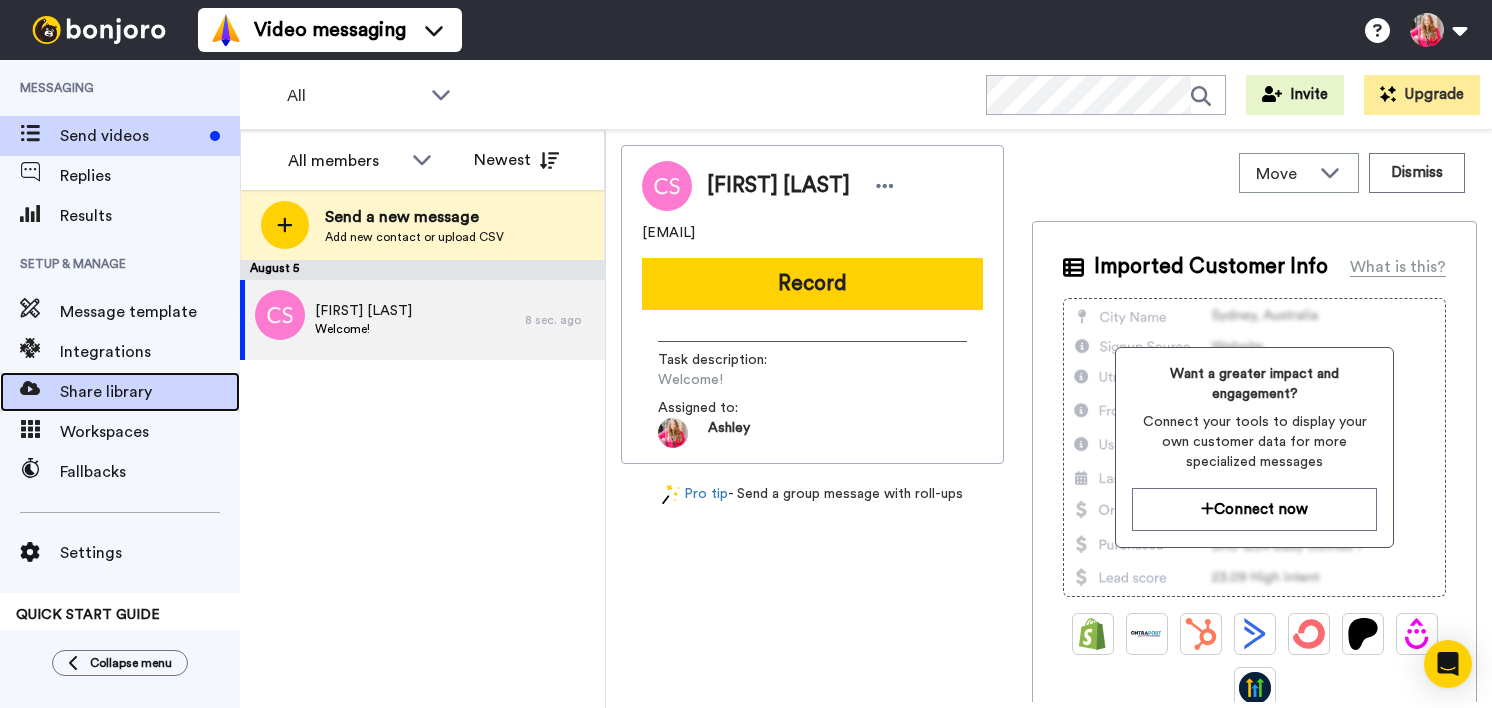click on "Share library" at bounding box center (150, 392) 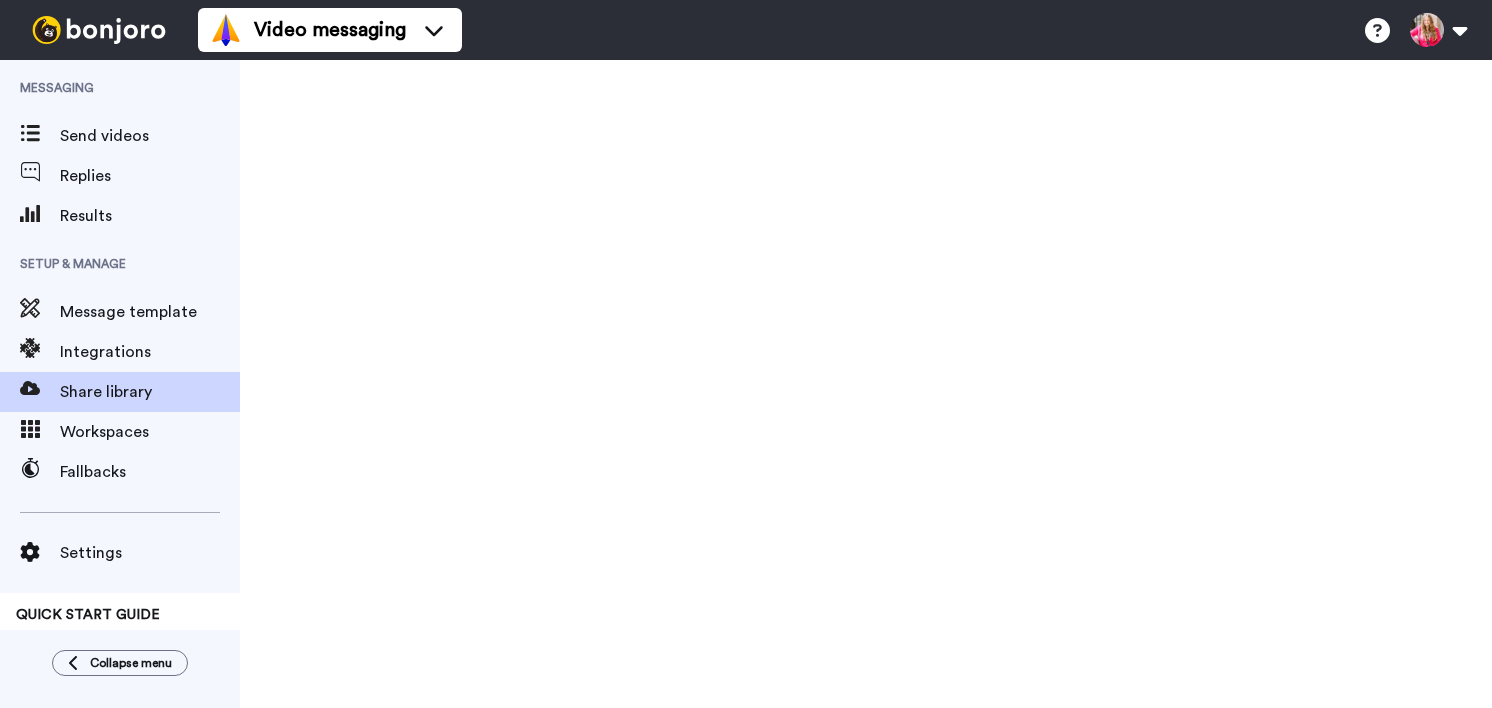 scroll, scrollTop: 0, scrollLeft: 0, axis: both 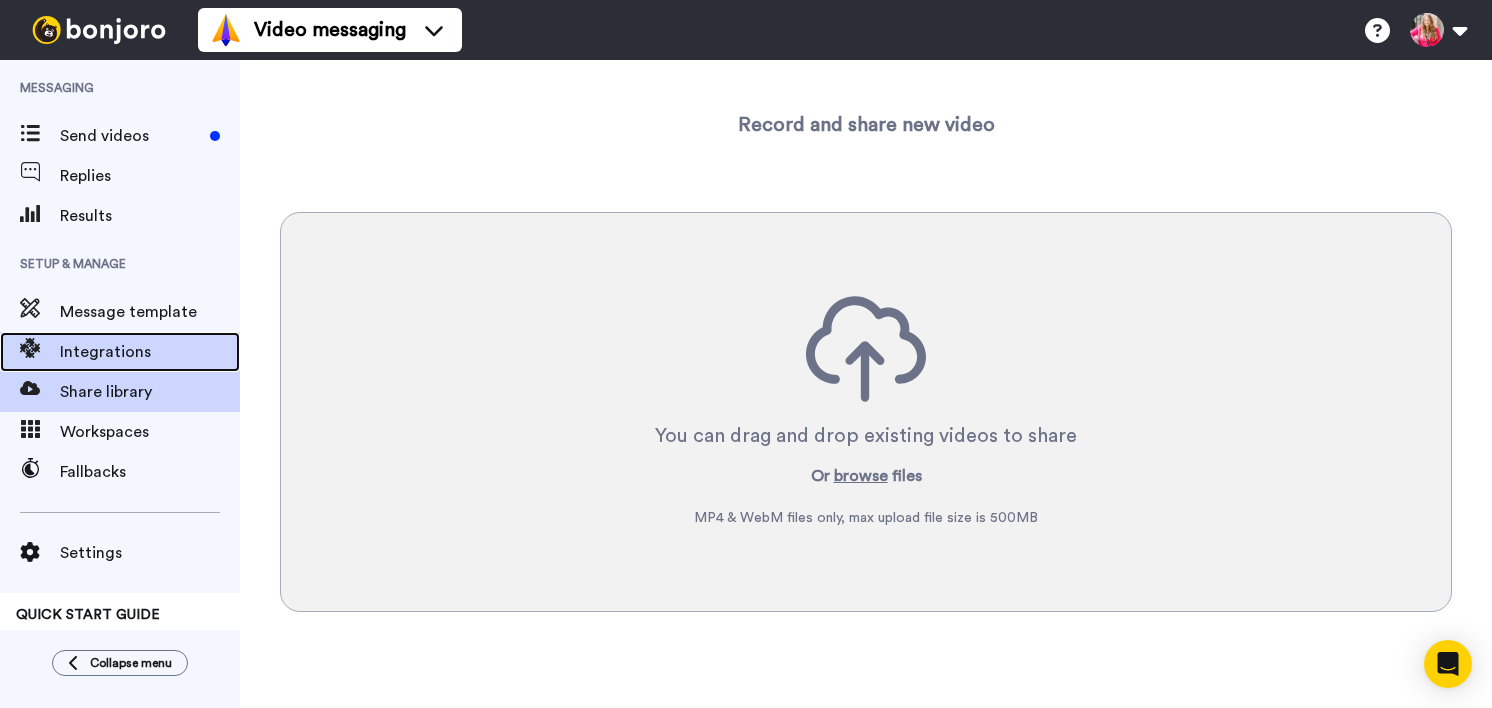 click on "Integrations" at bounding box center [150, 352] 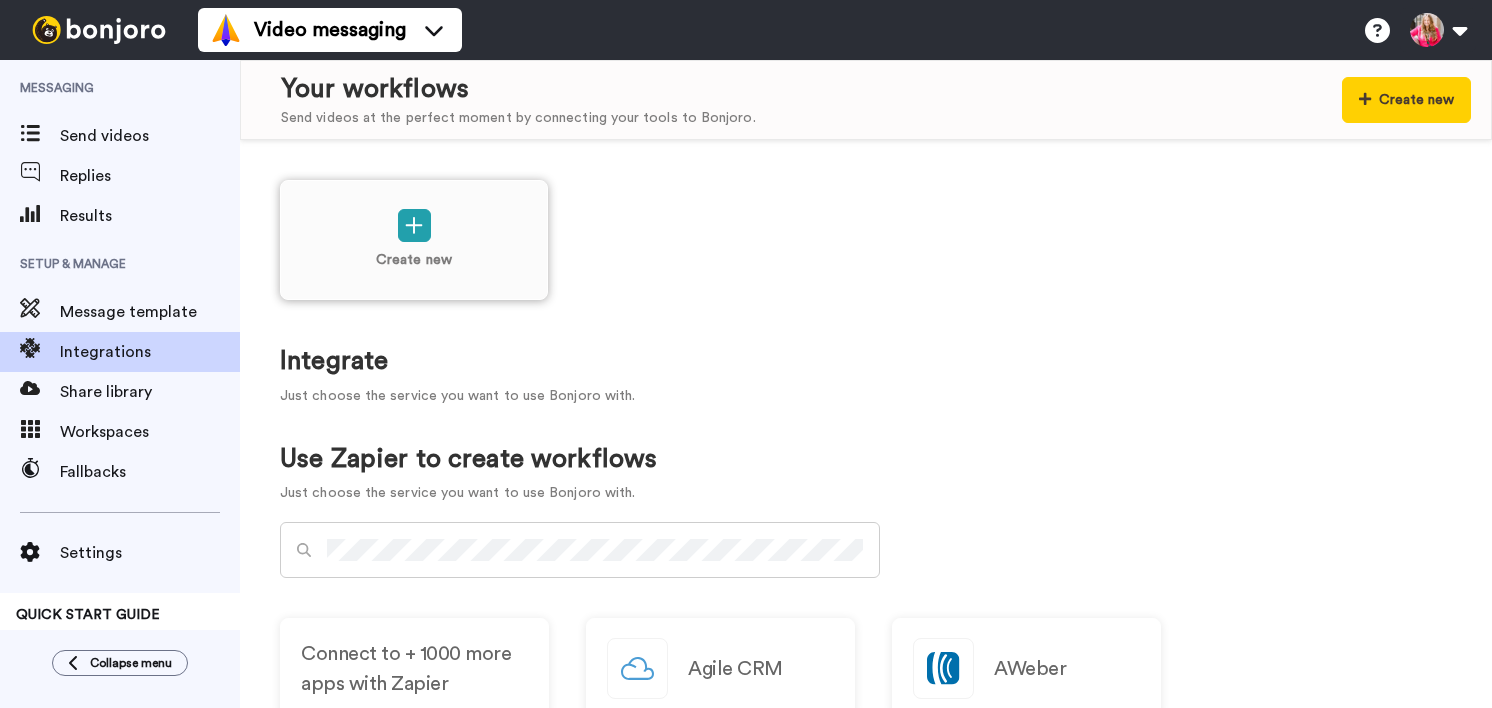 scroll, scrollTop: 0, scrollLeft: 0, axis: both 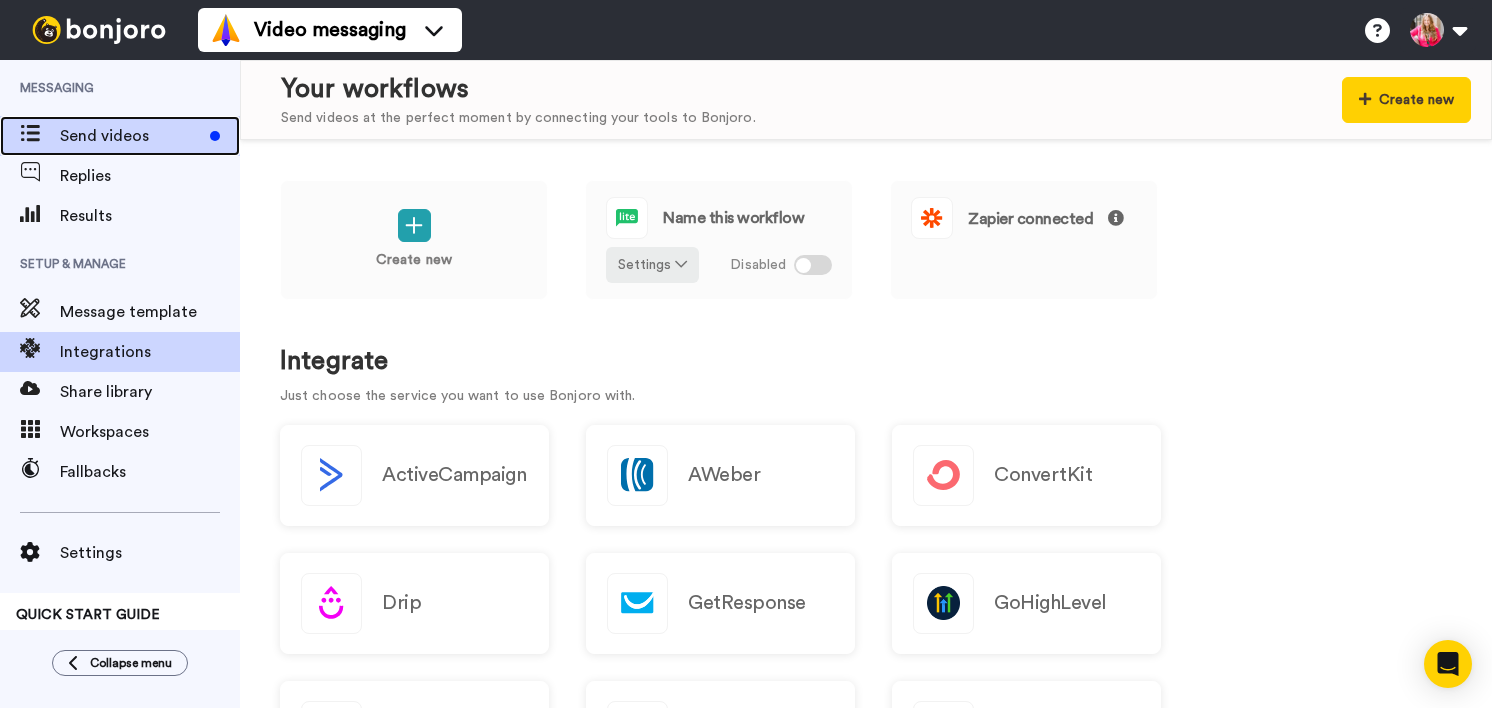 click on "Send videos" at bounding box center [120, 136] 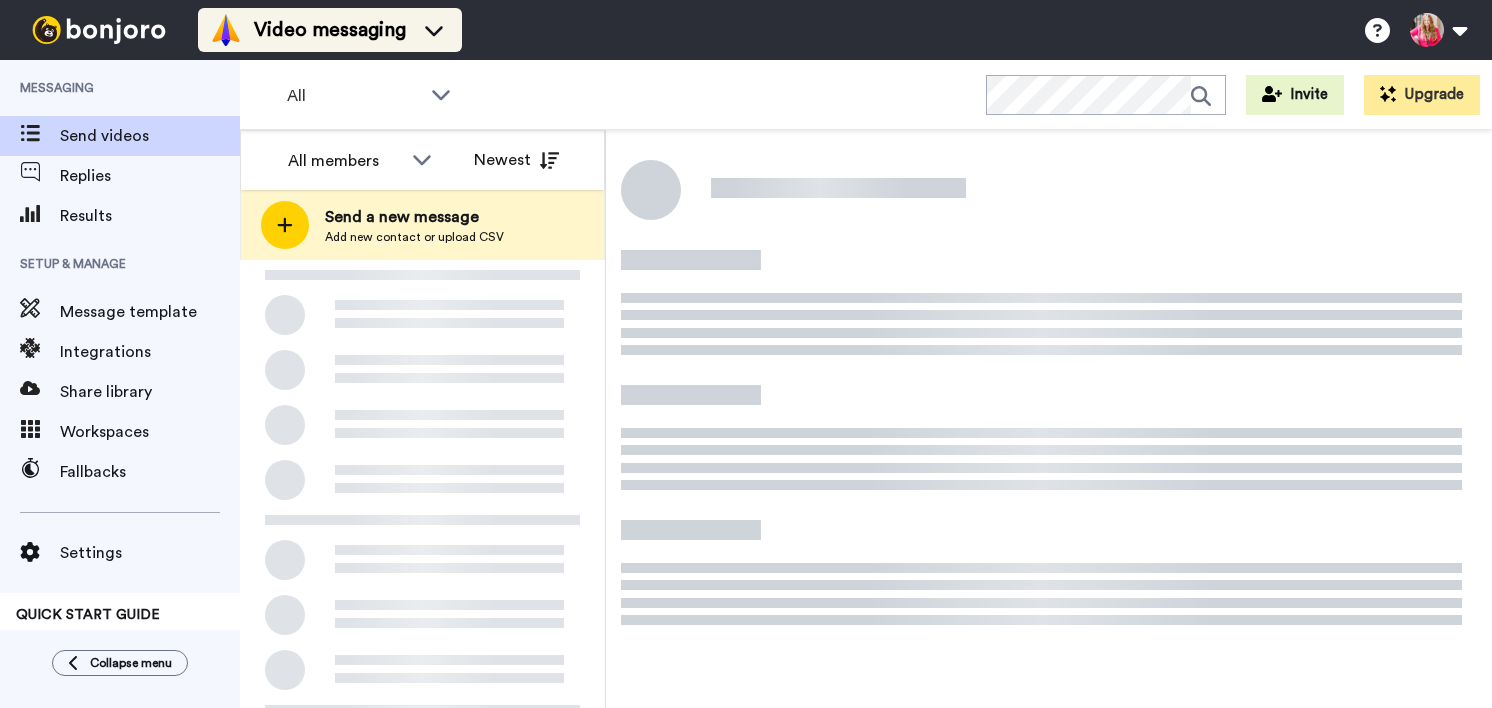 scroll, scrollTop: 0, scrollLeft: 0, axis: both 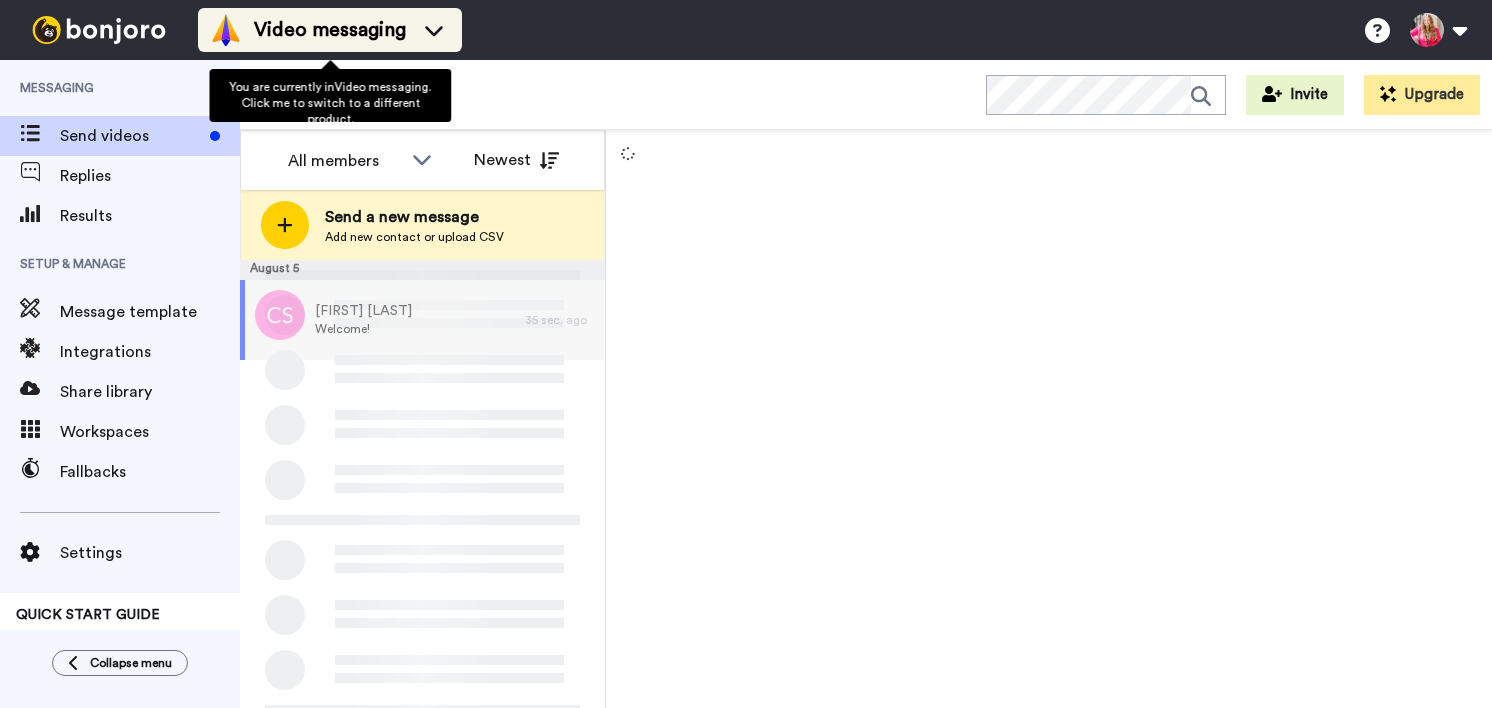 click 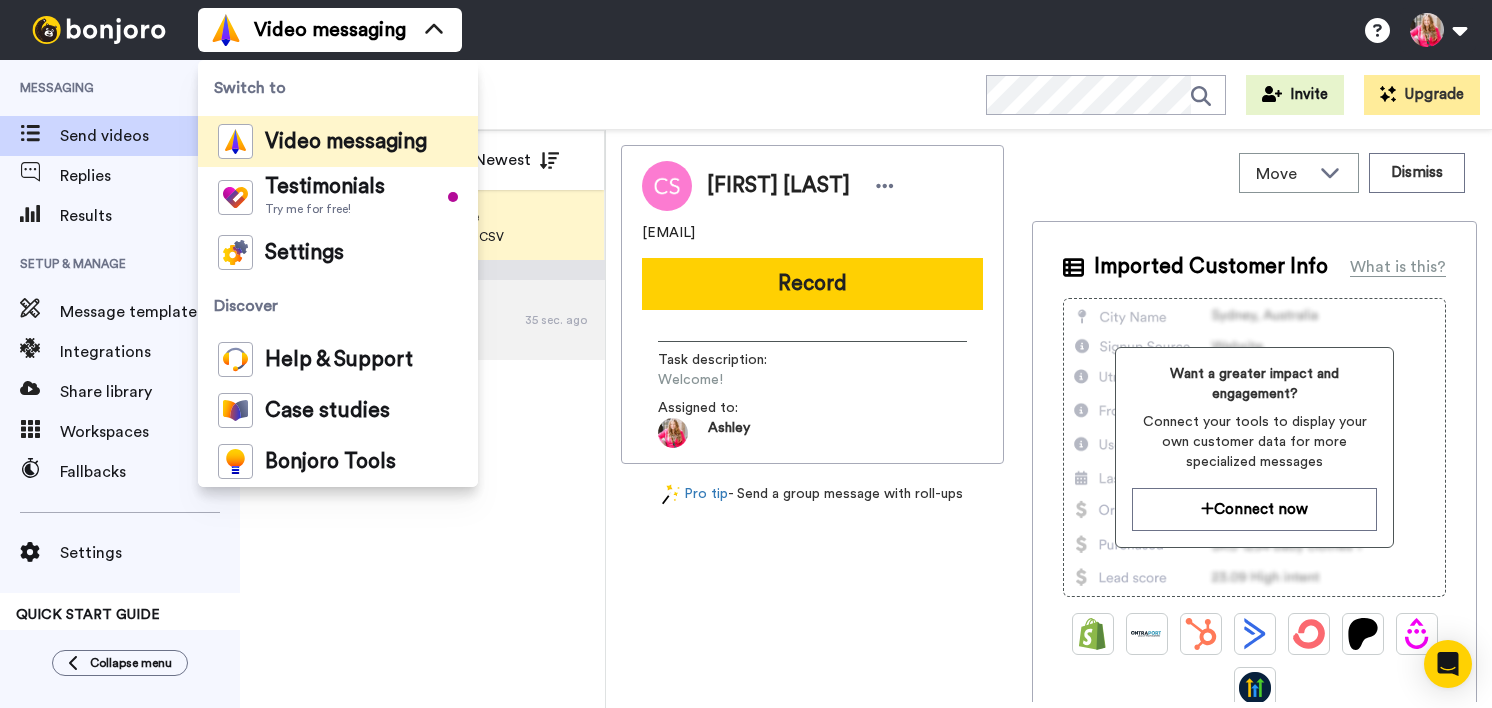 click on "All WORKSPACES View all All Default Task List + Add a new workspace
Invite Upgrade" at bounding box center (866, 95) 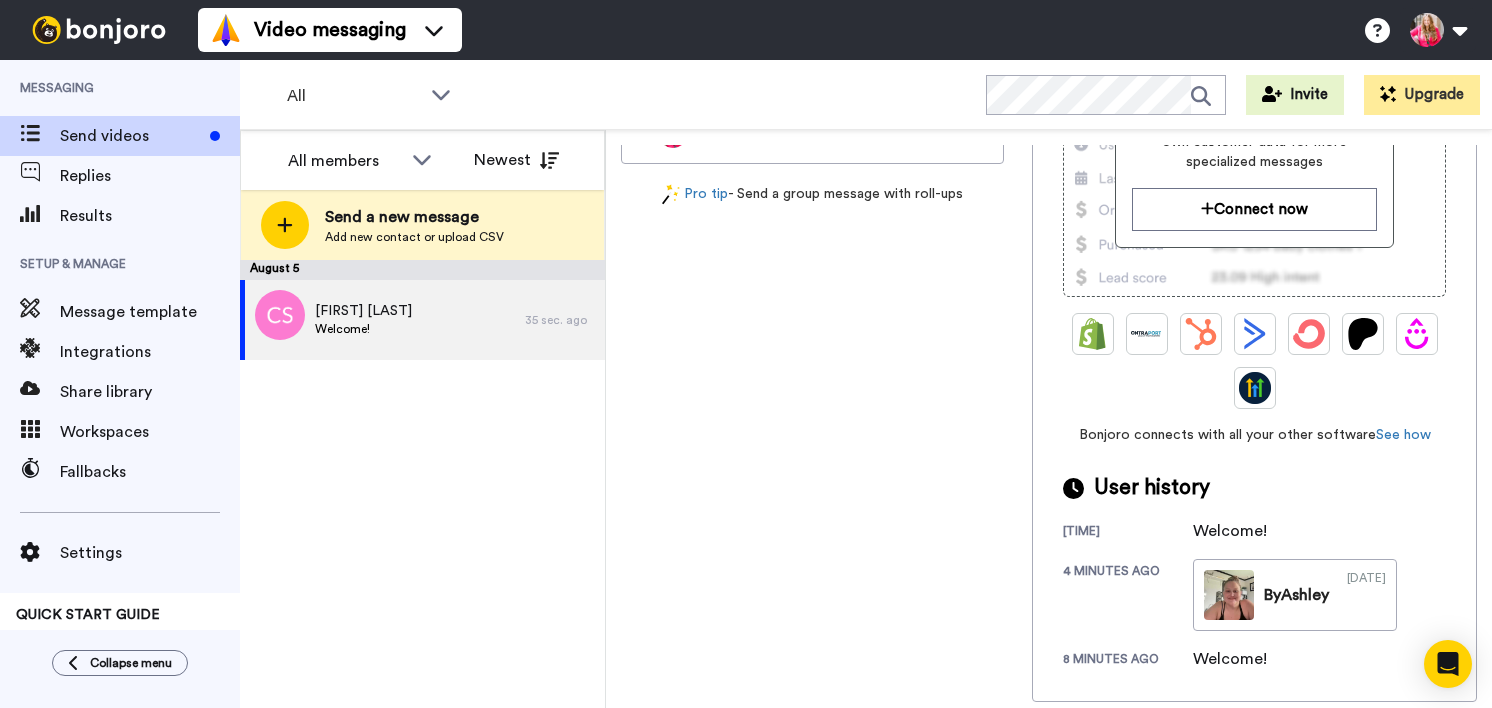 scroll, scrollTop: 0, scrollLeft: 0, axis: both 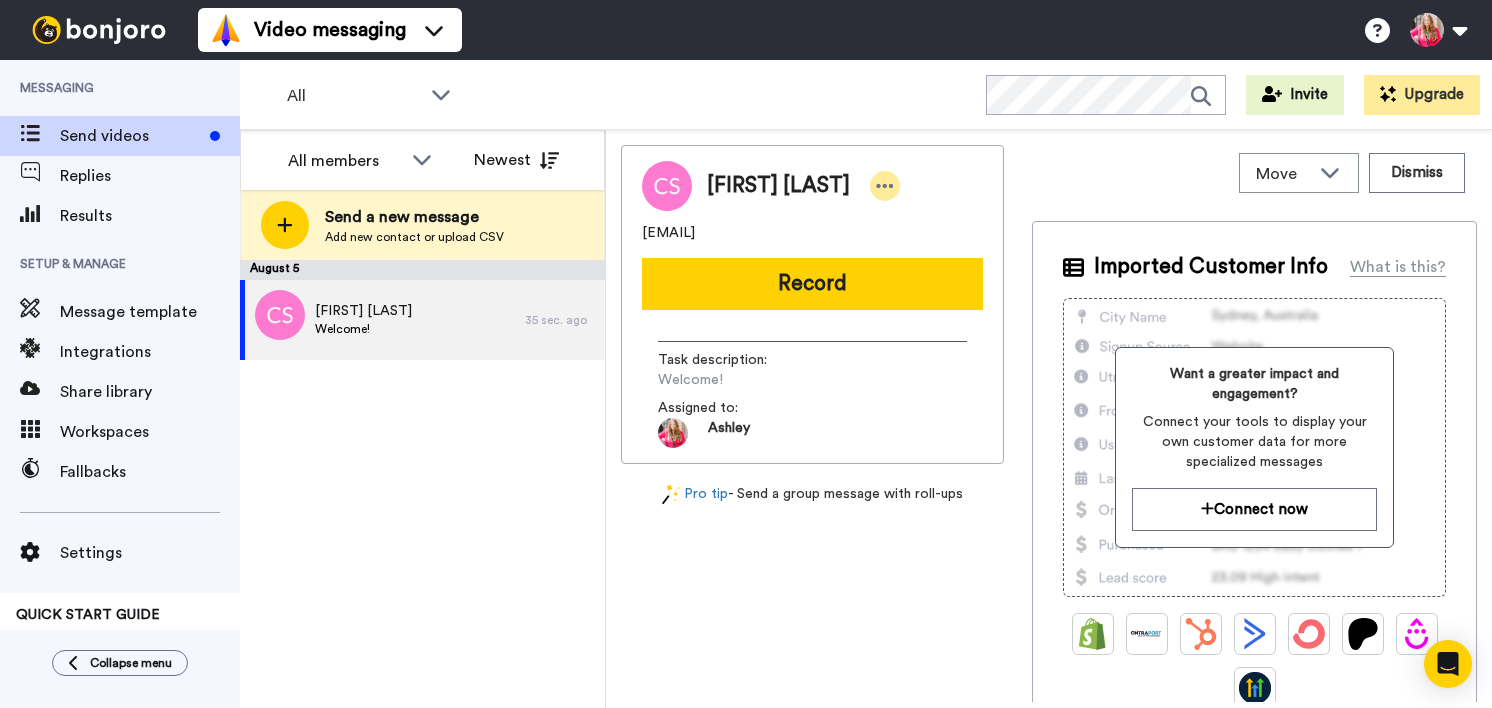 click 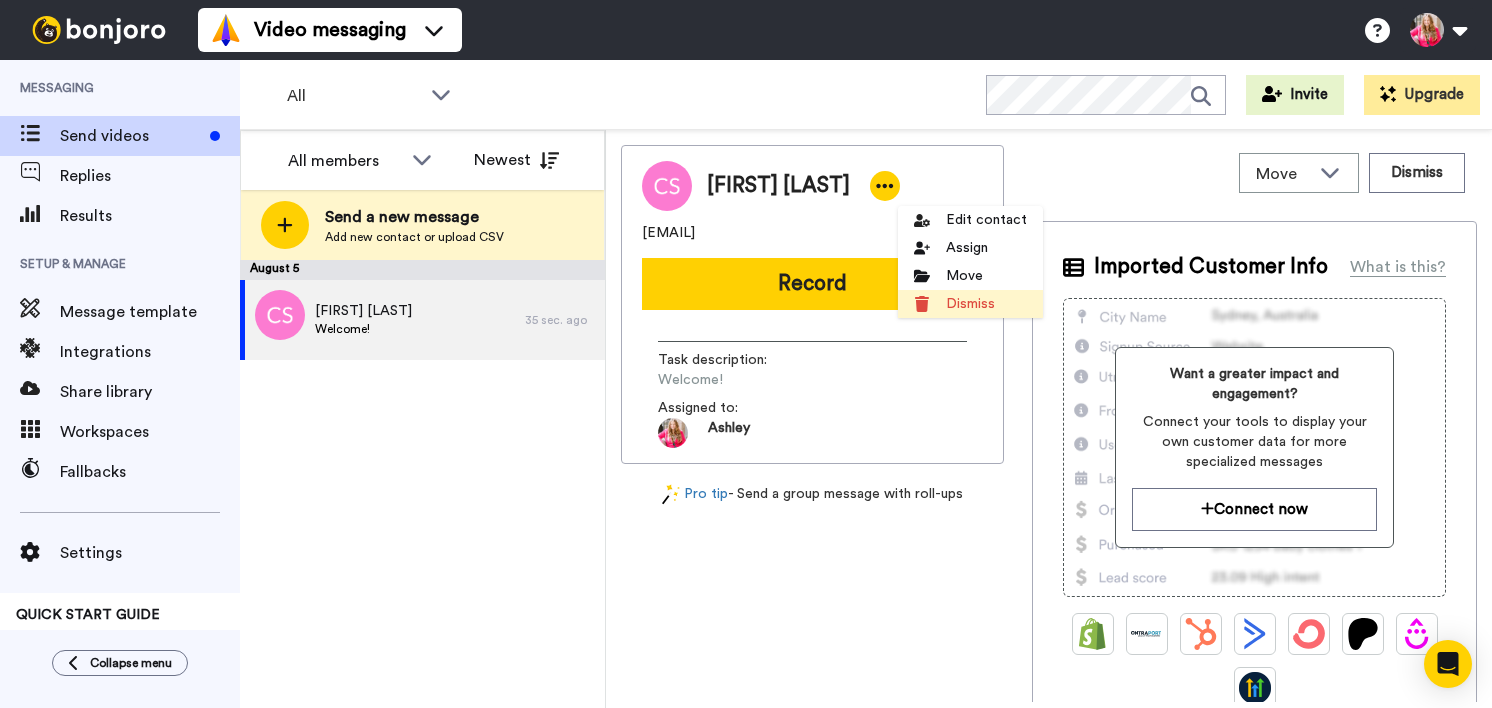 click on "Dismiss" at bounding box center [970, 304] 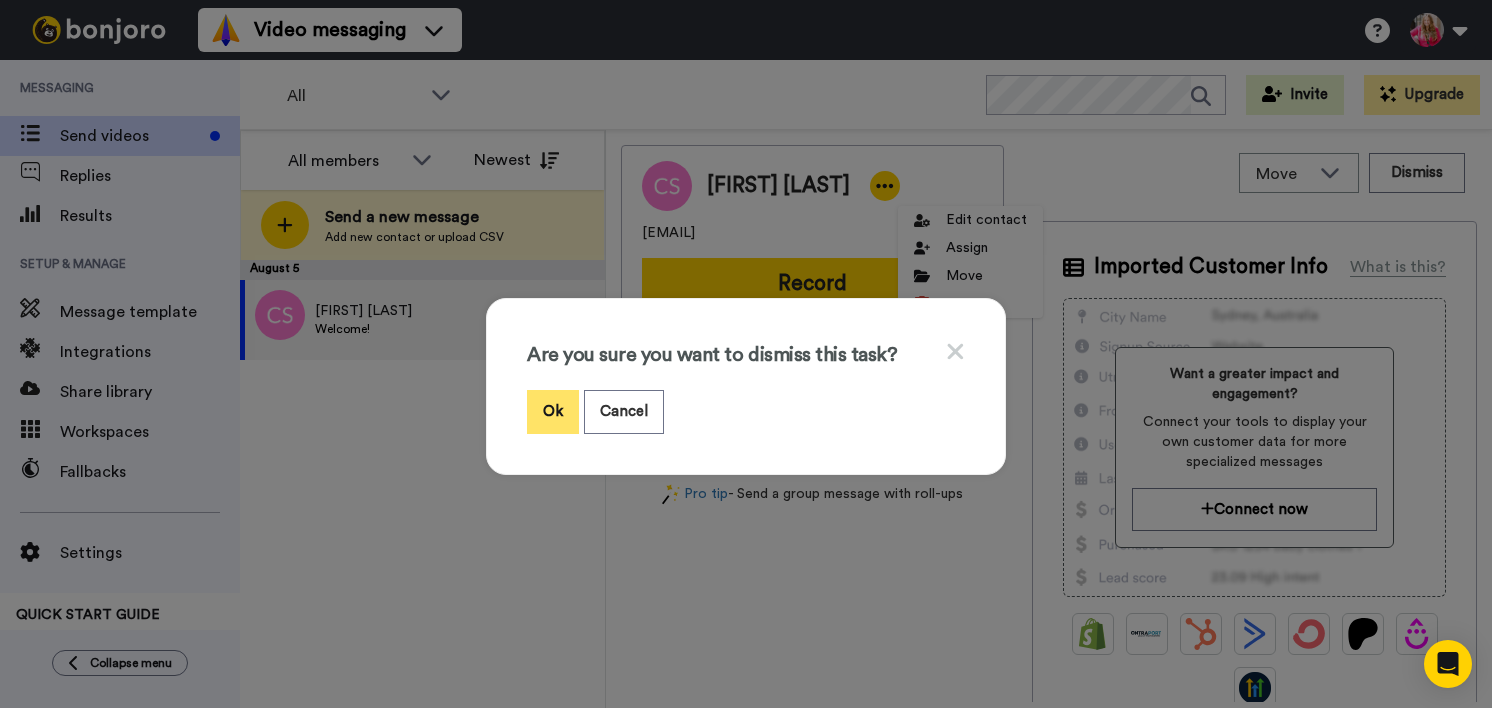 click on "Ok" at bounding box center [553, 411] 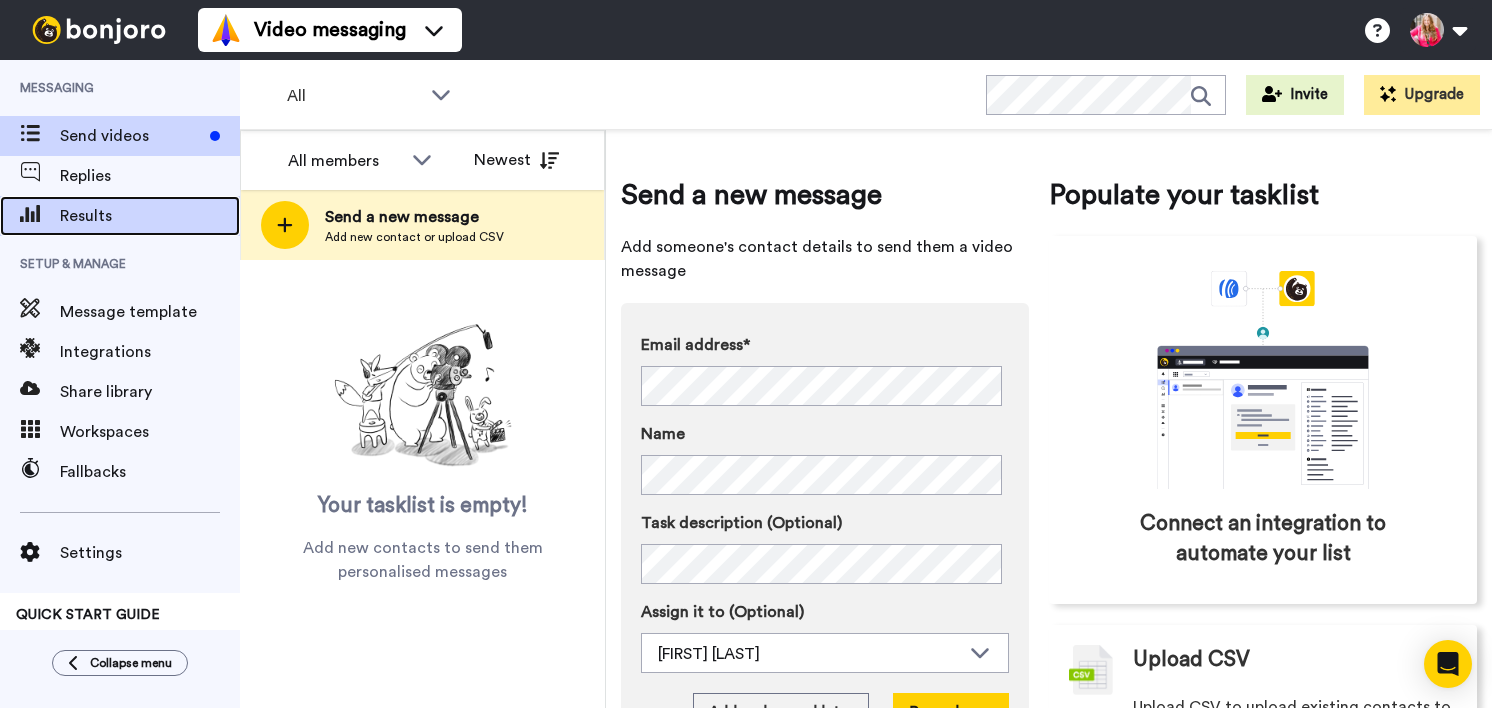 click on "Results" at bounding box center [120, 216] 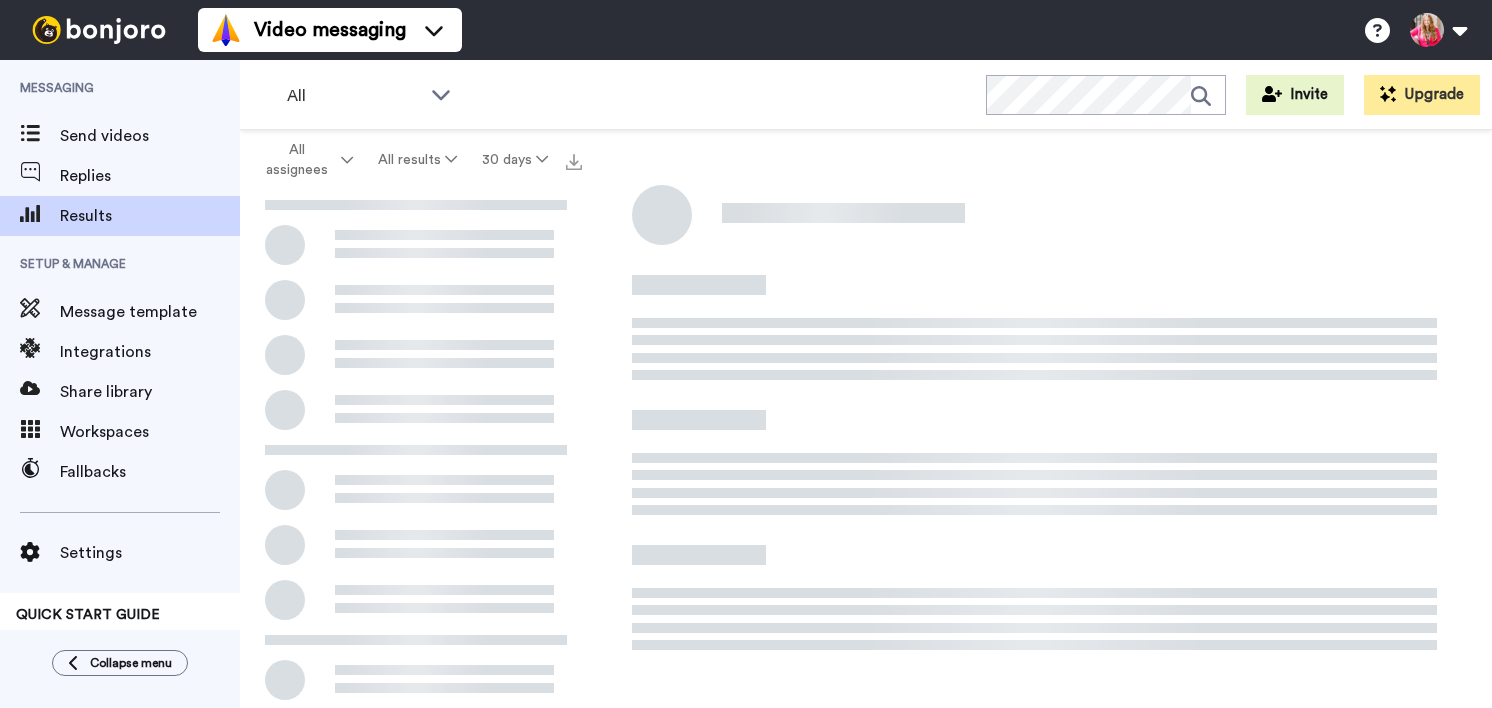 scroll, scrollTop: 0, scrollLeft: 0, axis: both 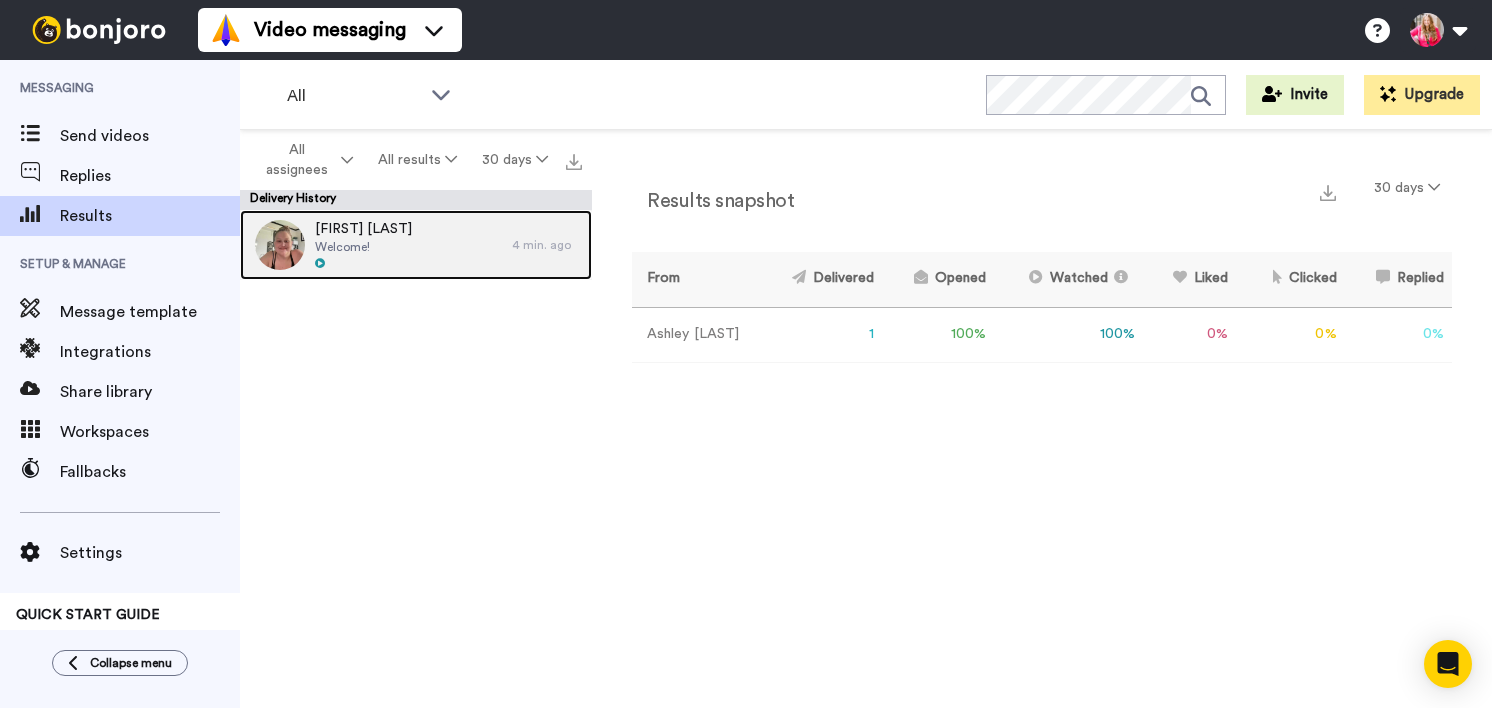 click on "[FIRST] [LAST]" at bounding box center [363, 229] 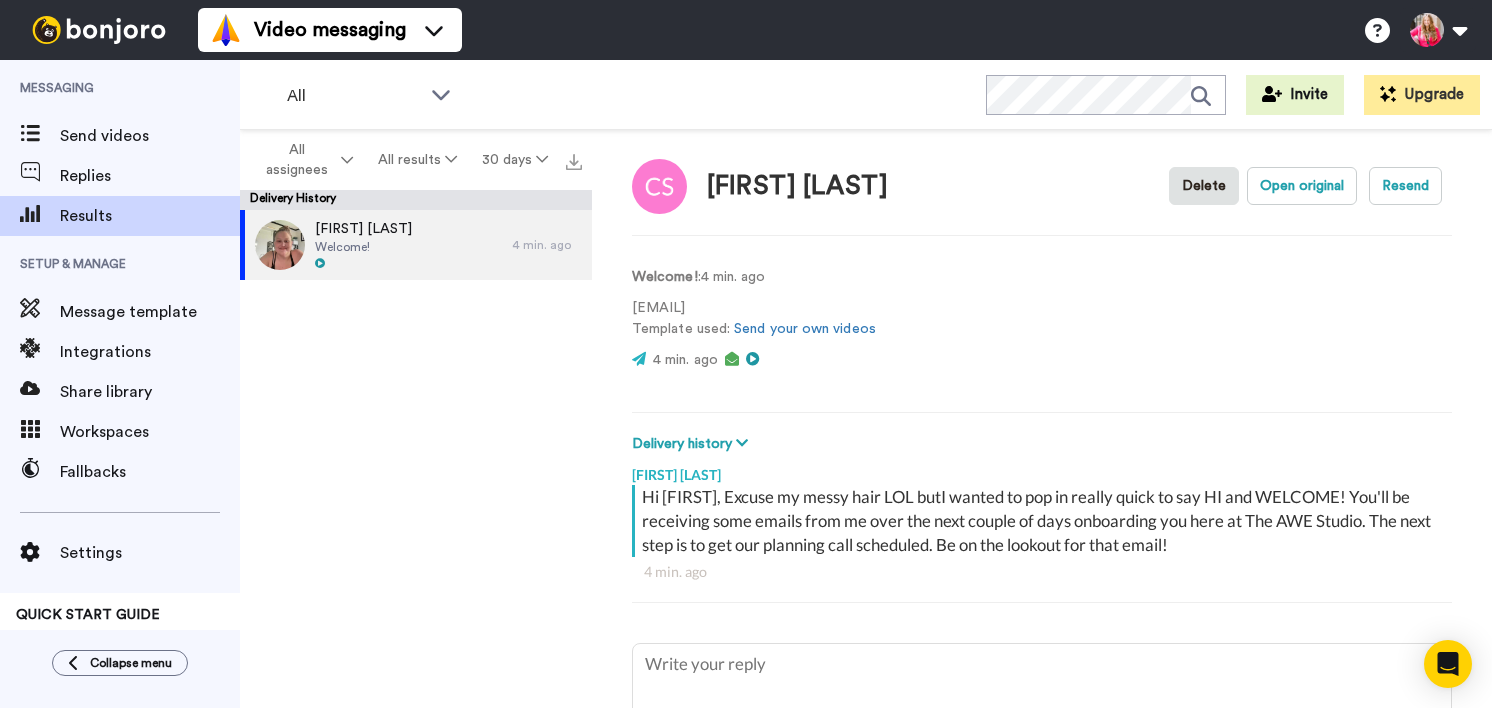 scroll, scrollTop: 0, scrollLeft: 0, axis: both 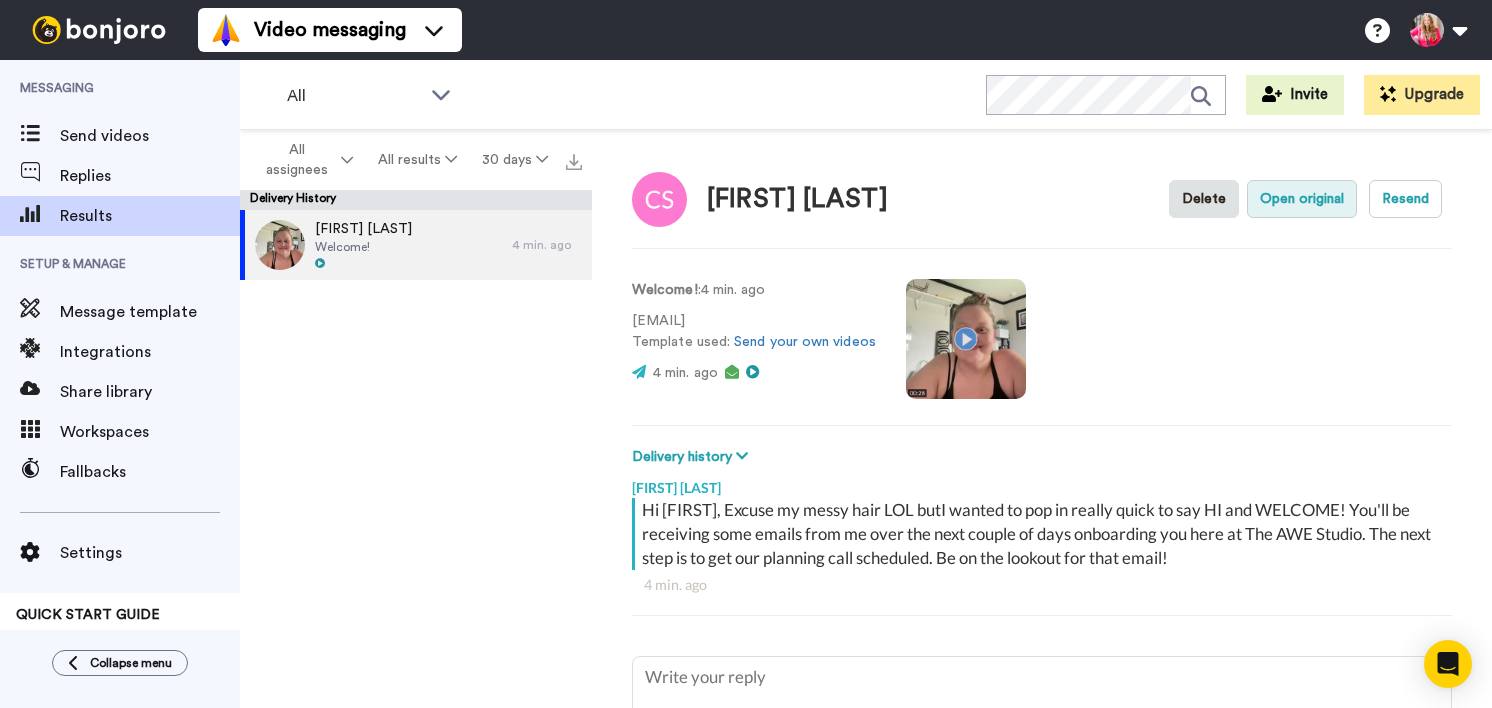 click on "Open original" at bounding box center (1302, 199) 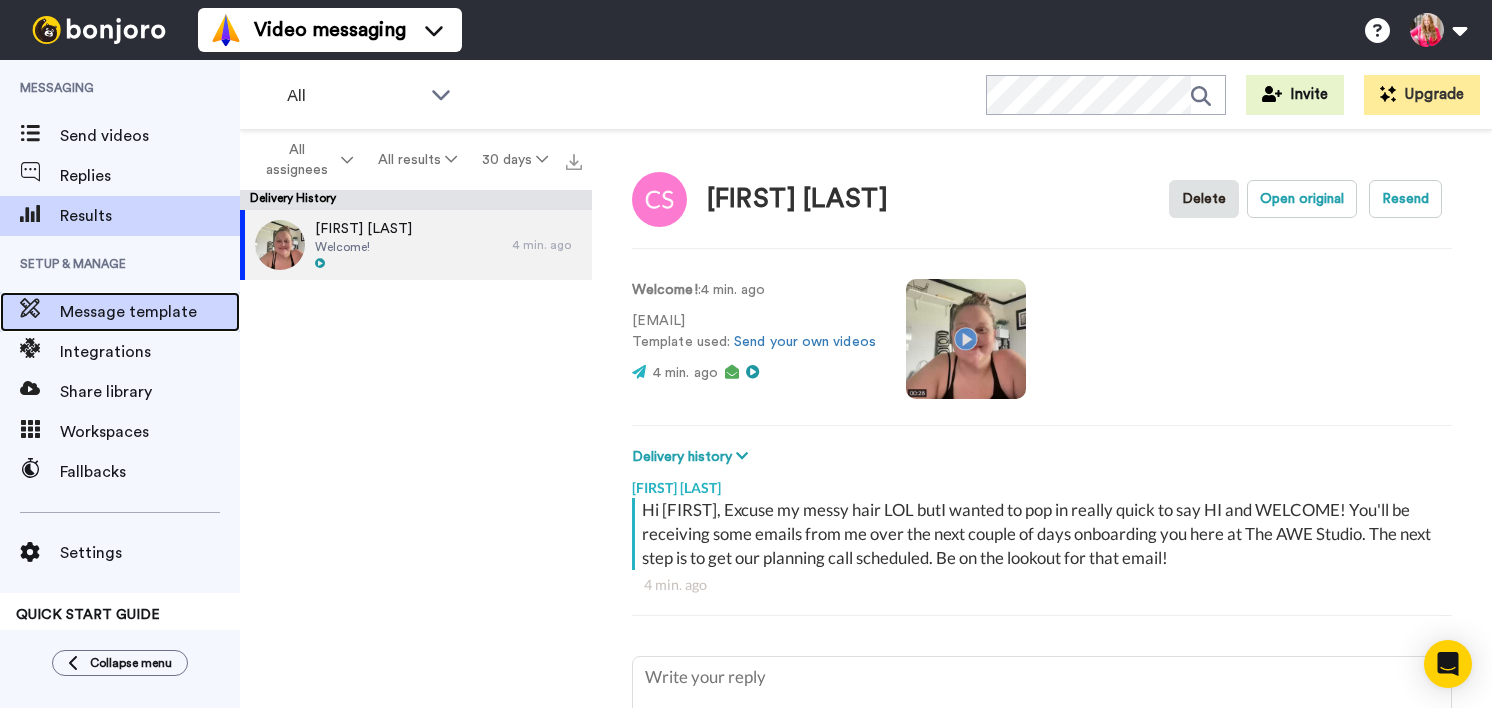 click on "Message template" at bounding box center [120, 312] 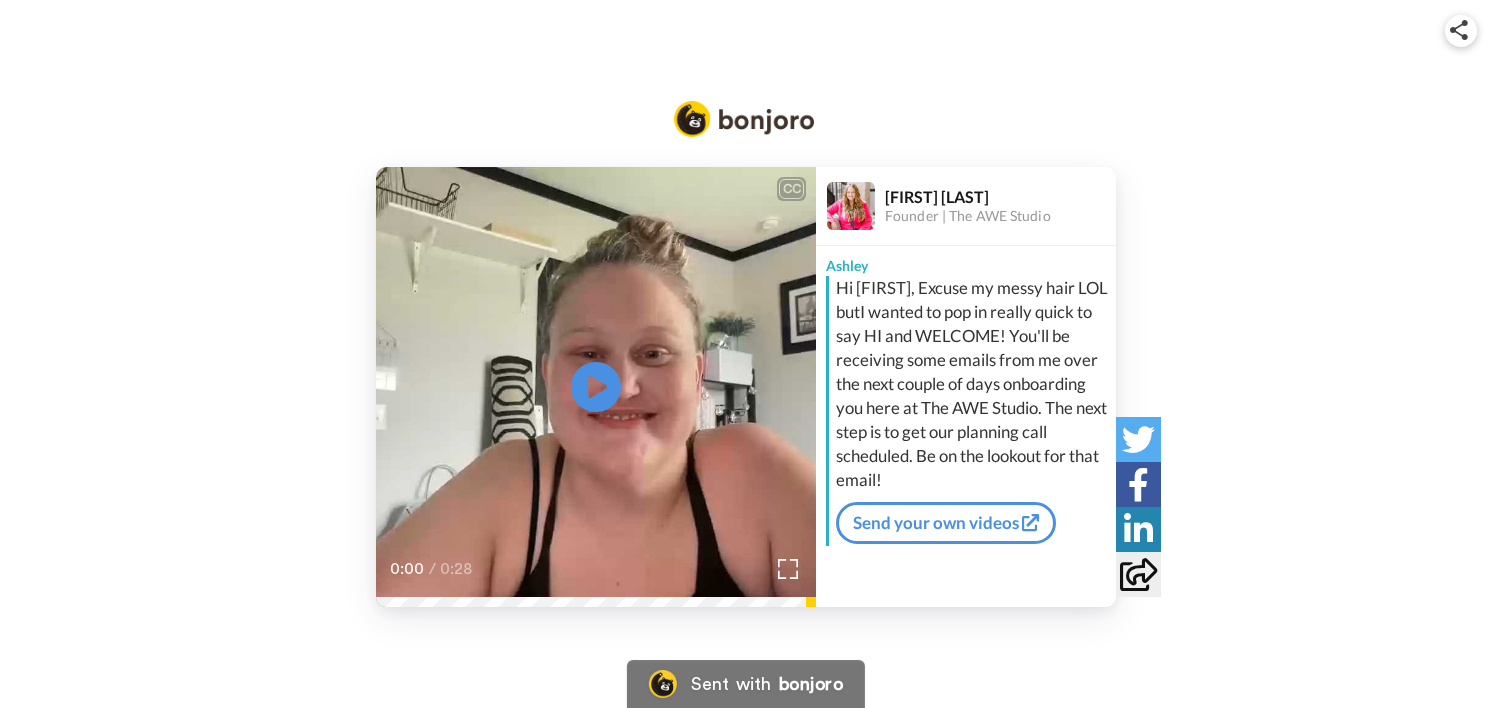 scroll, scrollTop: 0, scrollLeft: 0, axis: both 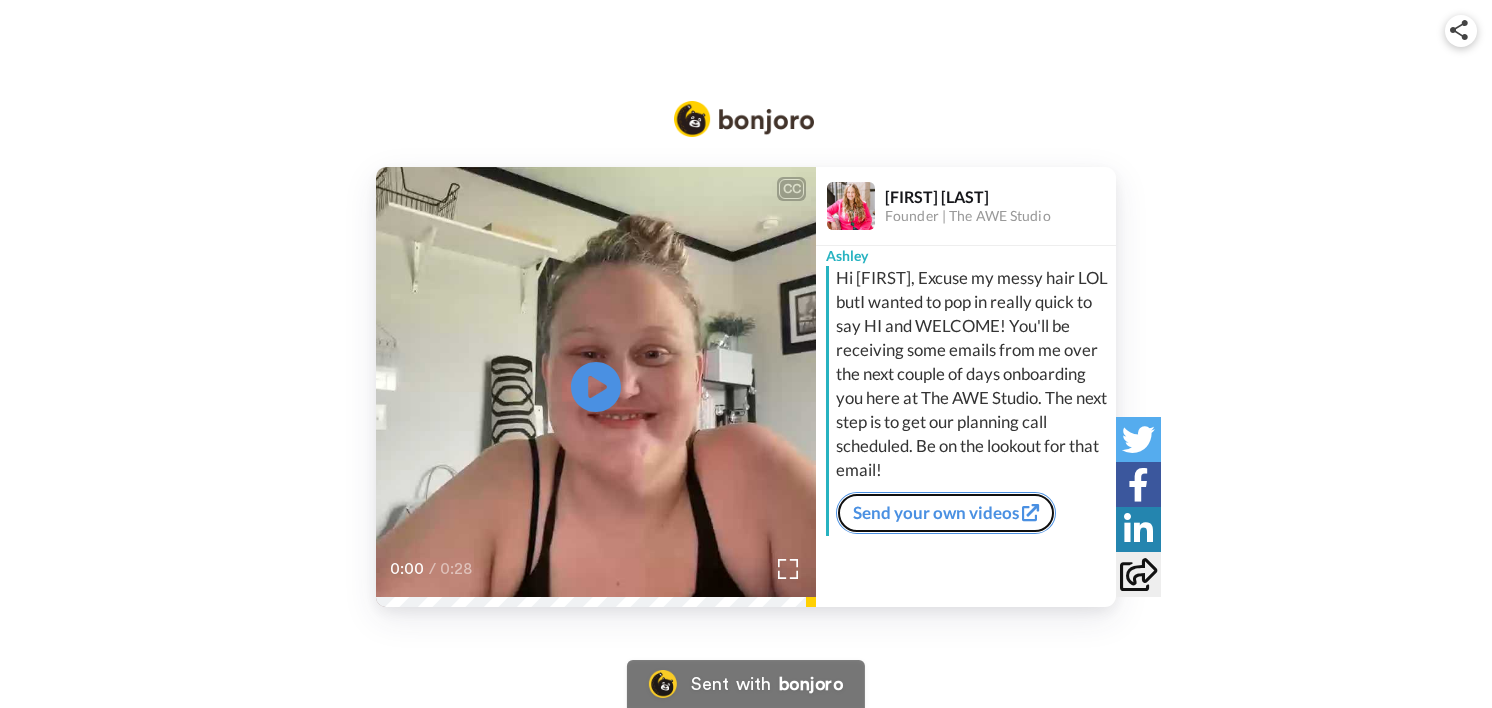 click on "Send your own videos" at bounding box center [946, 513] 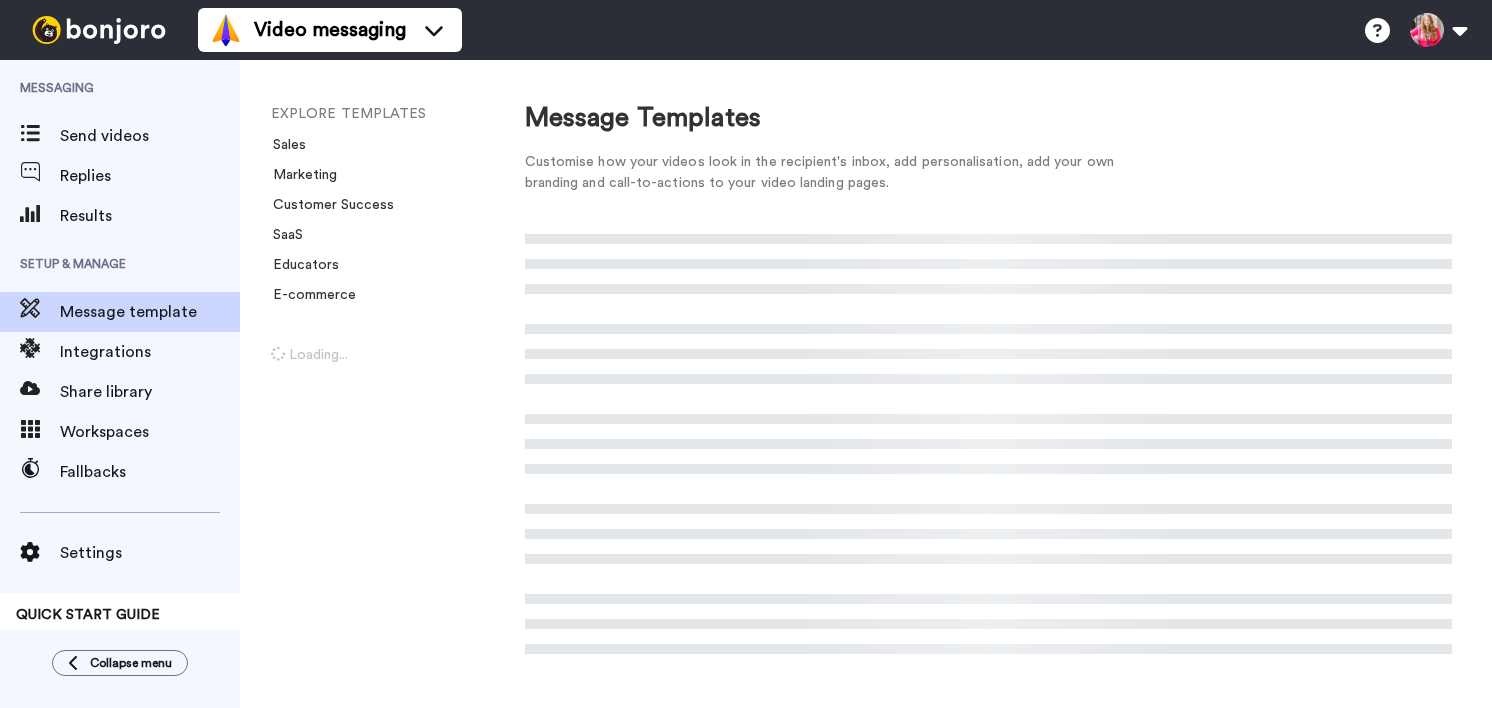 scroll, scrollTop: 0, scrollLeft: 0, axis: both 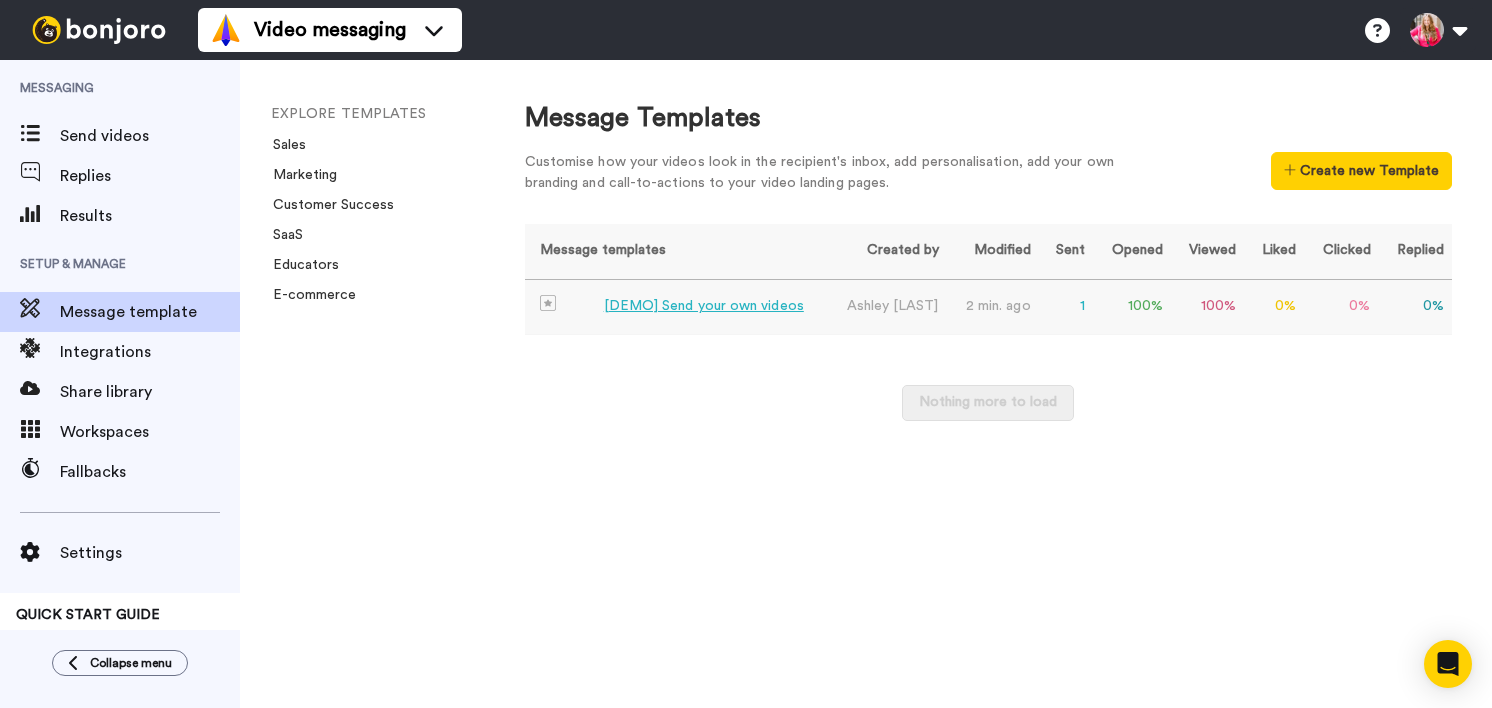 click on "[DEMO] Send your own videos" at bounding box center (704, 306) 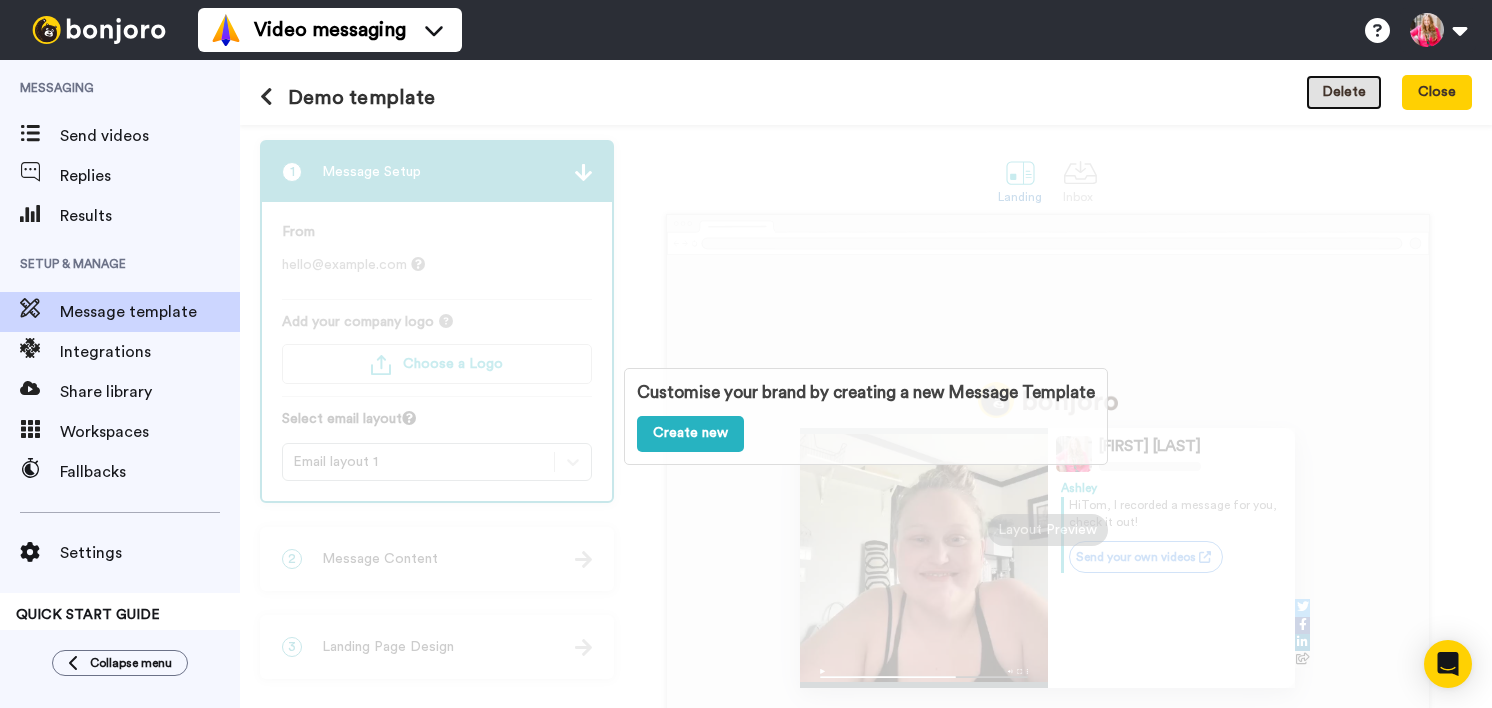 click on "Delete" at bounding box center [1344, 93] 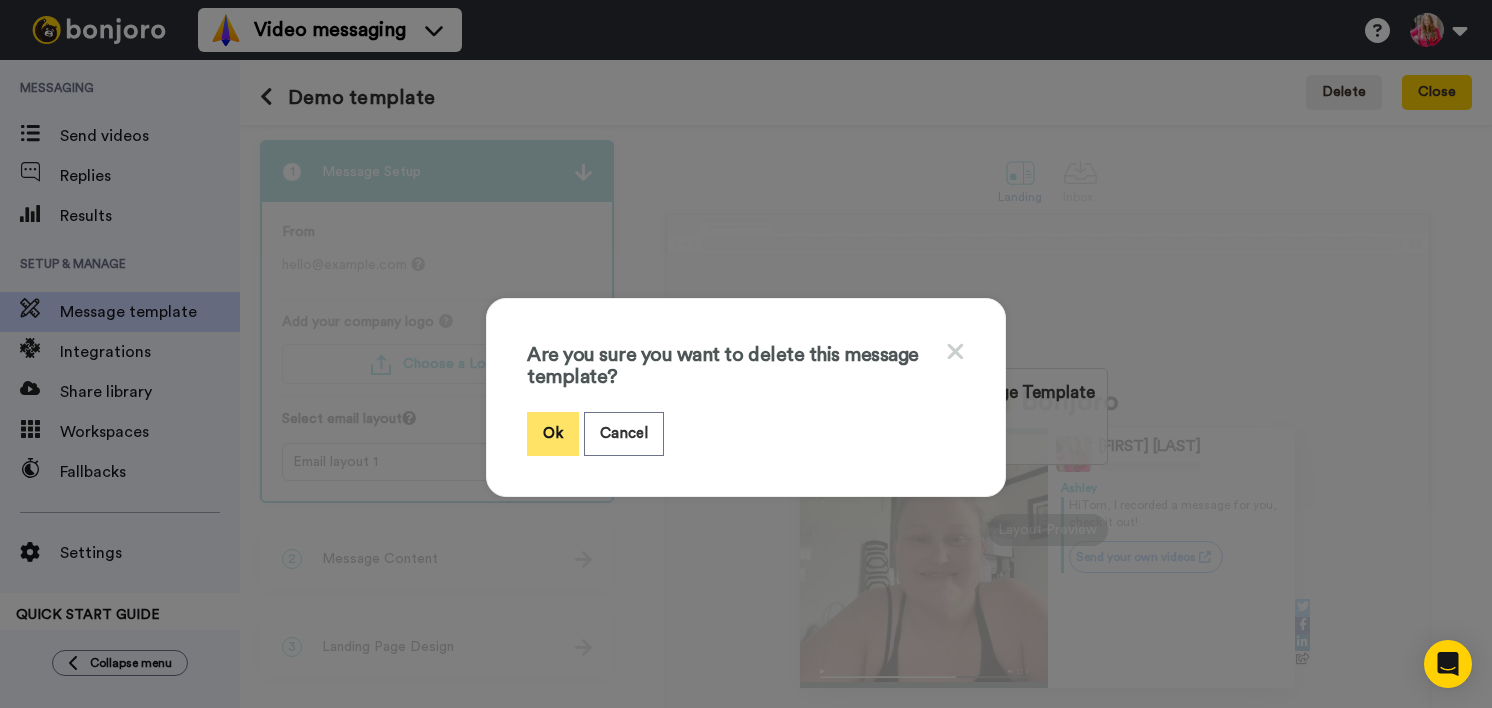 click on "Ok" at bounding box center [553, 433] 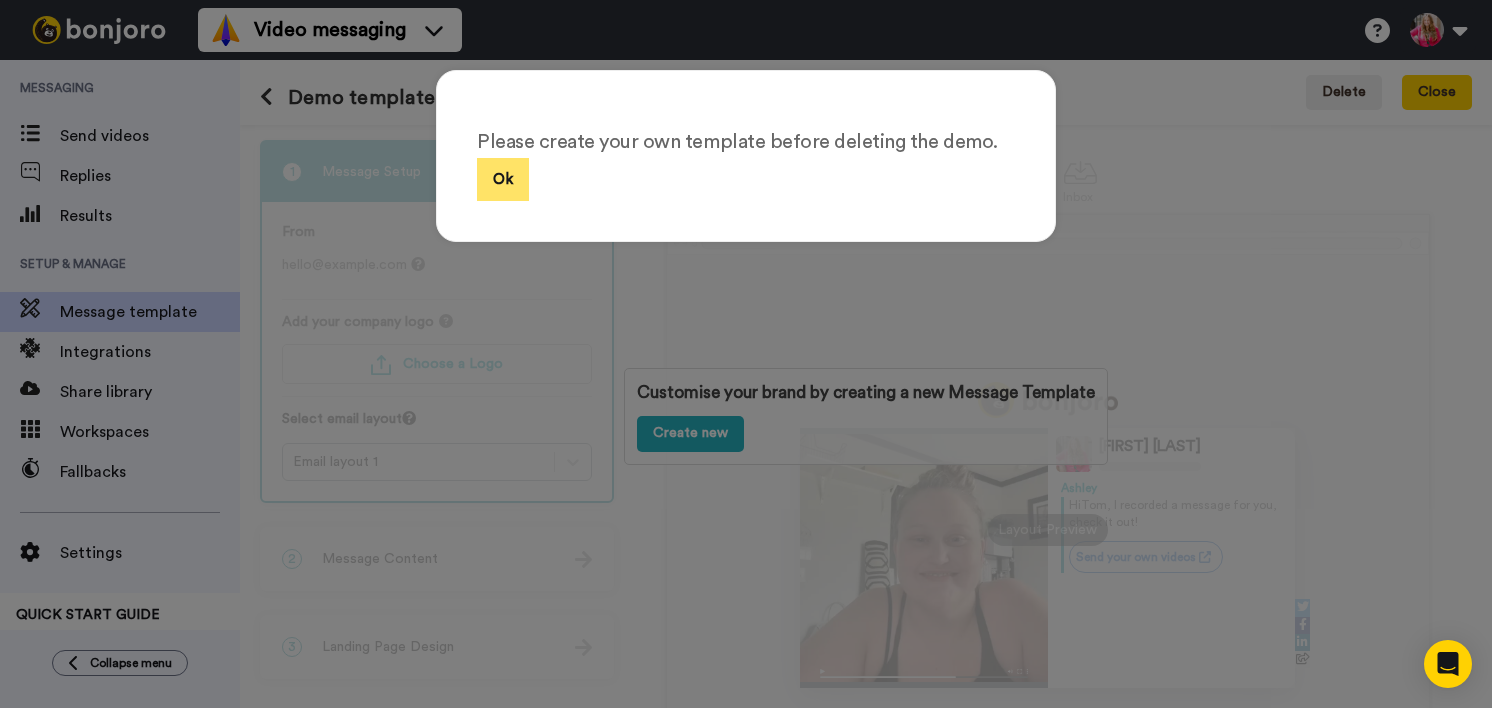 click on "Ok" at bounding box center [503, 179] 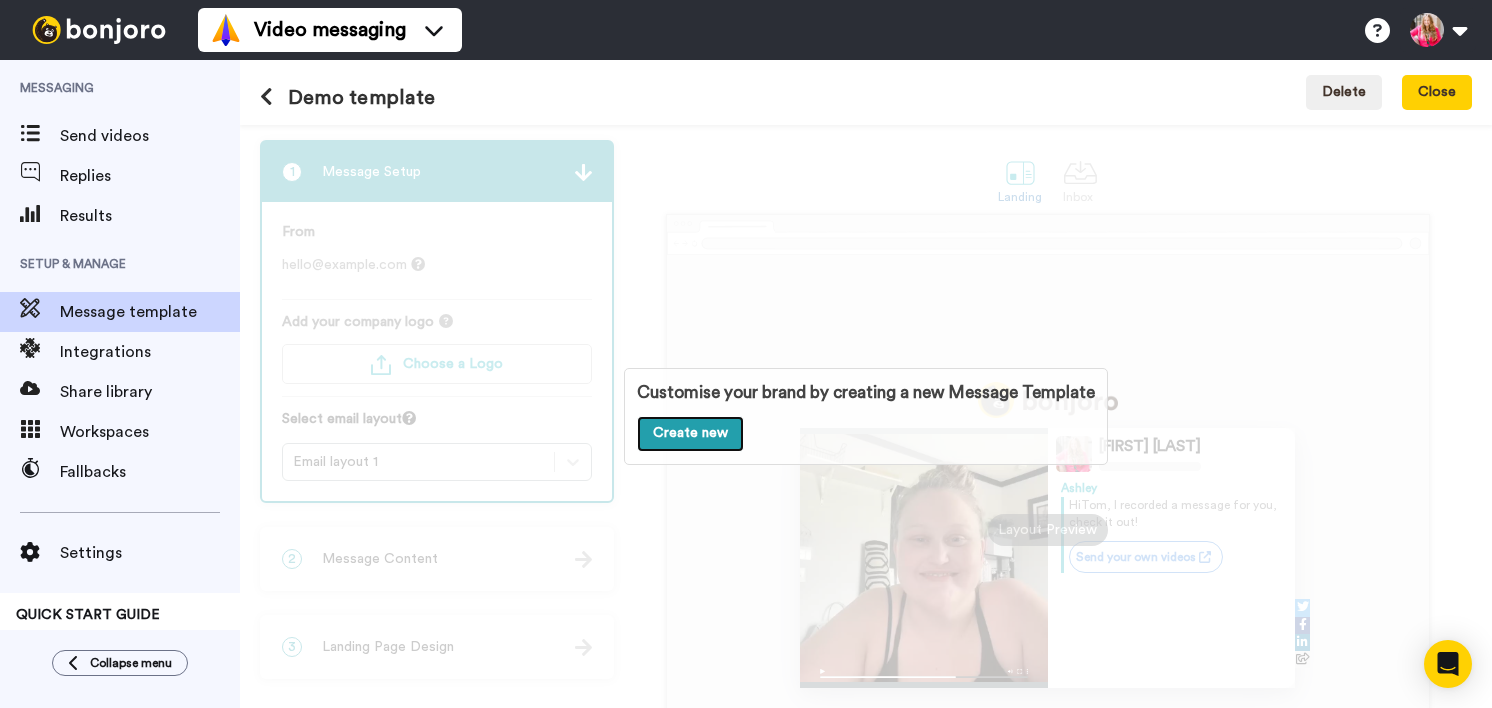 click on "Create new" at bounding box center [690, 434] 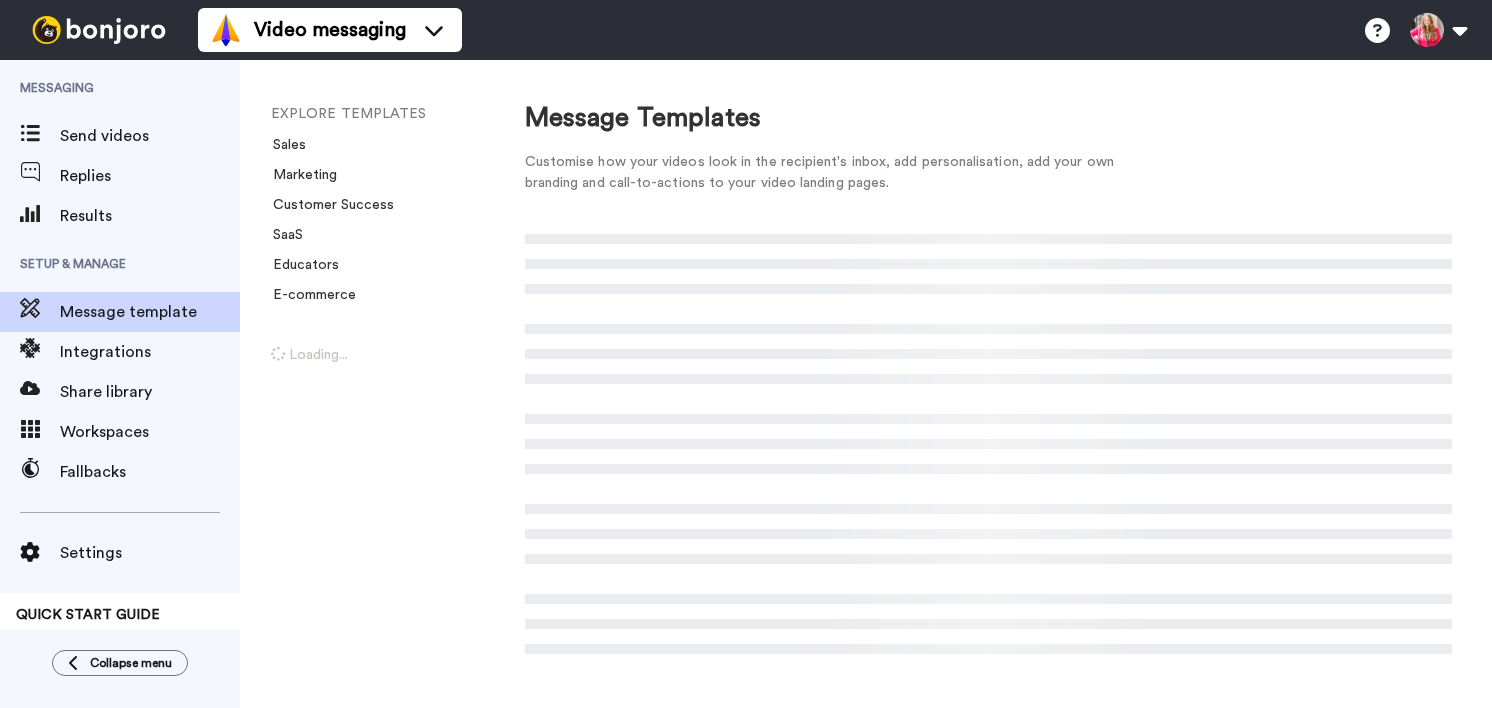 scroll, scrollTop: 0, scrollLeft: 0, axis: both 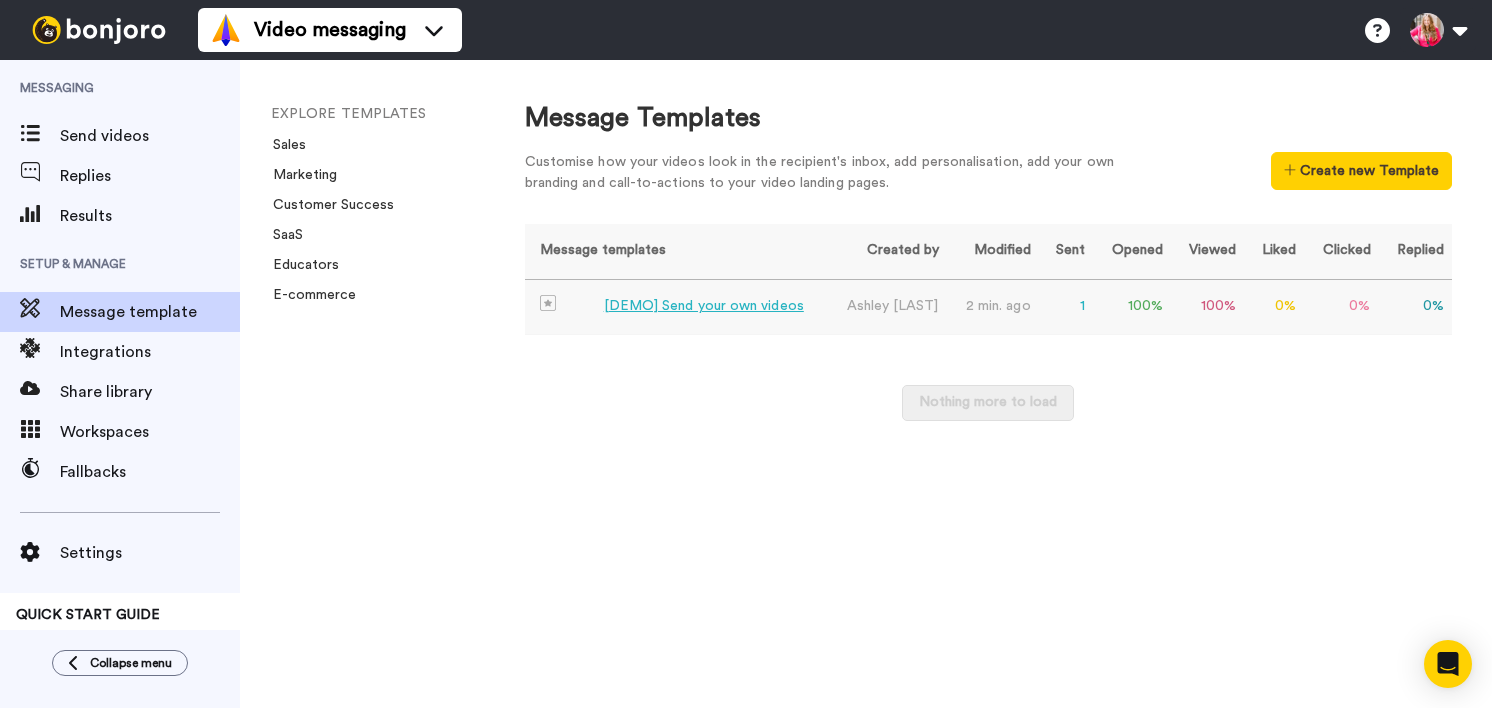 click on "[DEMO] Send your own videos" at bounding box center [704, 306] 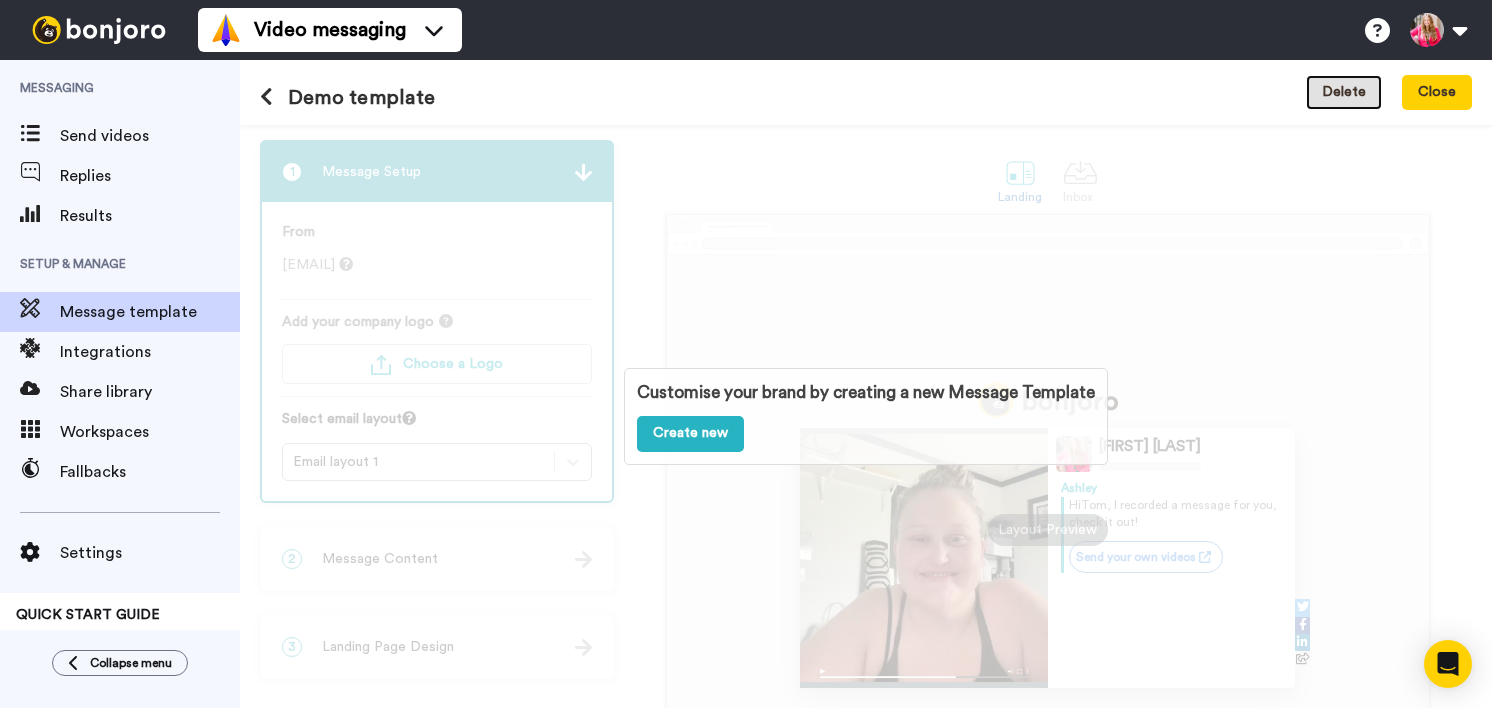 click on "Delete" at bounding box center [1344, 93] 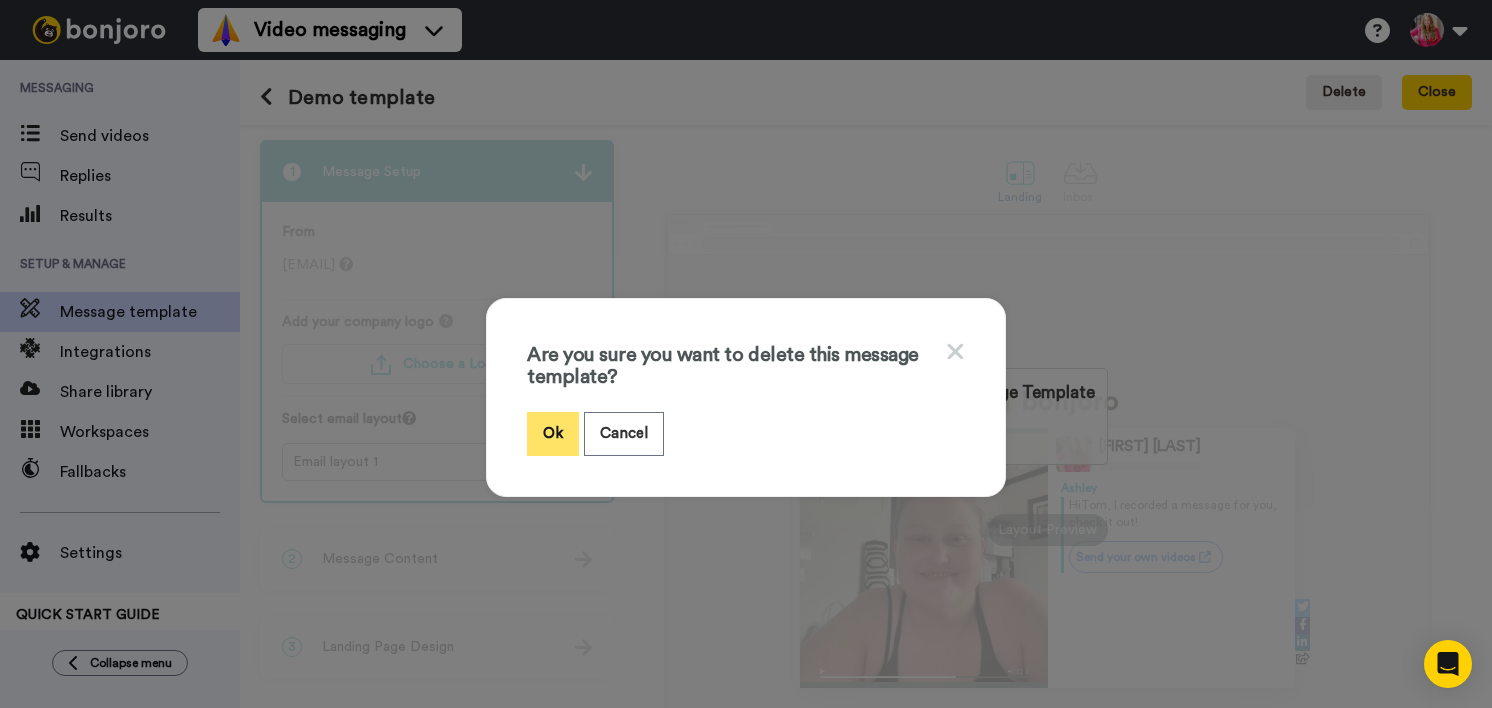 click on "Ok" at bounding box center [553, 433] 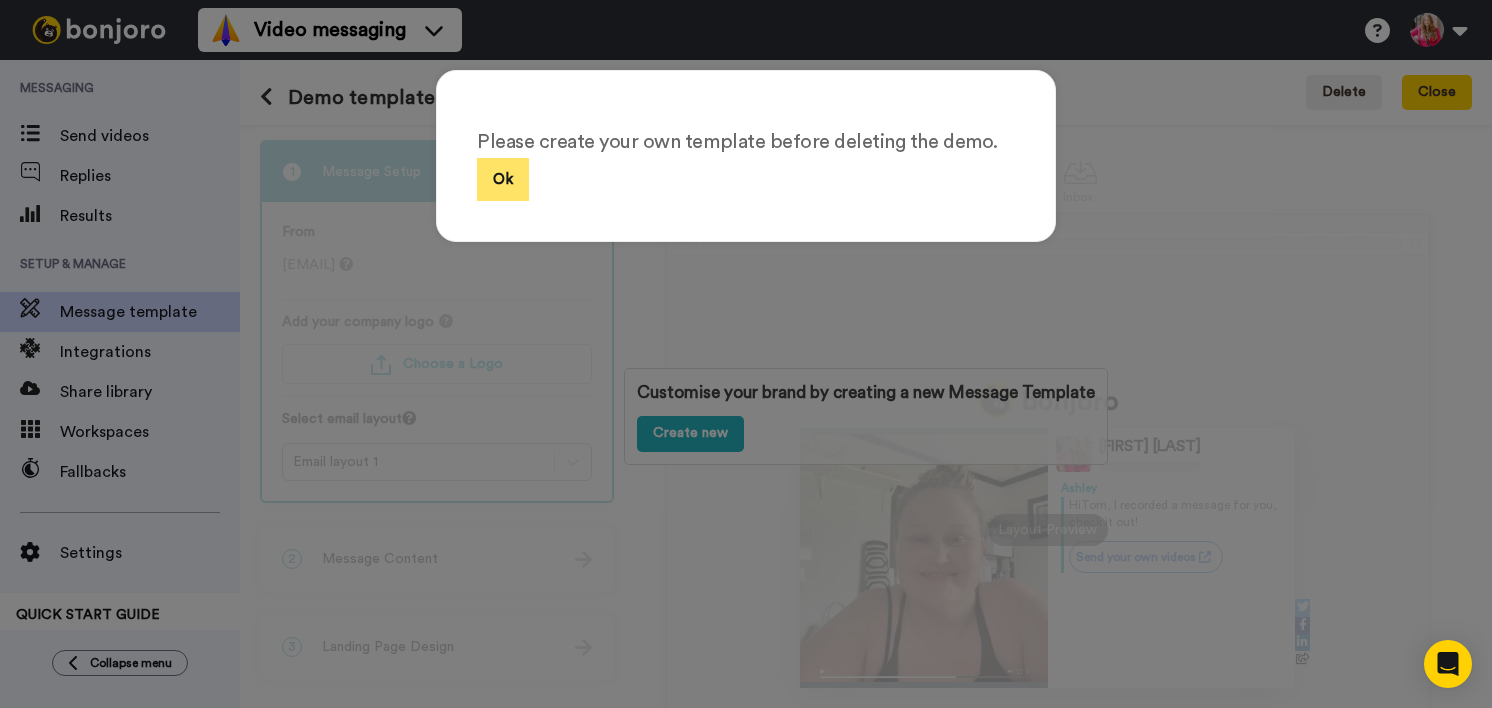 click on "Ok" at bounding box center (503, 179) 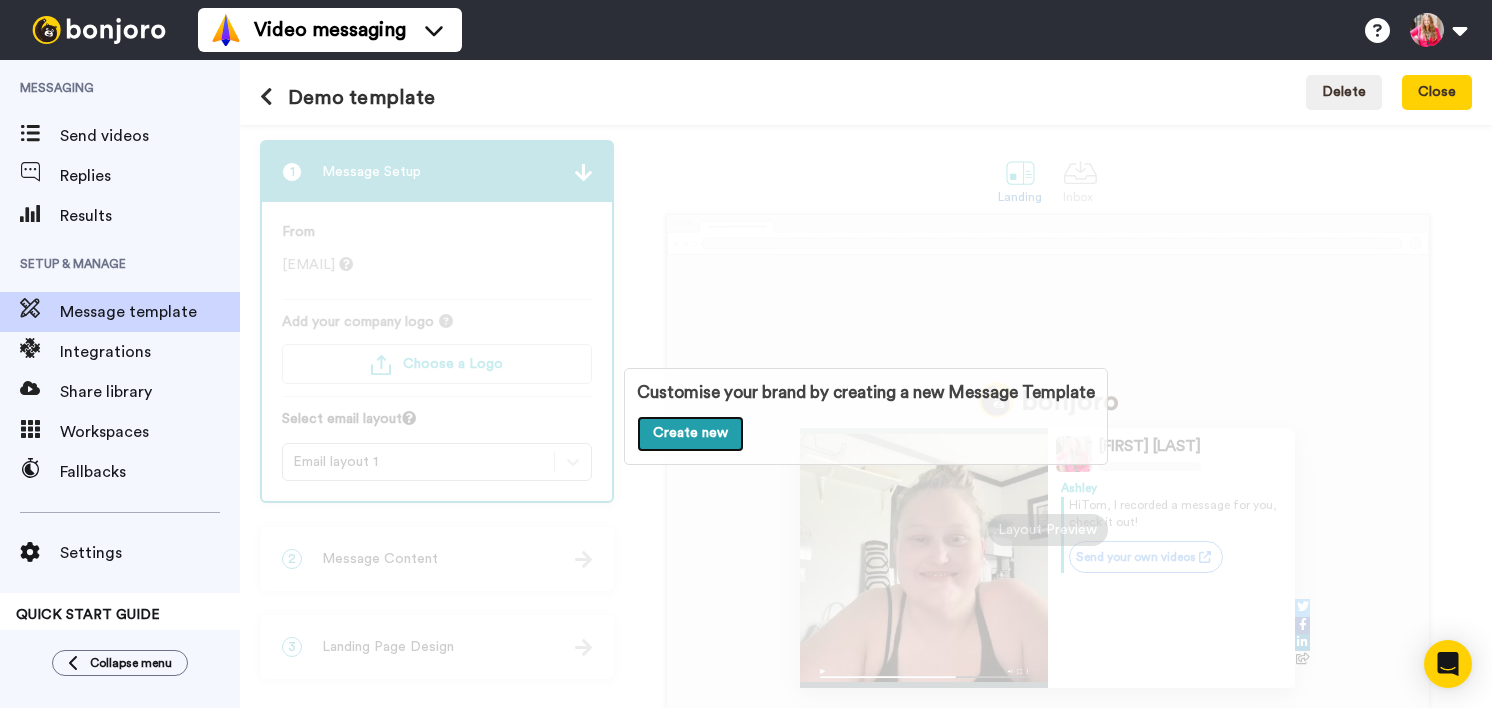 click on "Create new" at bounding box center (690, 434) 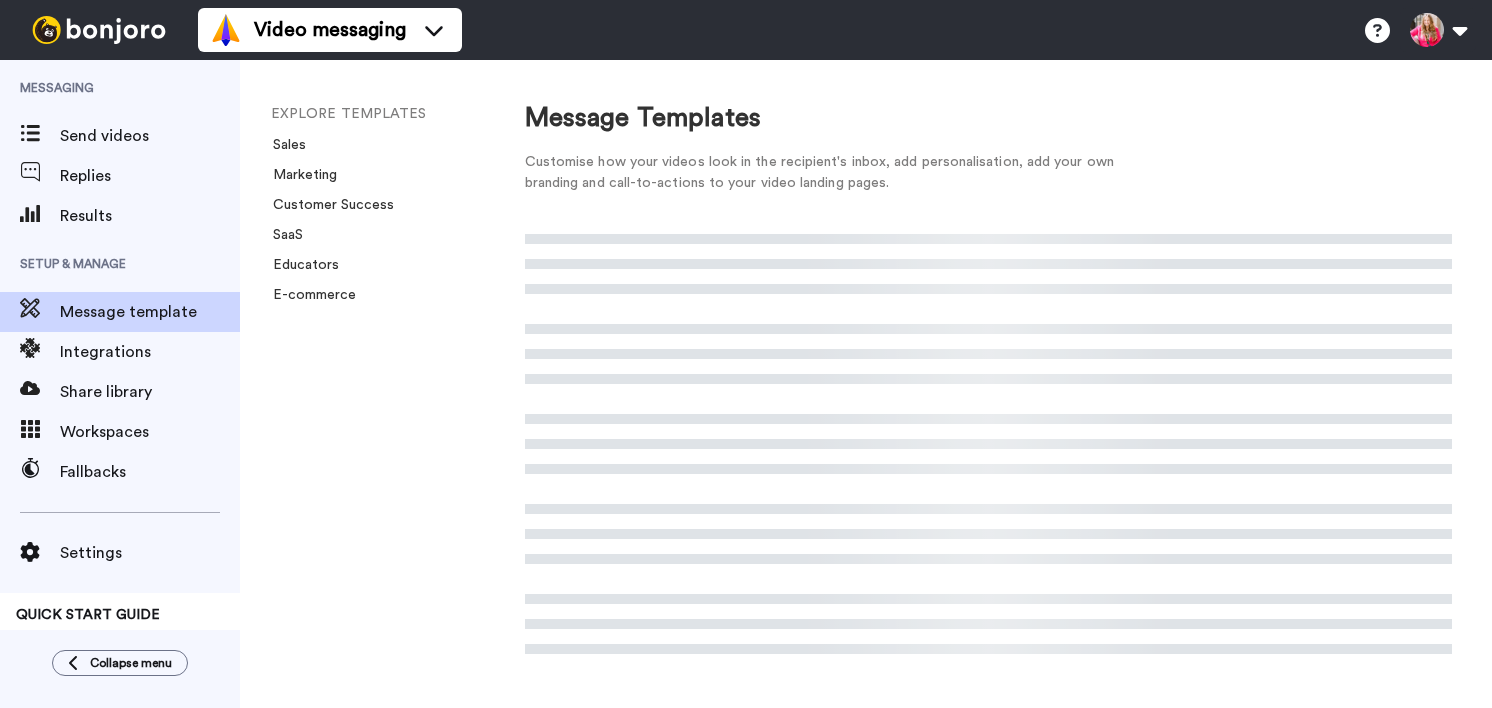 scroll, scrollTop: 0, scrollLeft: 0, axis: both 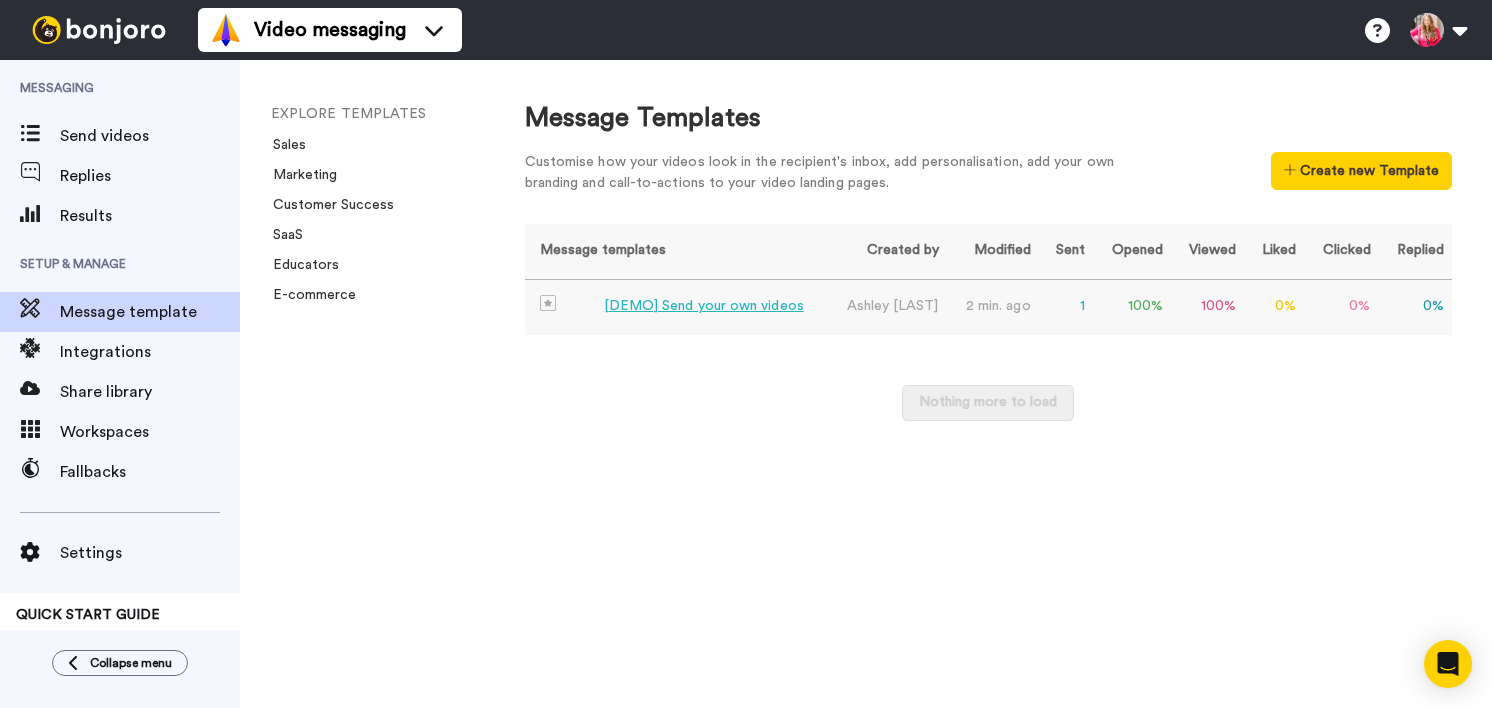 click on "0 %" at bounding box center (1415, 307) 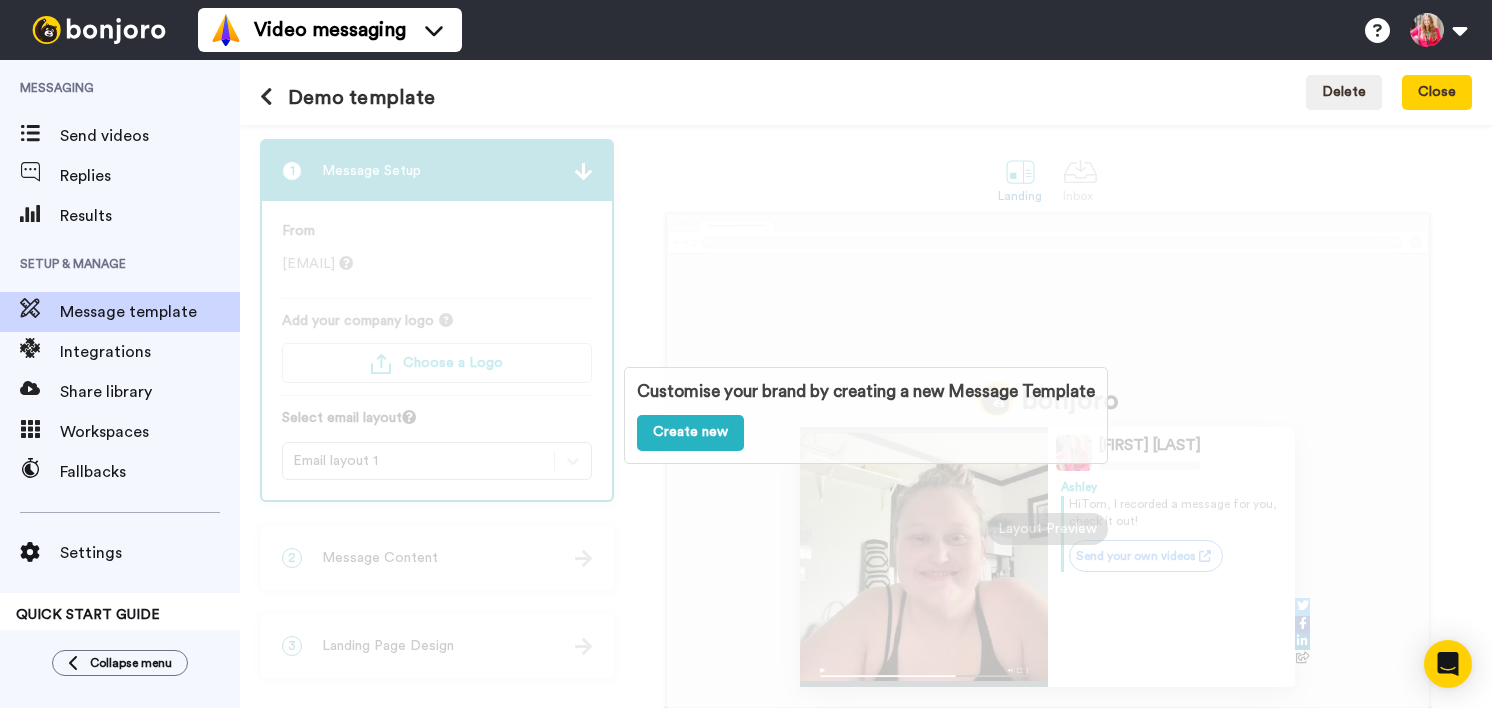 scroll, scrollTop: 0, scrollLeft: 0, axis: both 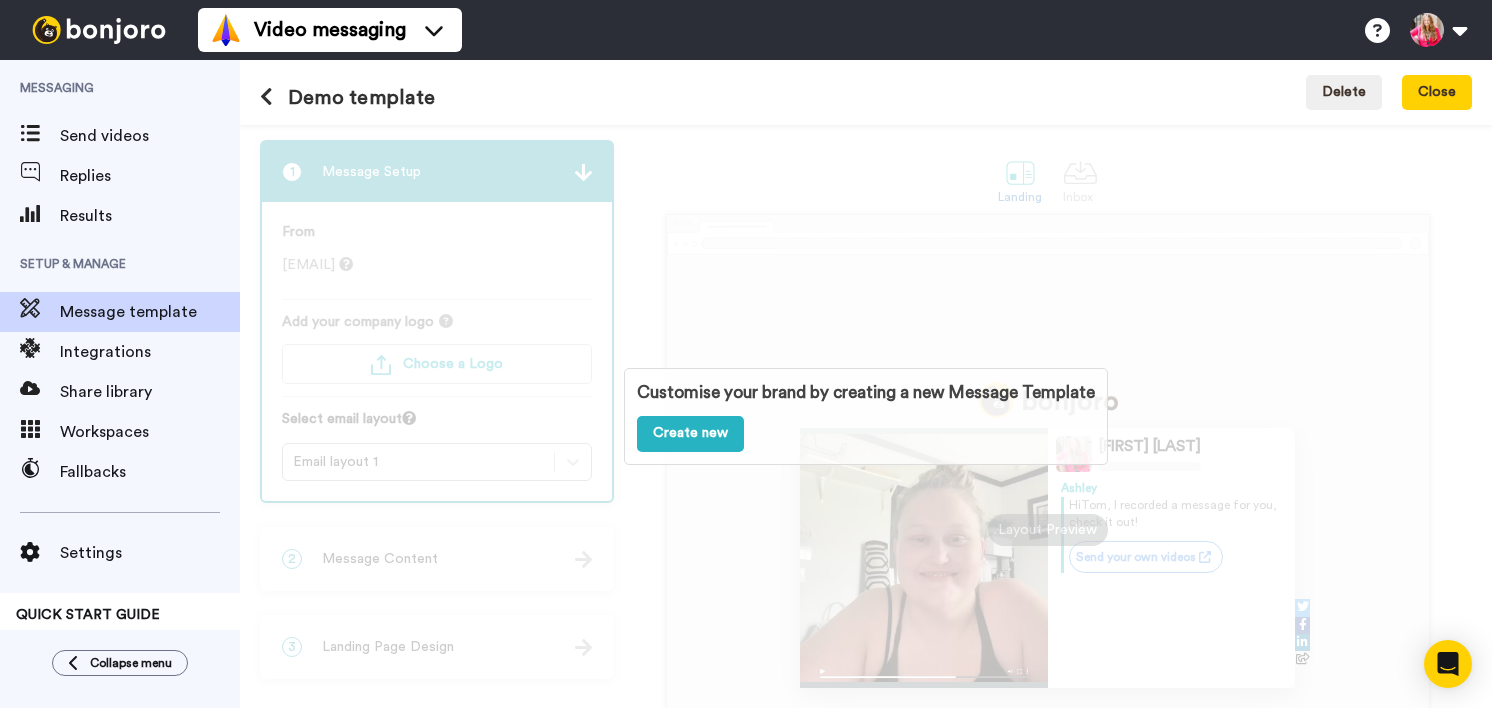 click on "Customise your brand by creating a new Message Template Create new" at bounding box center (866, 416) 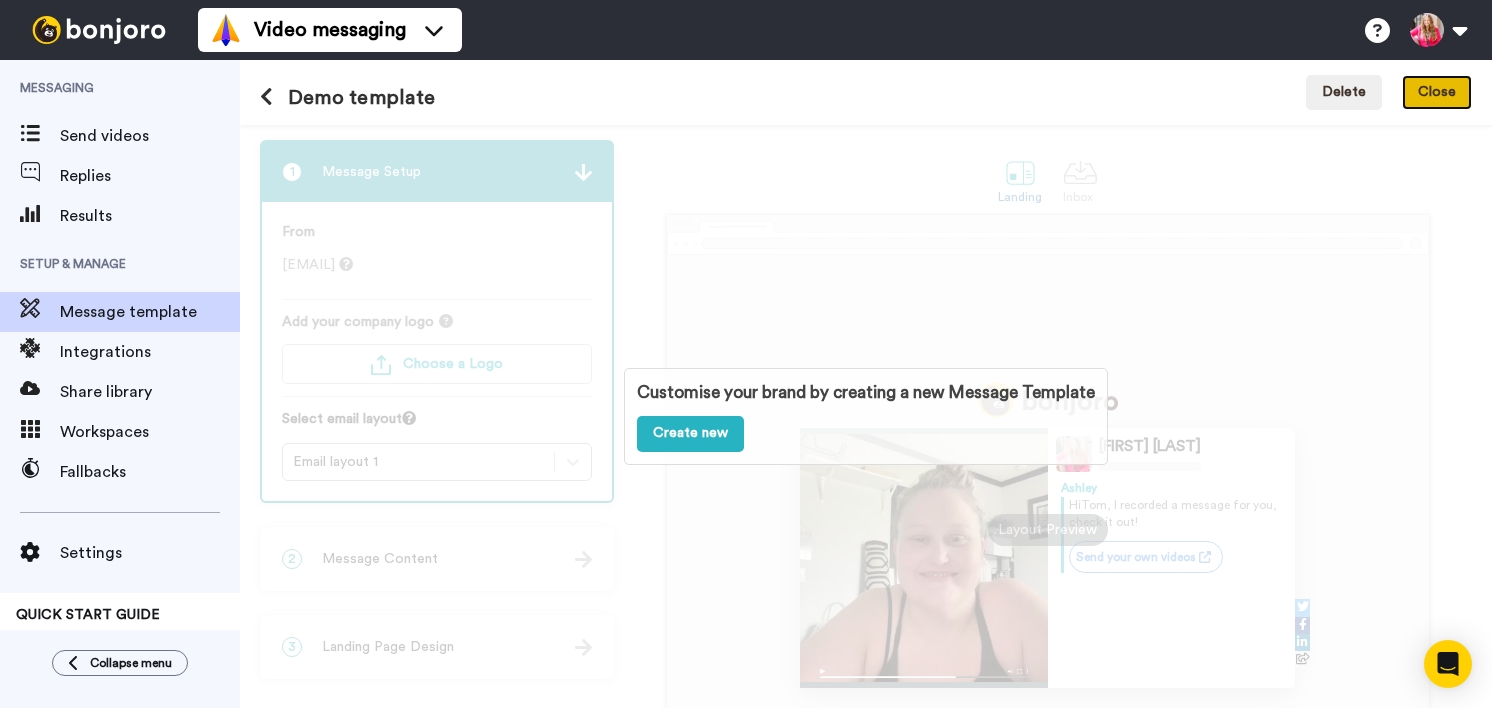 click on "Close" at bounding box center (1437, 93) 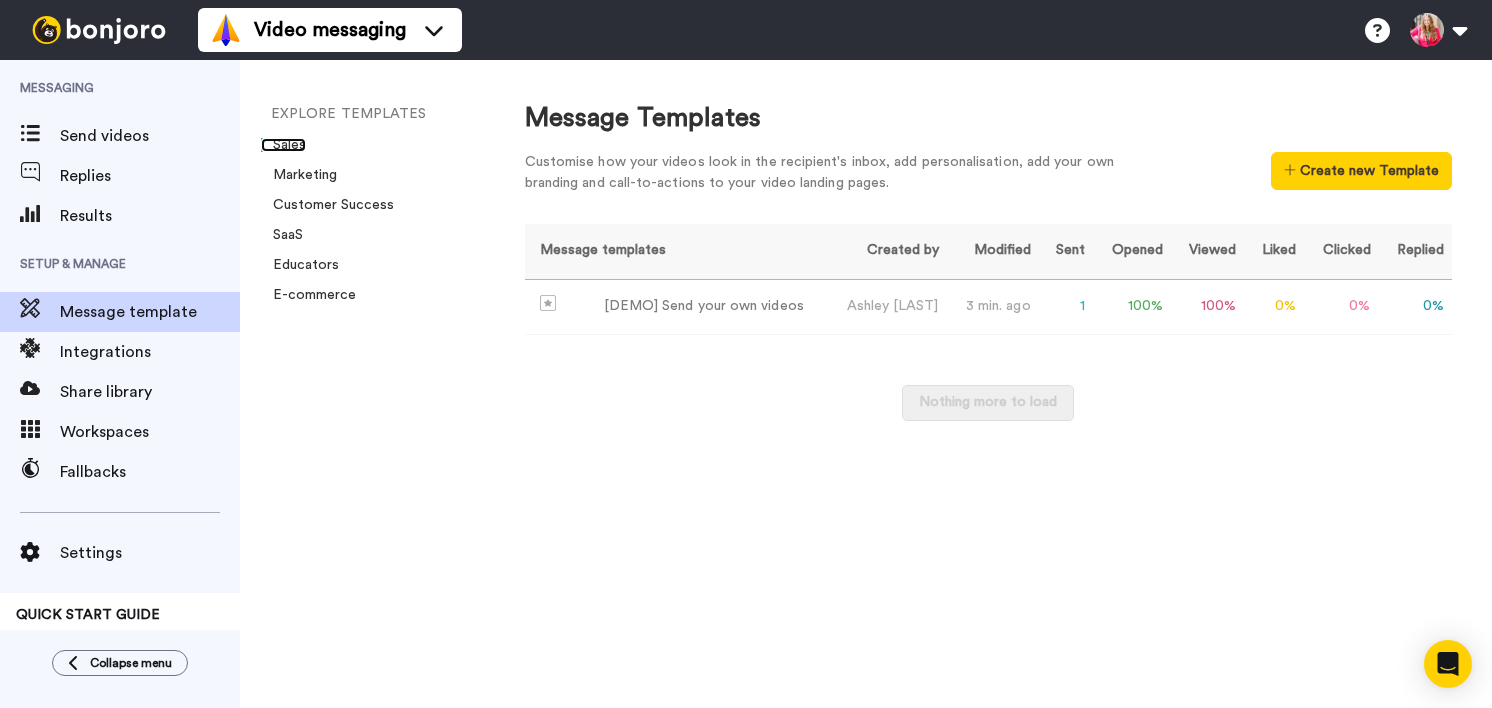 click on "Sales" at bounding box center (283, 145) 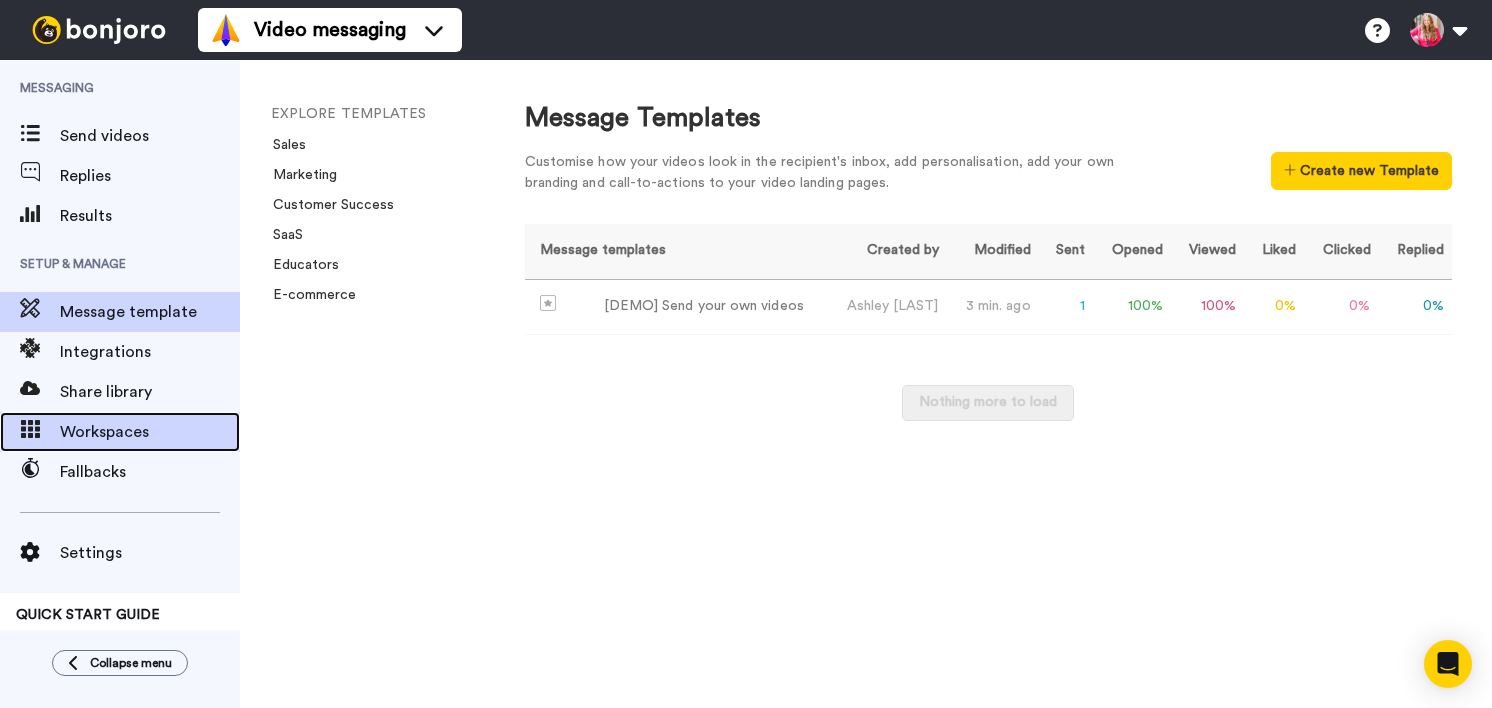 click on "Workspaces" at bounding box center [150, 432] 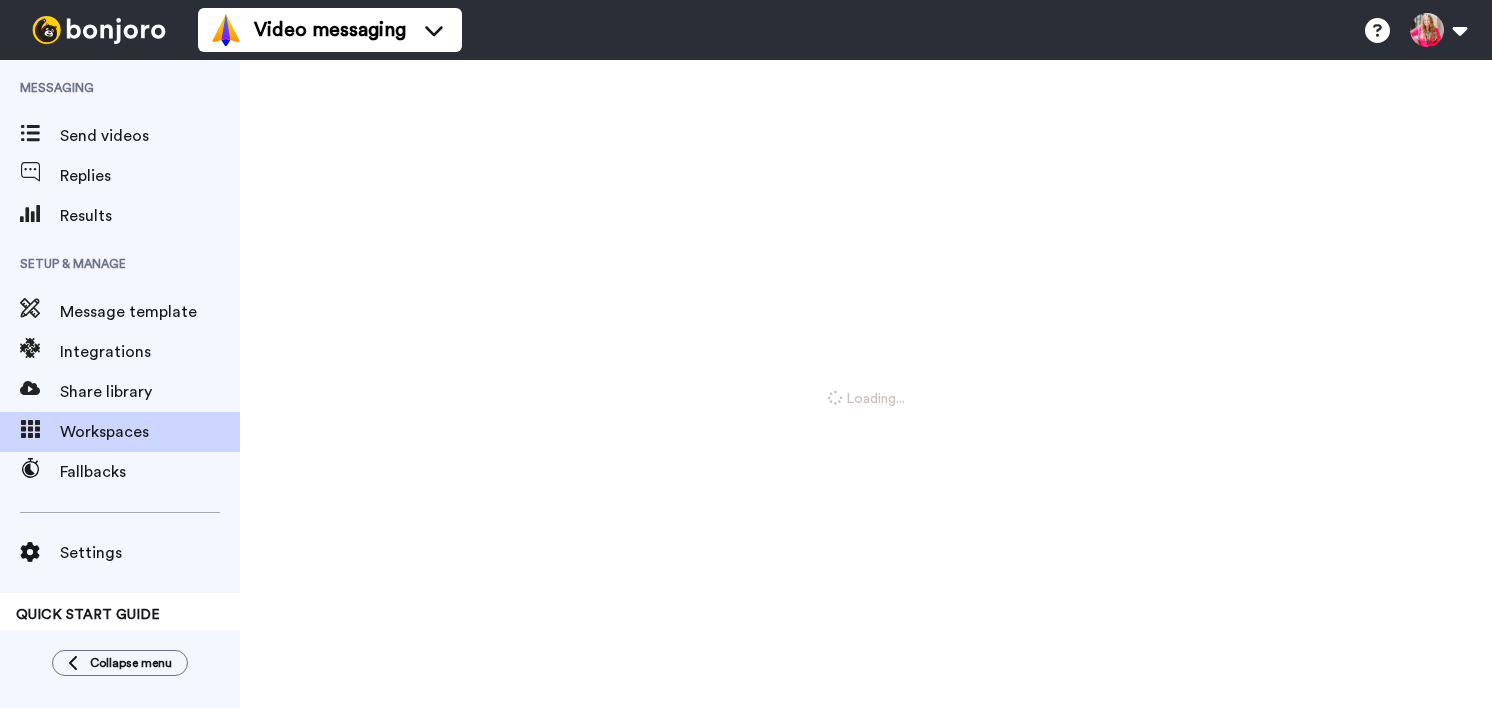 scroll, scrollTop: 0, scrollLeft: 0, axis: both 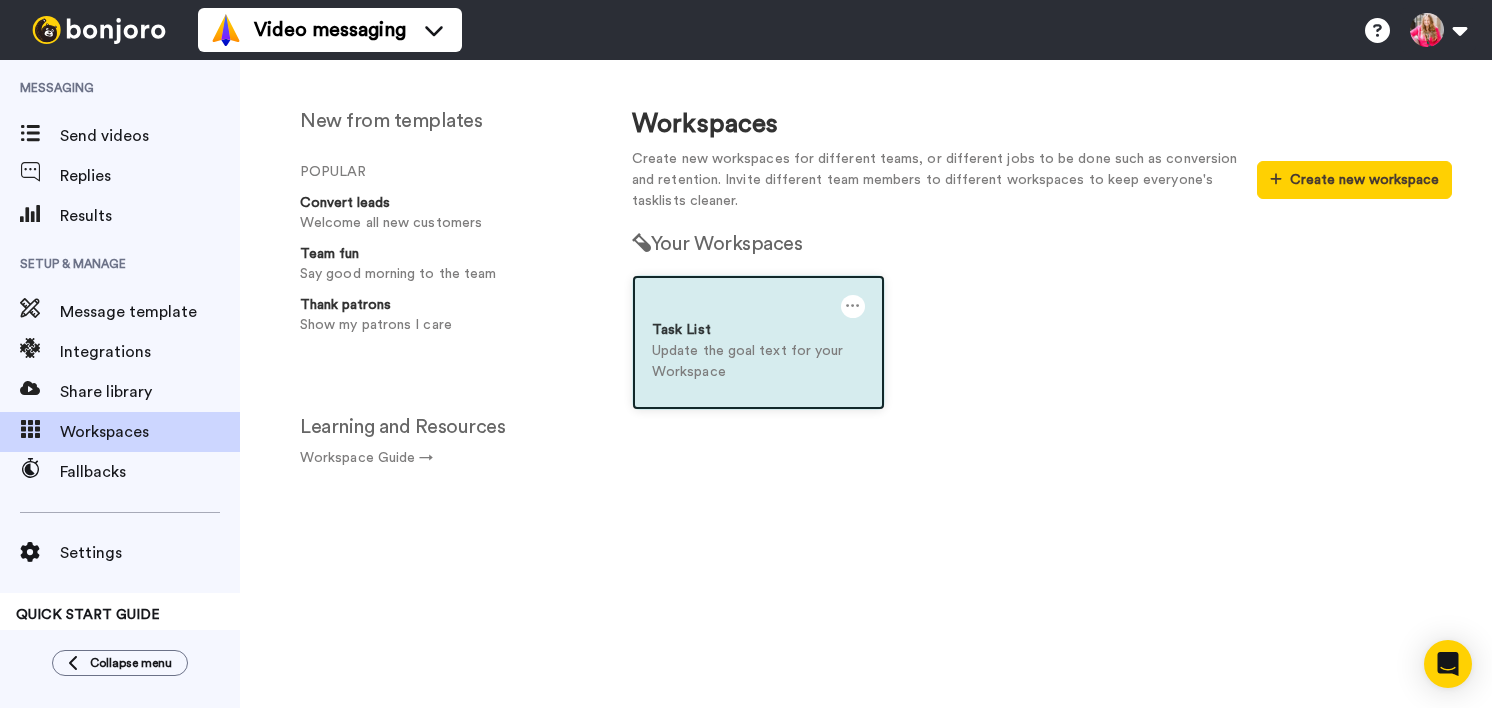 click at bounding box center (853, 306) 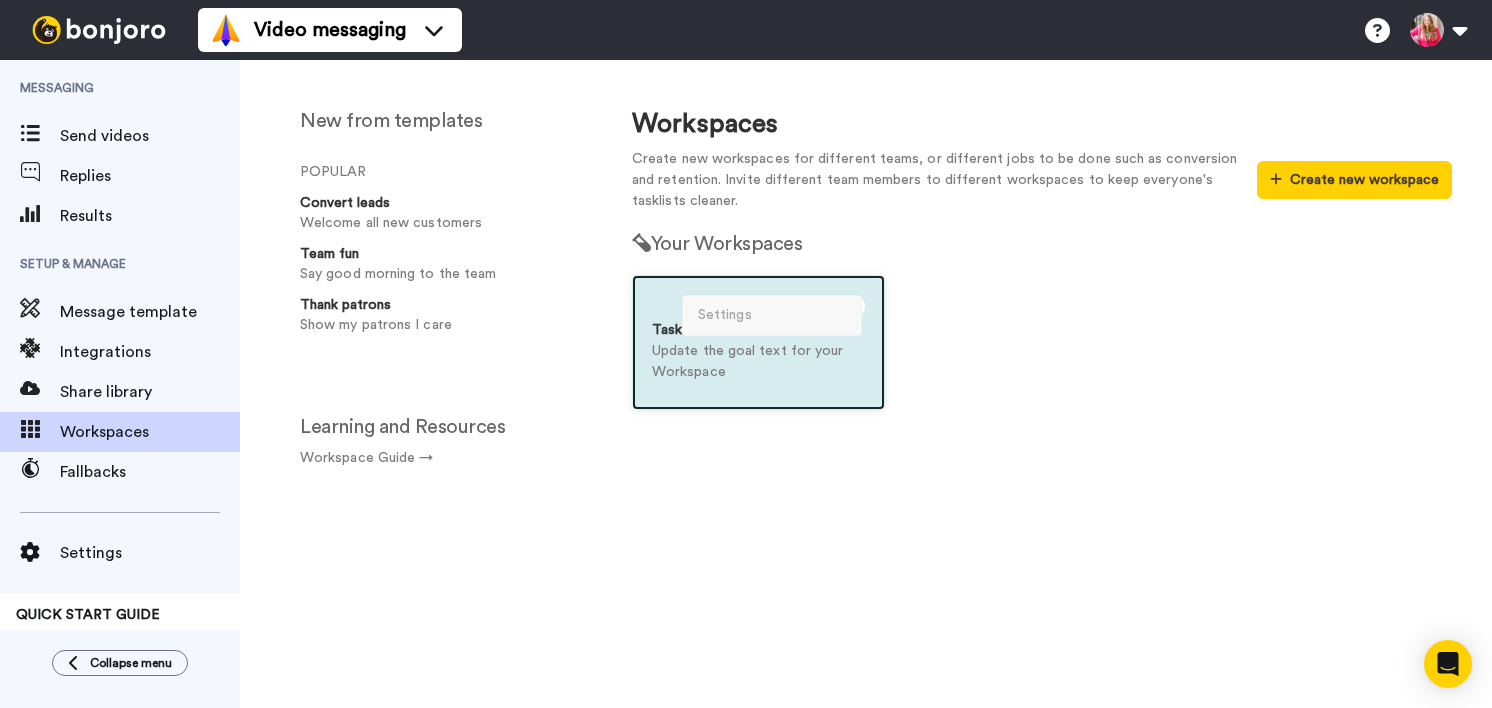 click on "Settings" at bounding box center (772, 315) 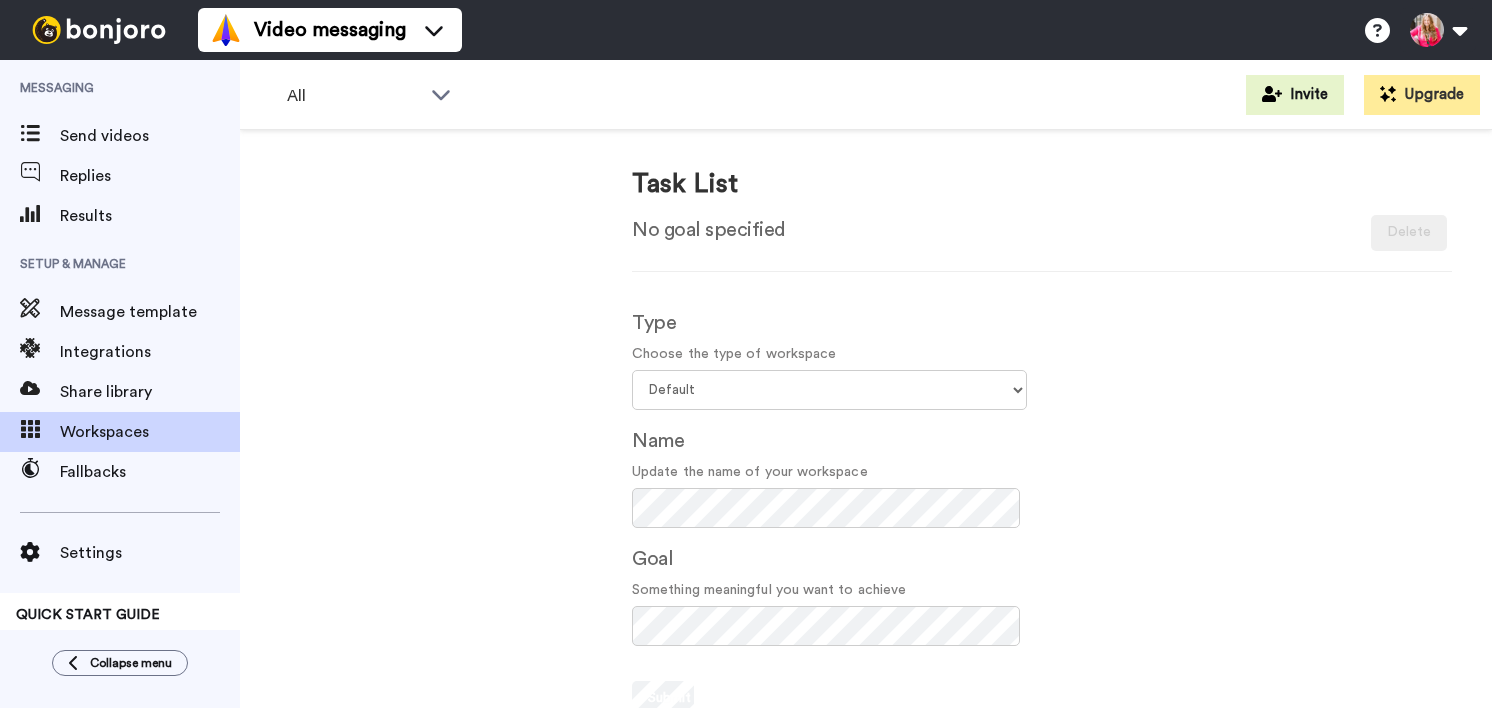 scroll, scrollTop: 0, scrollLeft: 0, axis: both 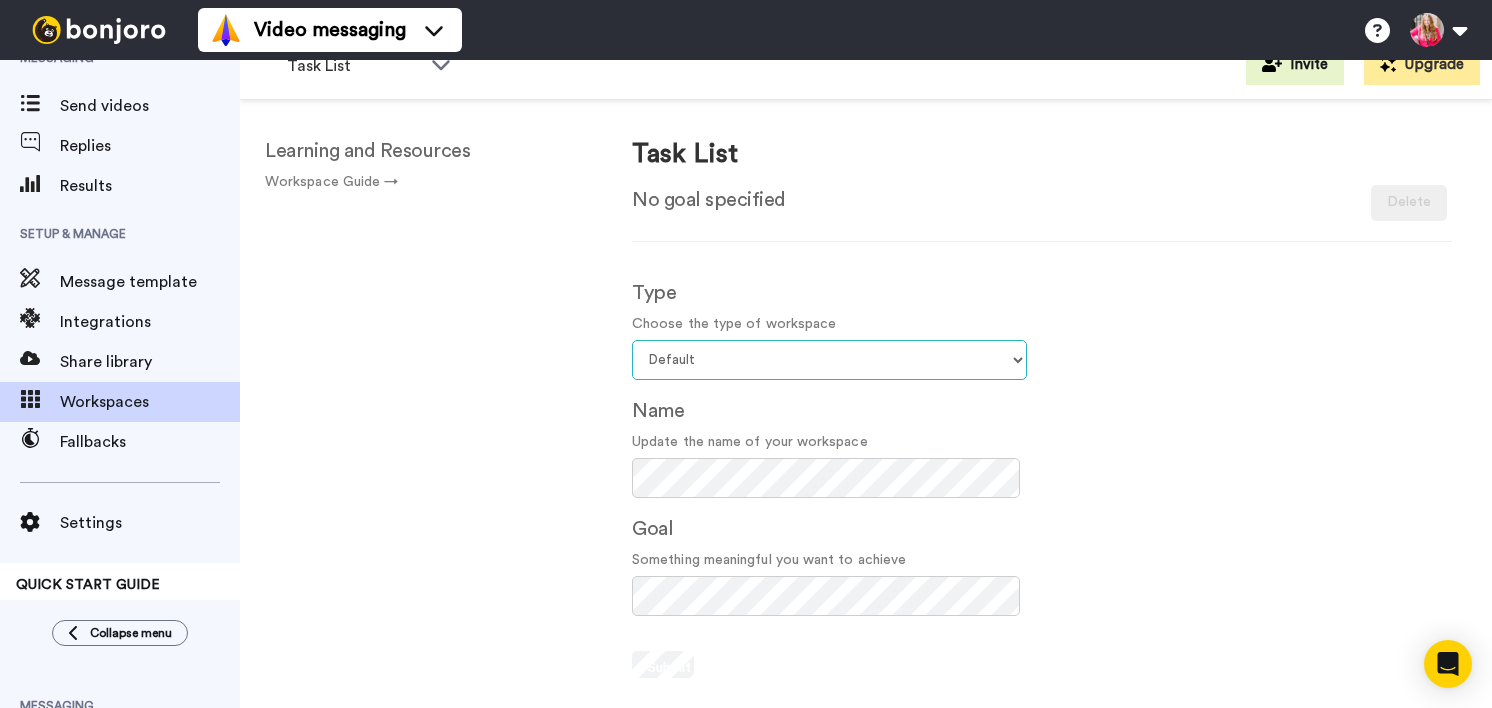 click on "Select your workspace type Default Onboarding Activation Retention Team updates Prospecting Lead Conversion Thanking Upselling Seasonal Other" at bounding box center (829, 360) 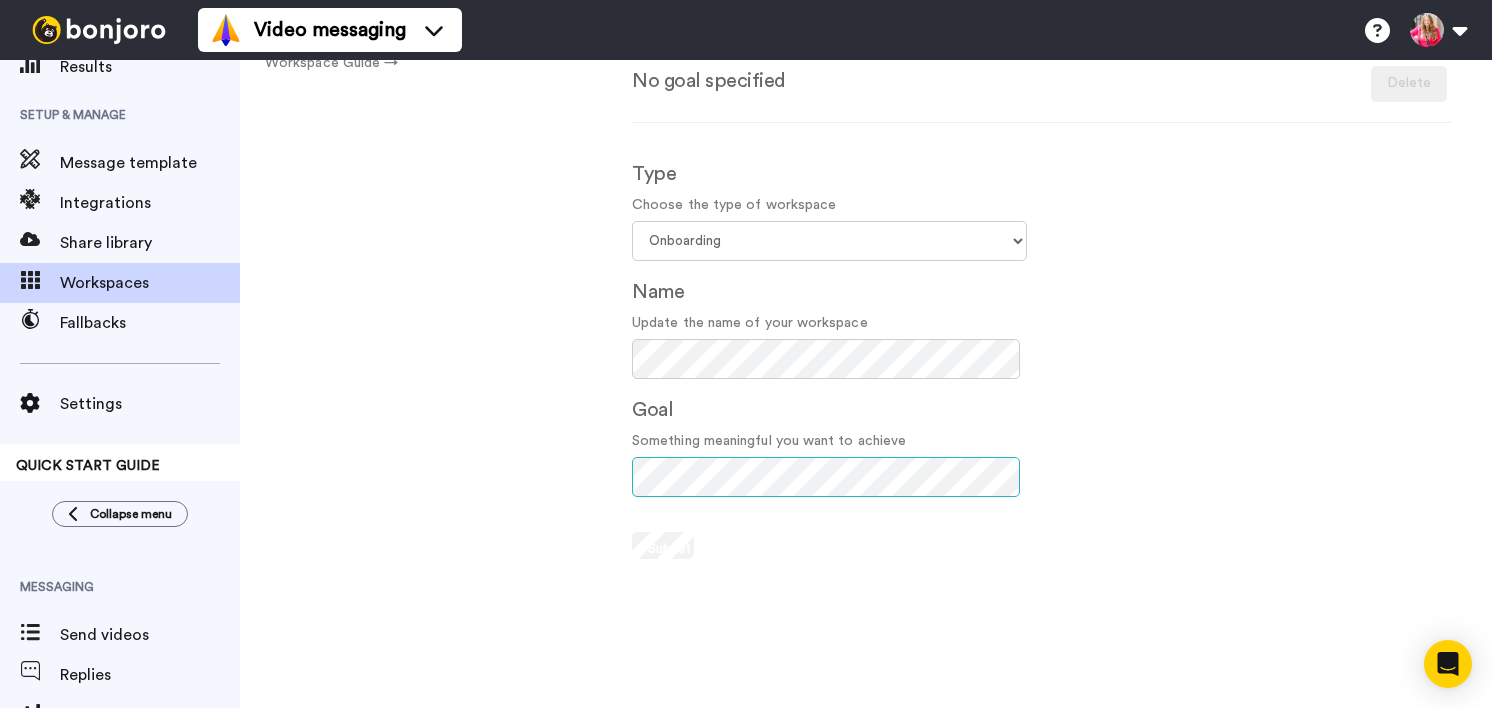scroll, scrollTop: 178, scrollLeft: 0, axis: vertical 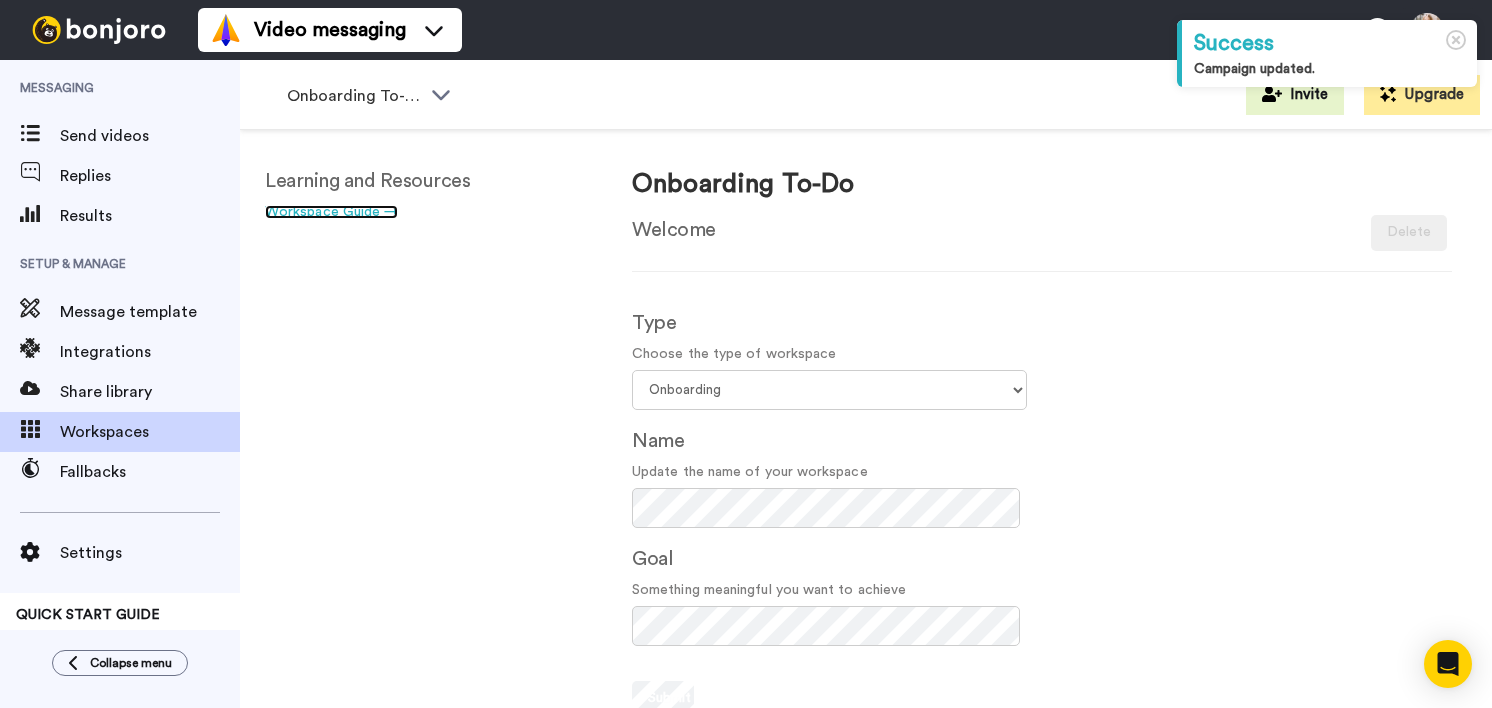 click on "Workspace Guide →" at bounding box center [331, 212] 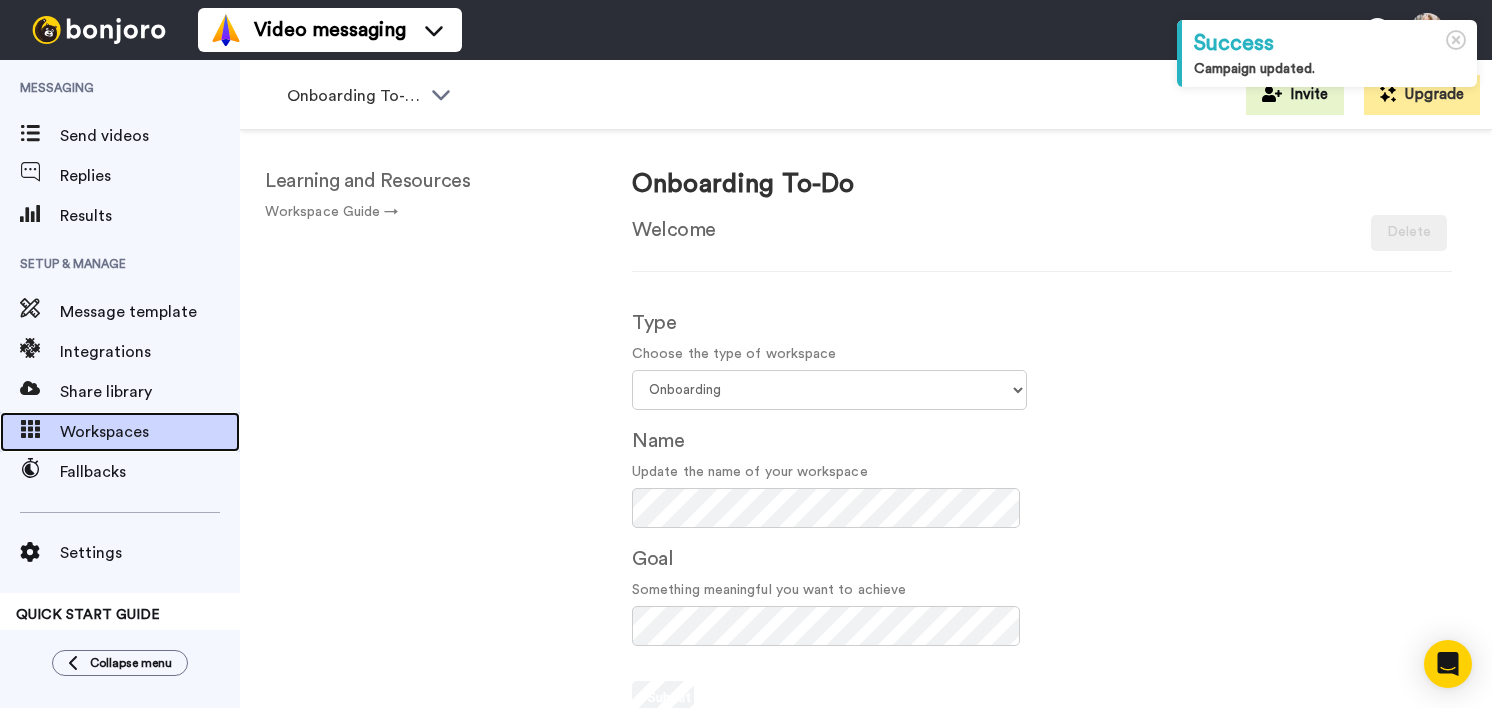 click on "Workspaces" at bounding box center (150, 432) 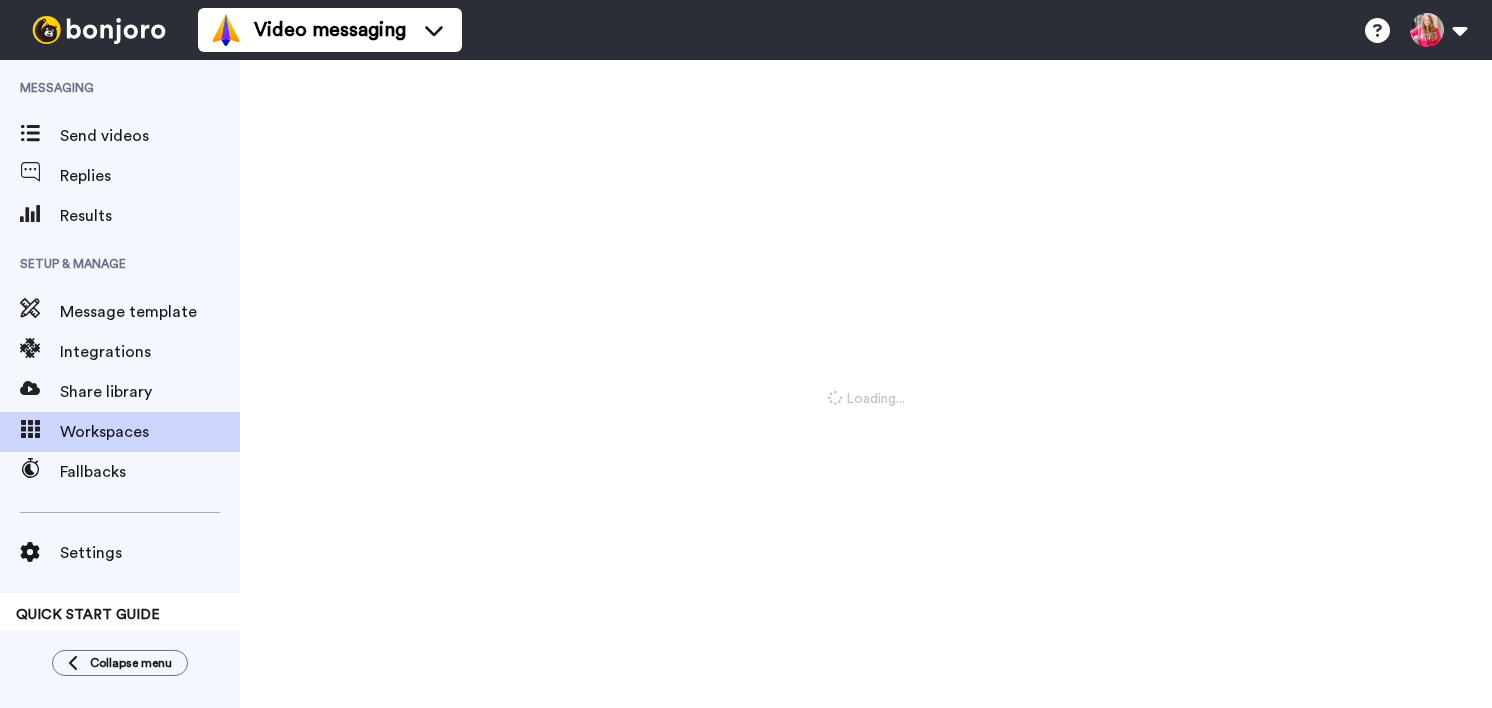 scroll, scrollTop: 0, scrollLeft: 0, axis: both 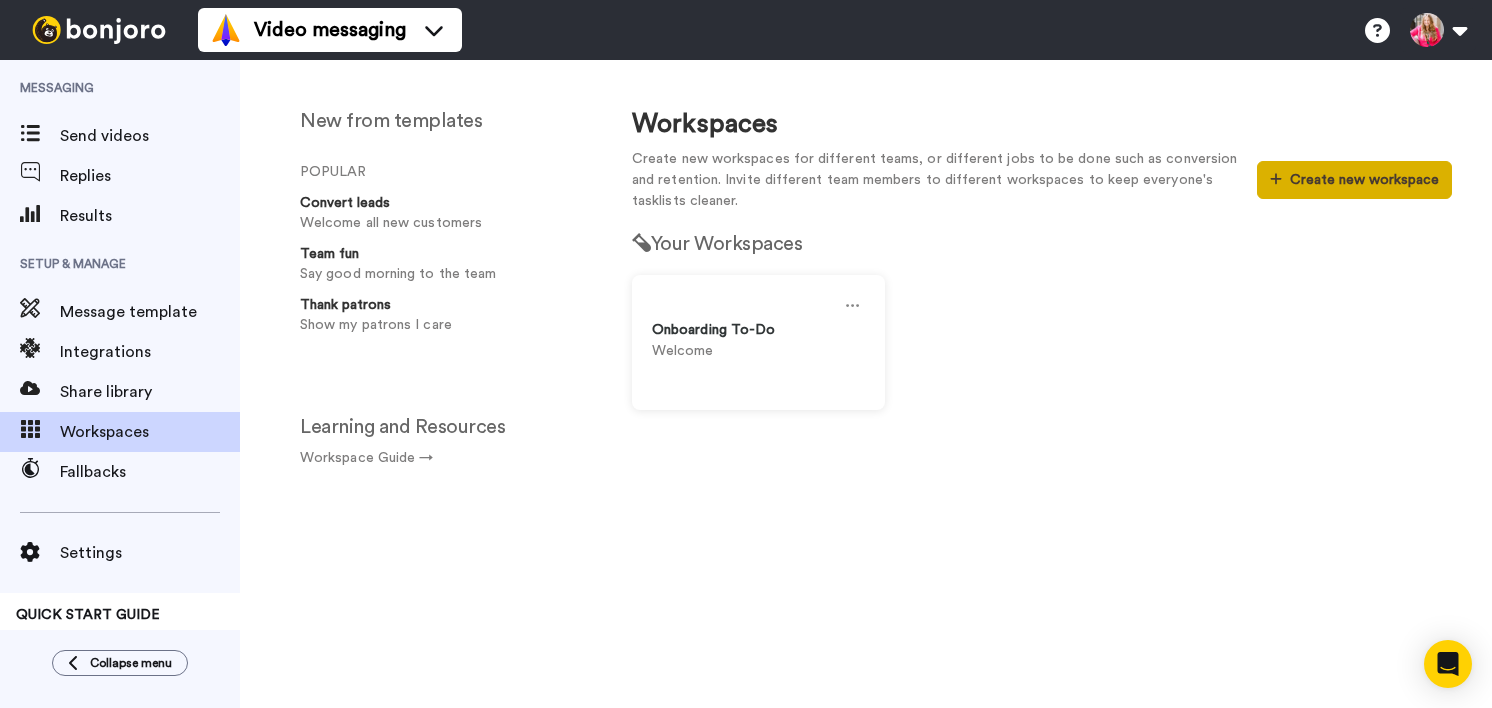 click on "Create new workspace" at bounding box center [1354, 180] 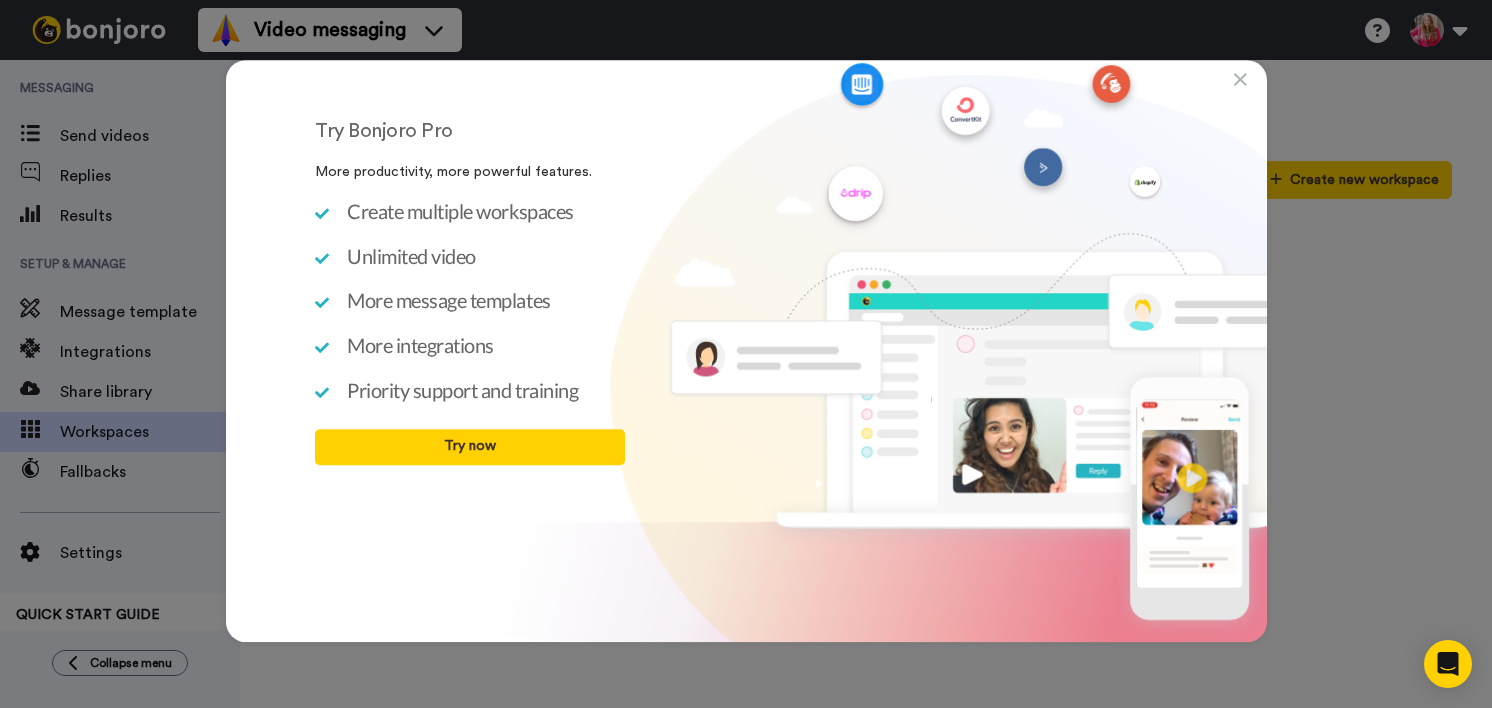 click on "Try Bonjoro Pro More productivity, more powerful features. Create multiple workspaces Unlimited video More message templates More integrations Priority support and training Try now" at bounding box center [746, 354] 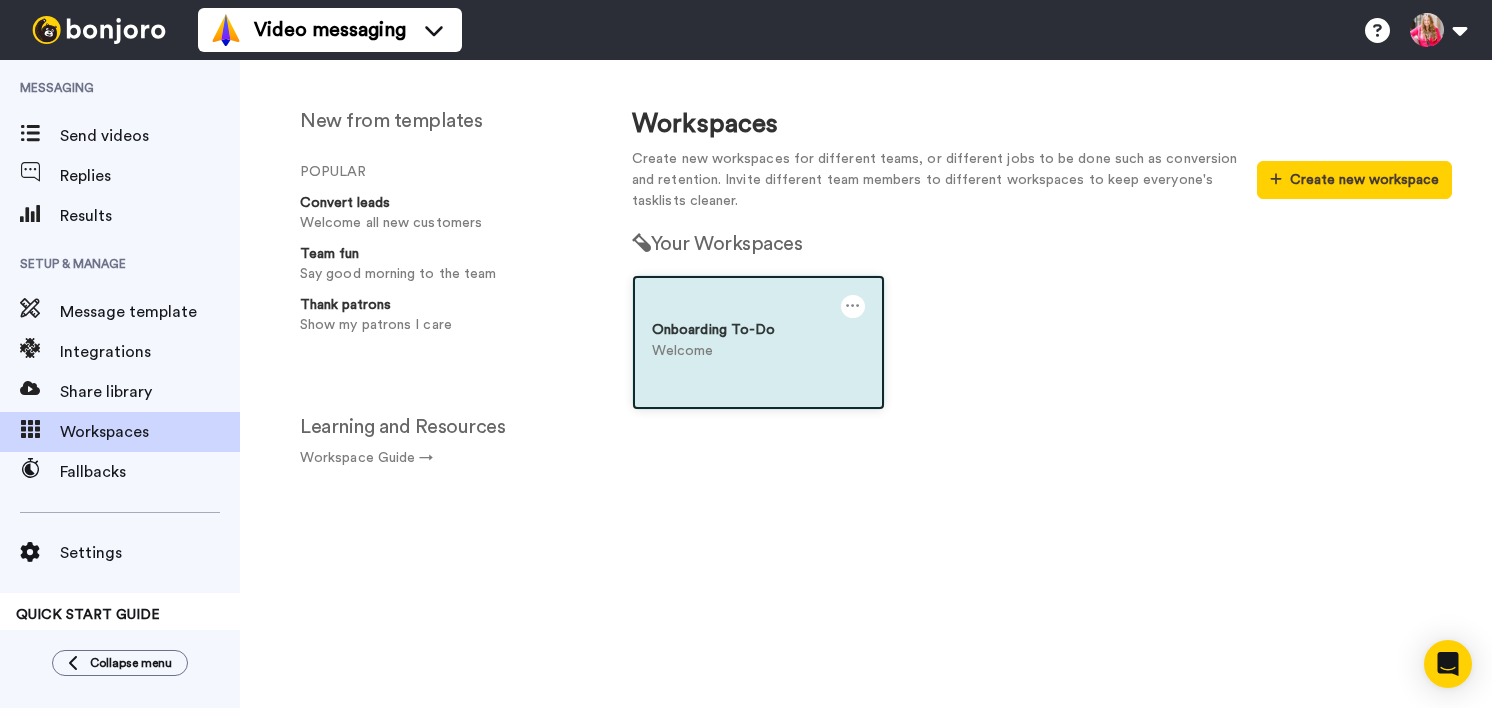 click at bounding box center (853, 306) 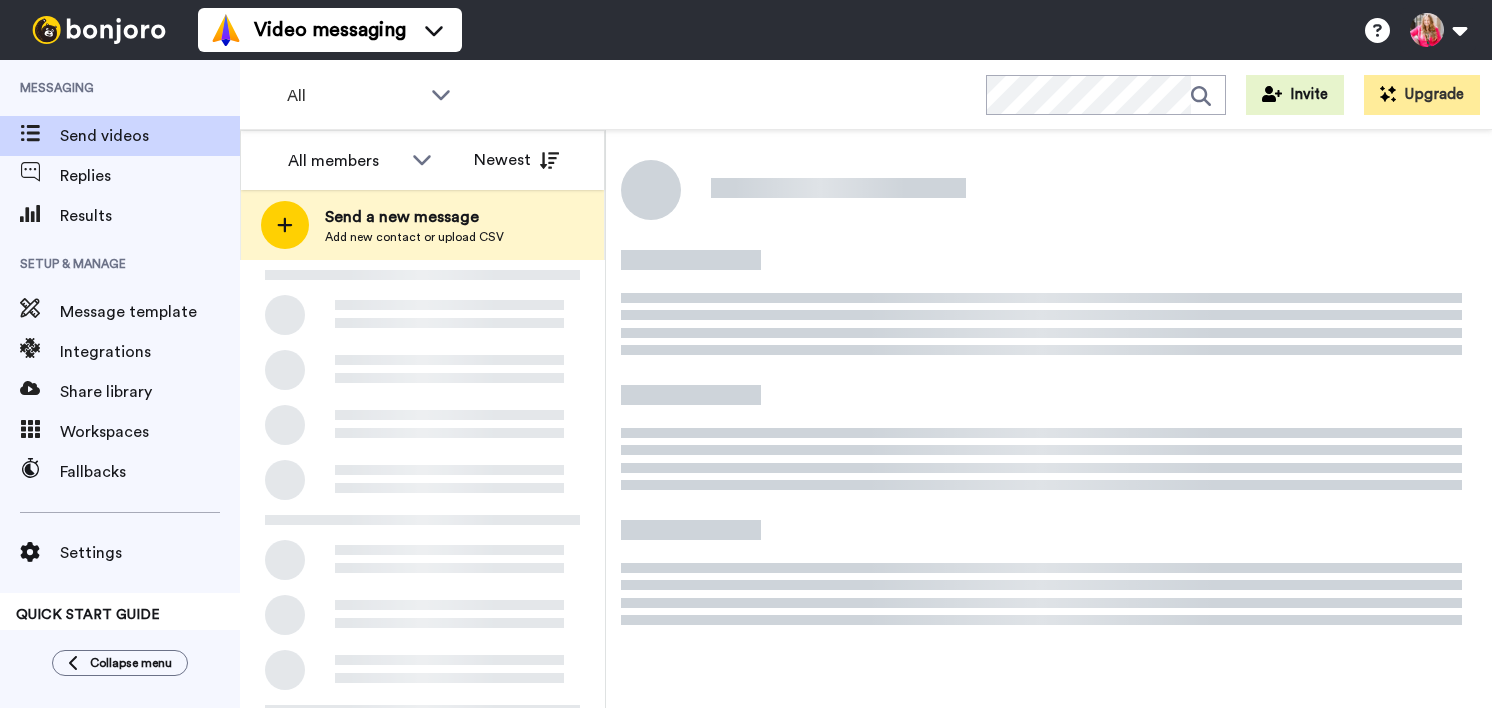 scroll, scrollTop: 0, scrollLeft: 0, axis: both 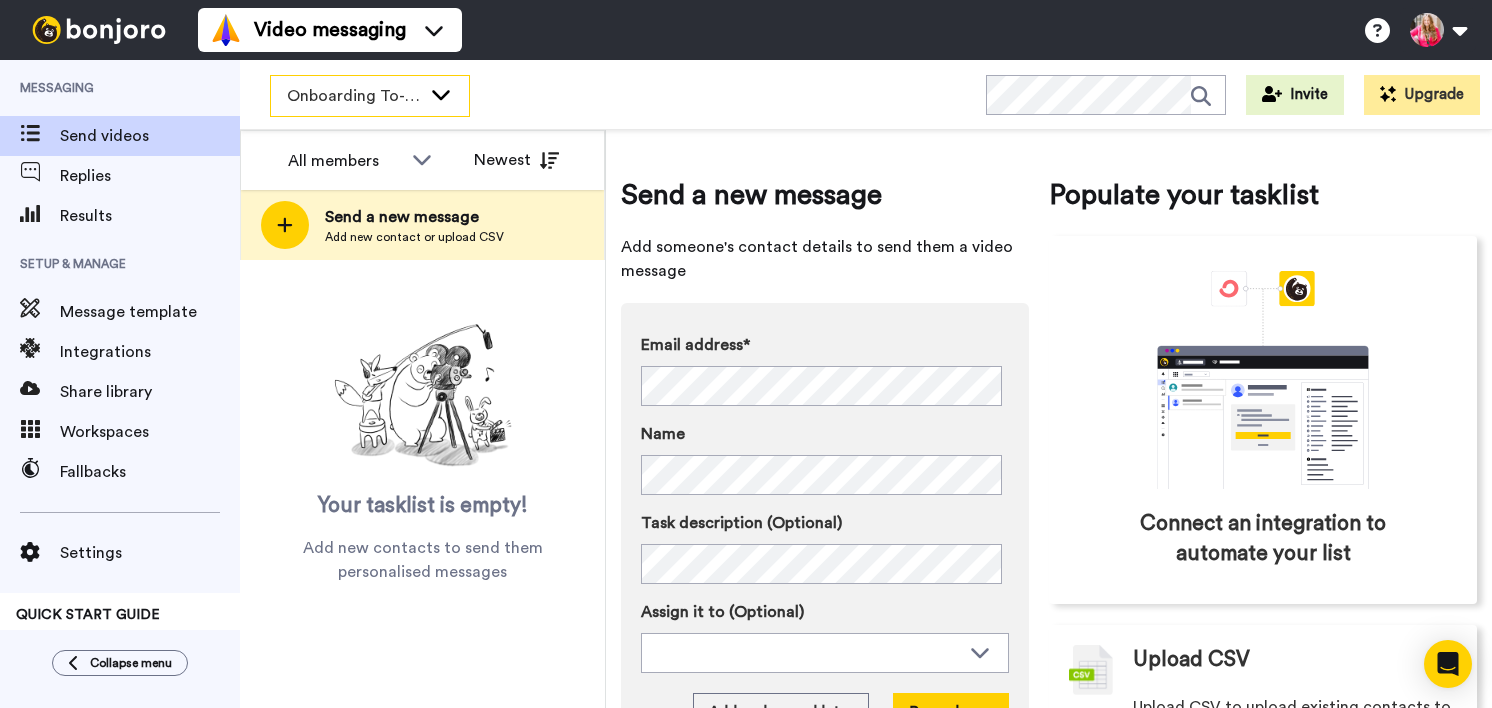 click on "Onboarding To-Do" at bounding box center (354, 96) 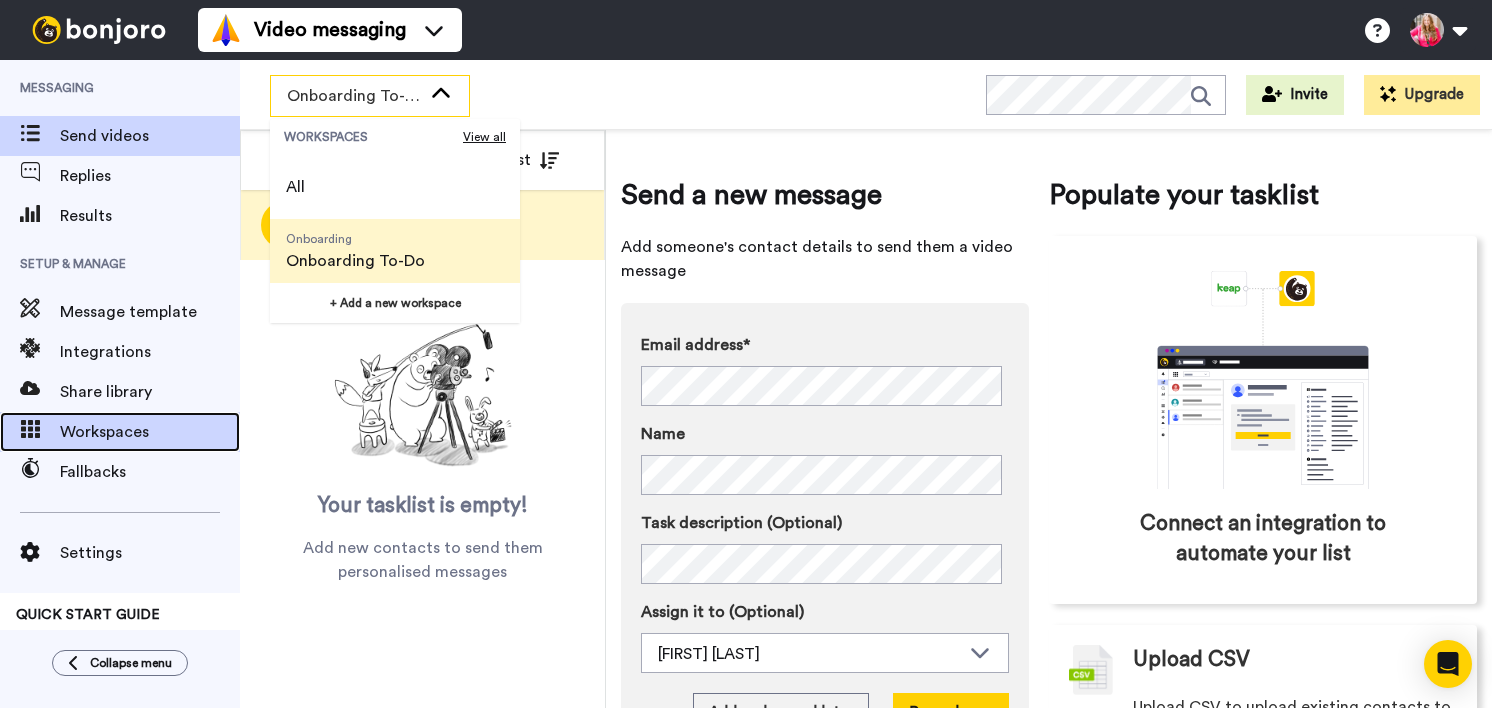 click on "Workspaces" at bounding box center (150, 432) 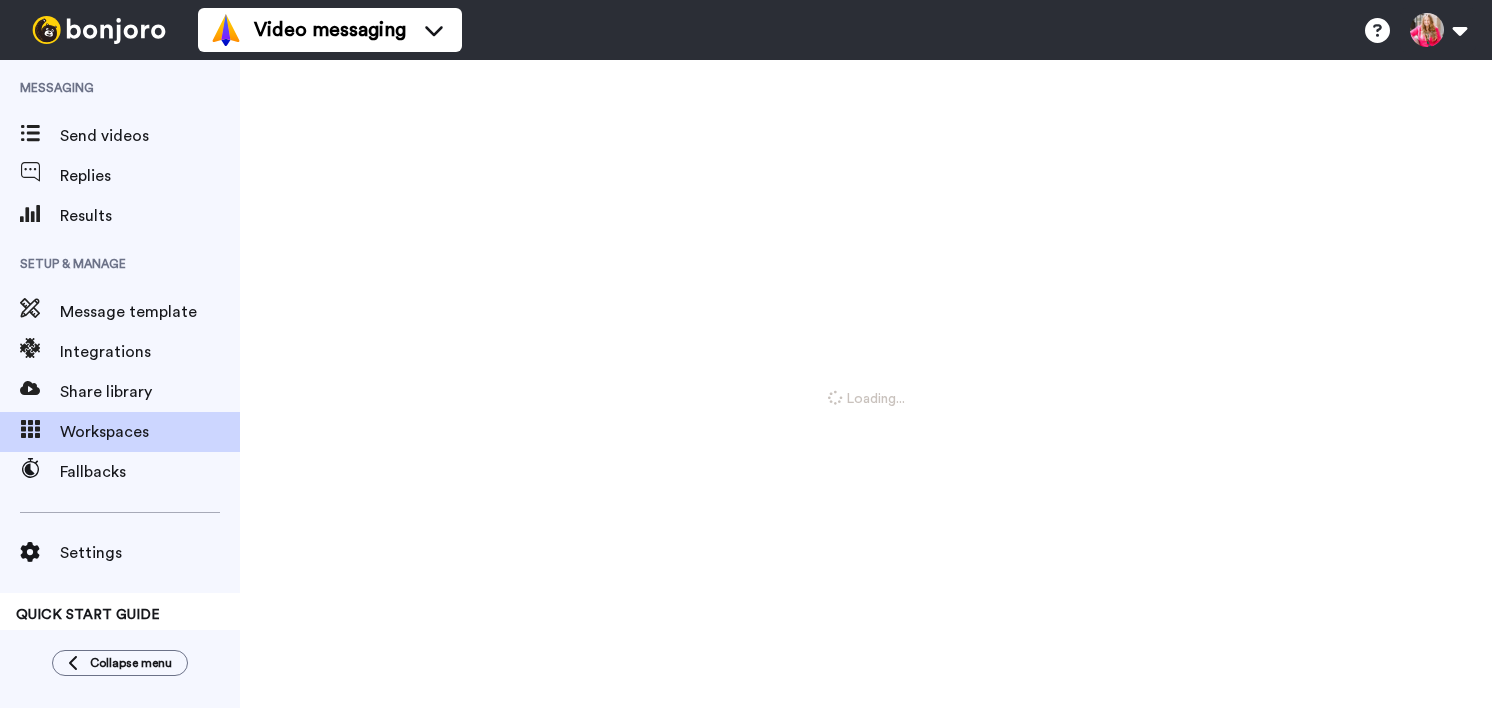 scroll, scrollTop: 0, scrollLeft: 0, axis: both 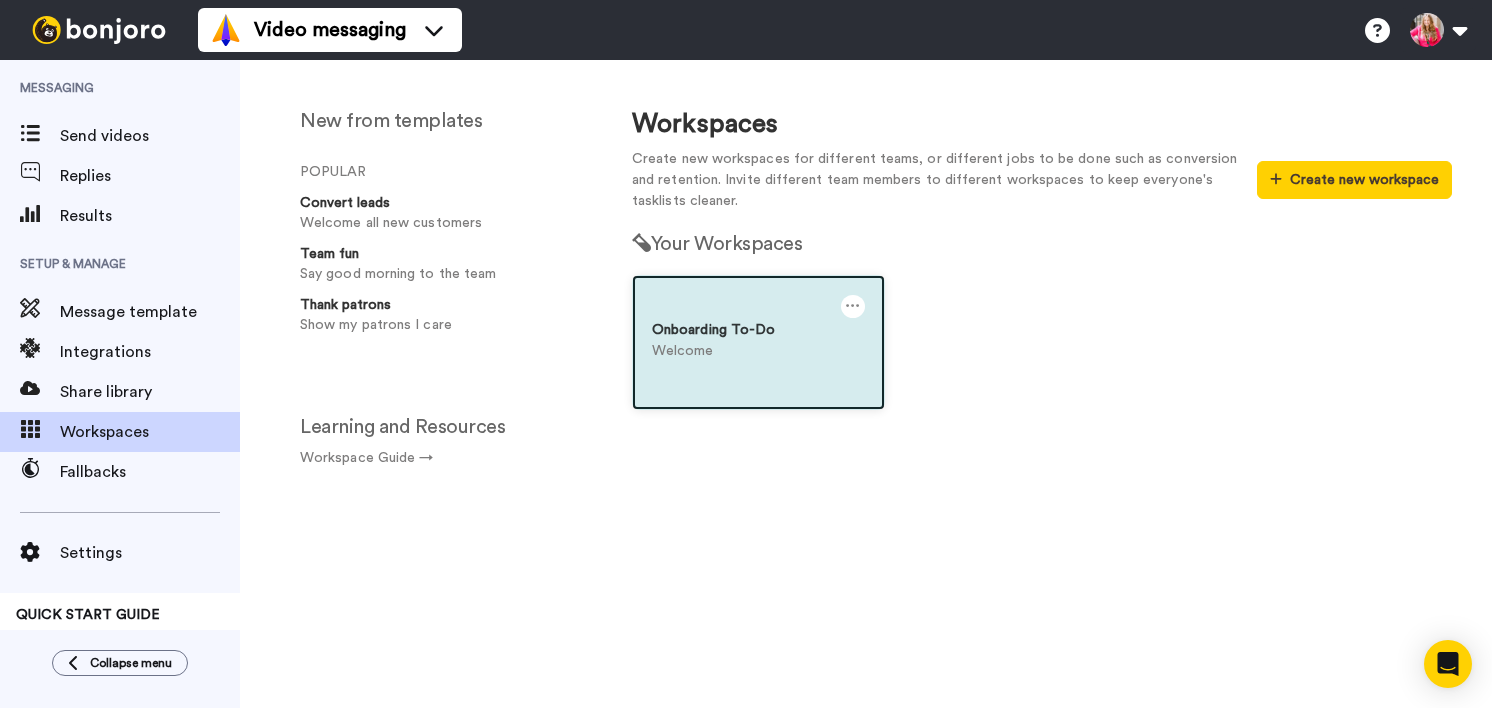 click at bounding box center [853, 306] 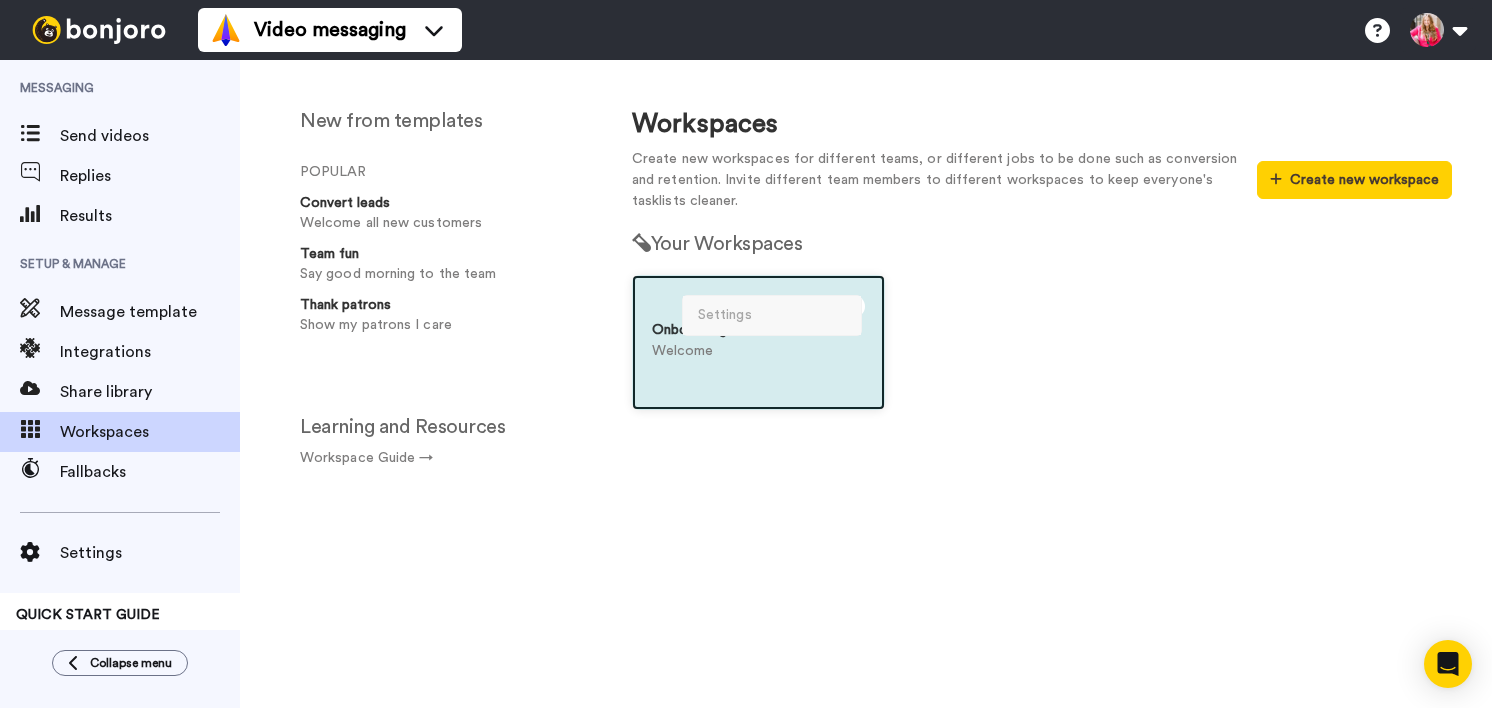 click on "Settings" at bounding box center (772, 315) 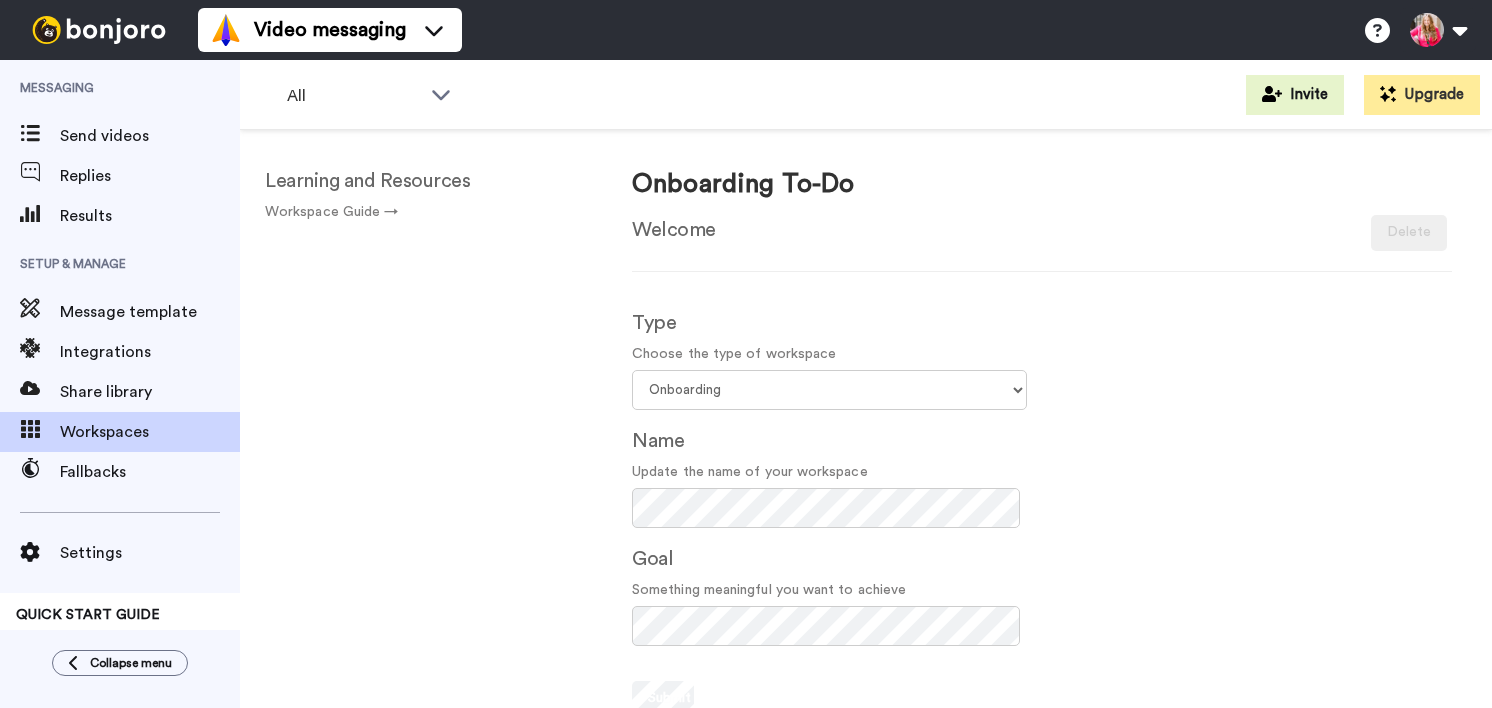 scroll, scrollTop: 0, scrollLeft: 0, axis: both 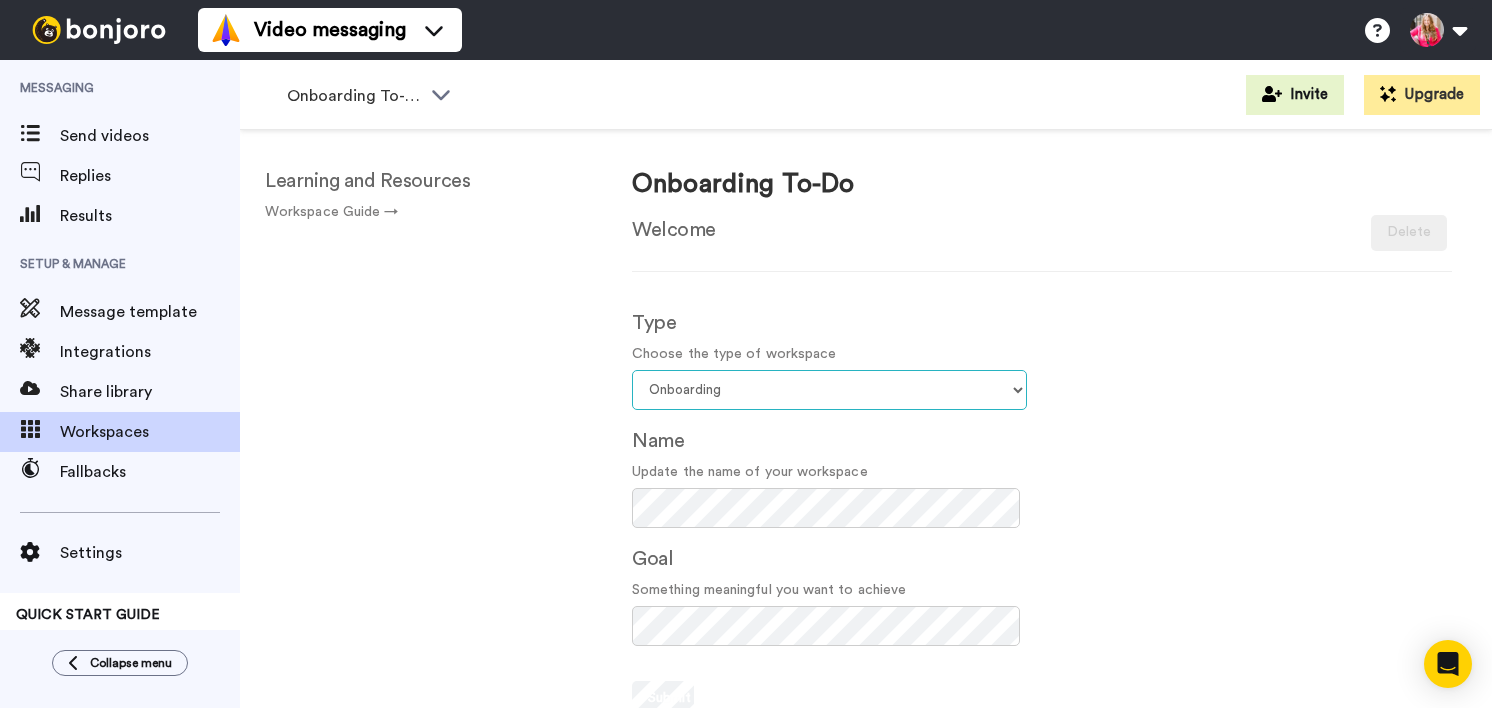 click on "Select your workspace type Default Onboarding Activation Retention Team updates Prospecting Lead Conversion Thanking Upselling Seasonal Other" at bounding box center [829, 390] 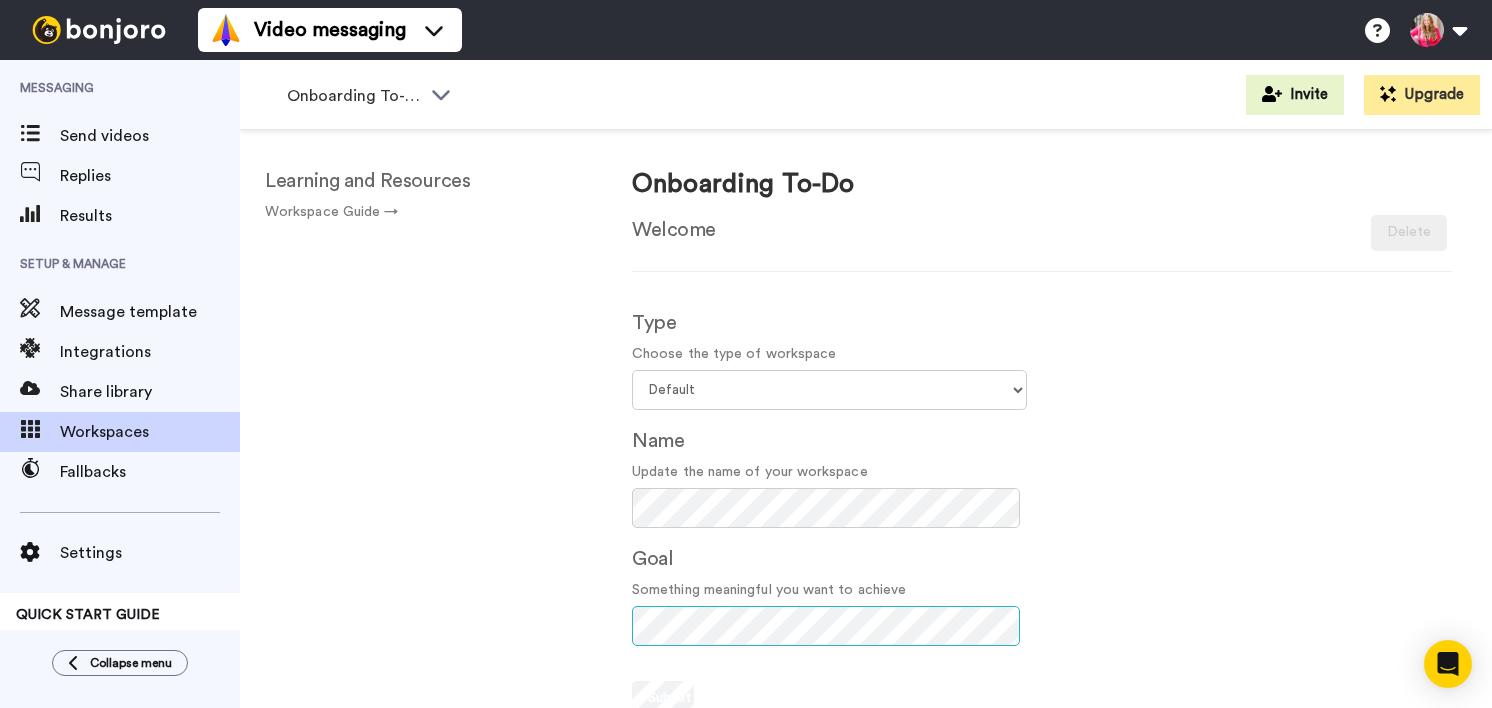 scroll, scrollTop: 176, scrollLeft: 0, axis: vertical 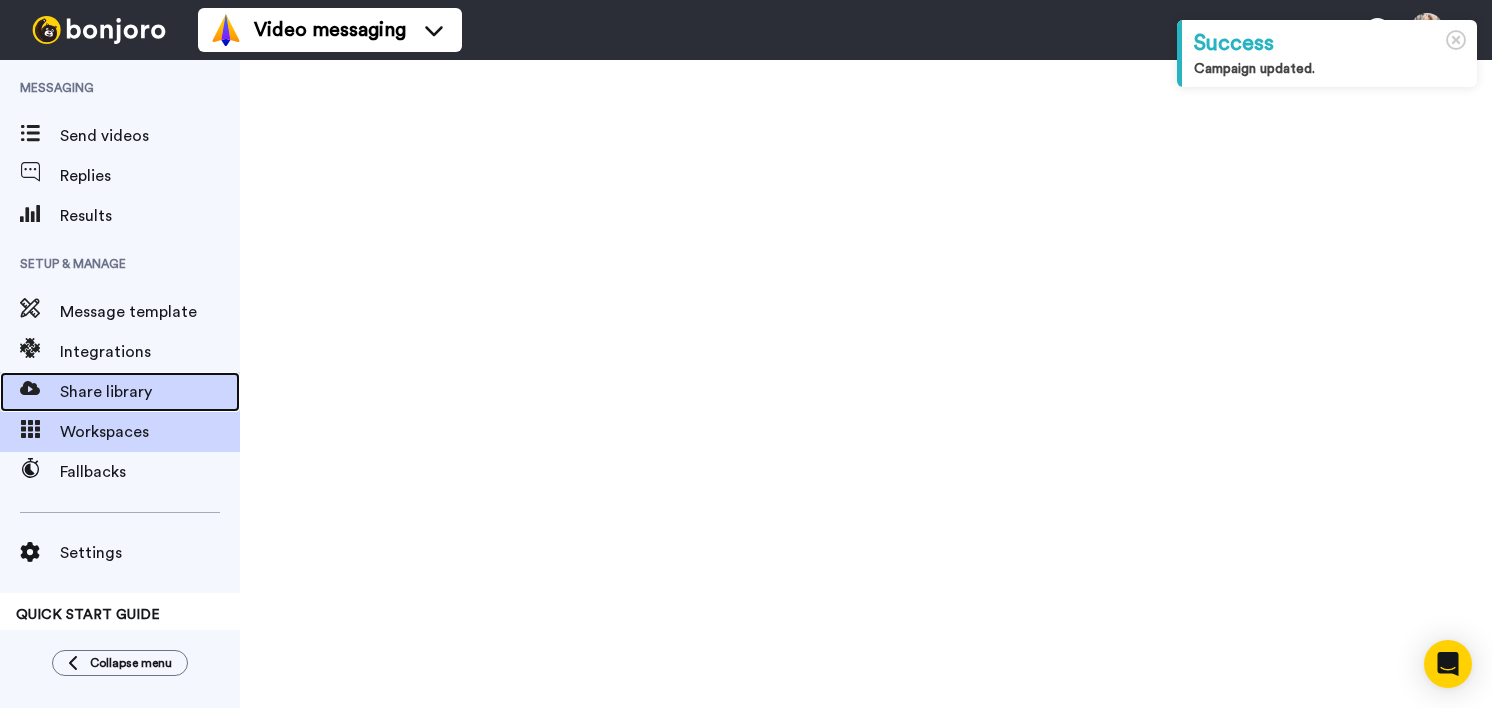 click on "Share library" at bounding box center [150, 392] 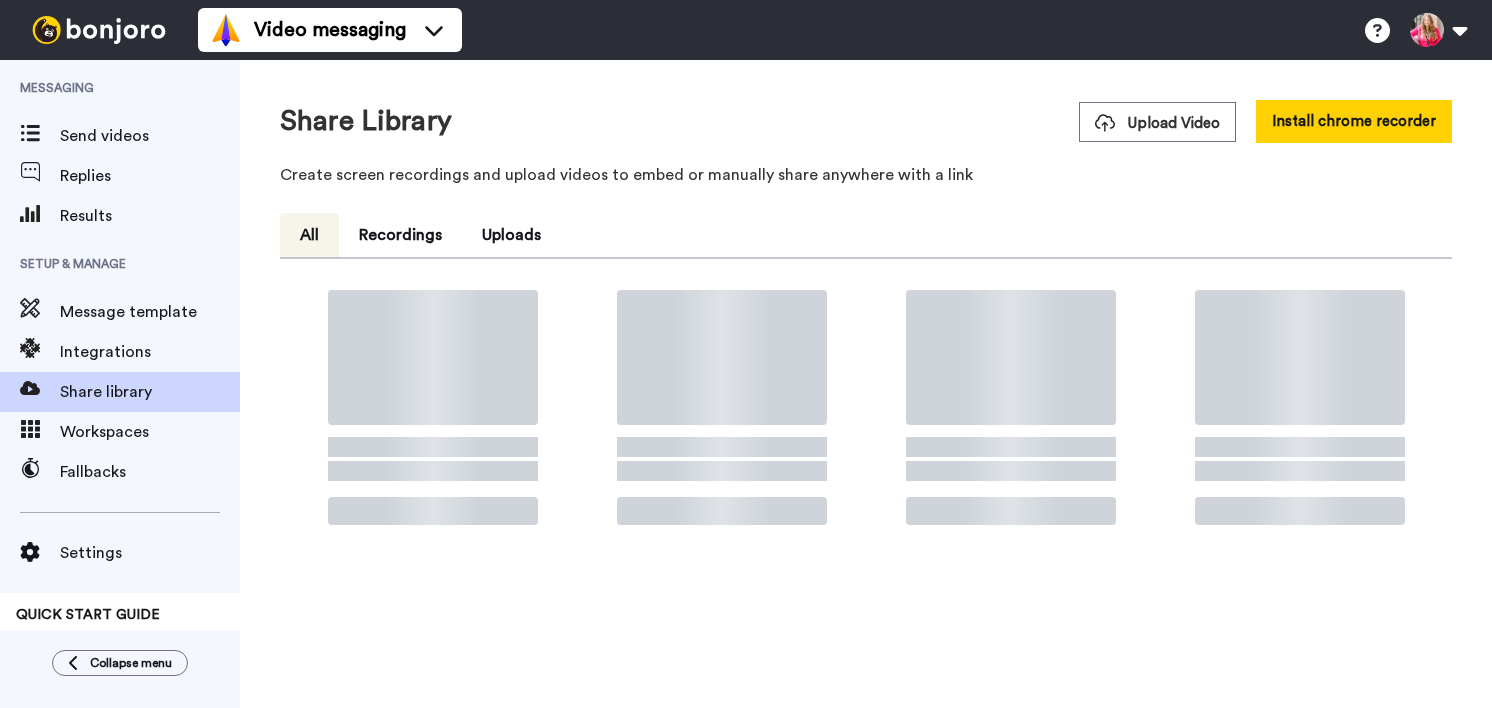 scroll, scrollTop: 0, scrollLeft: 0, axis: both 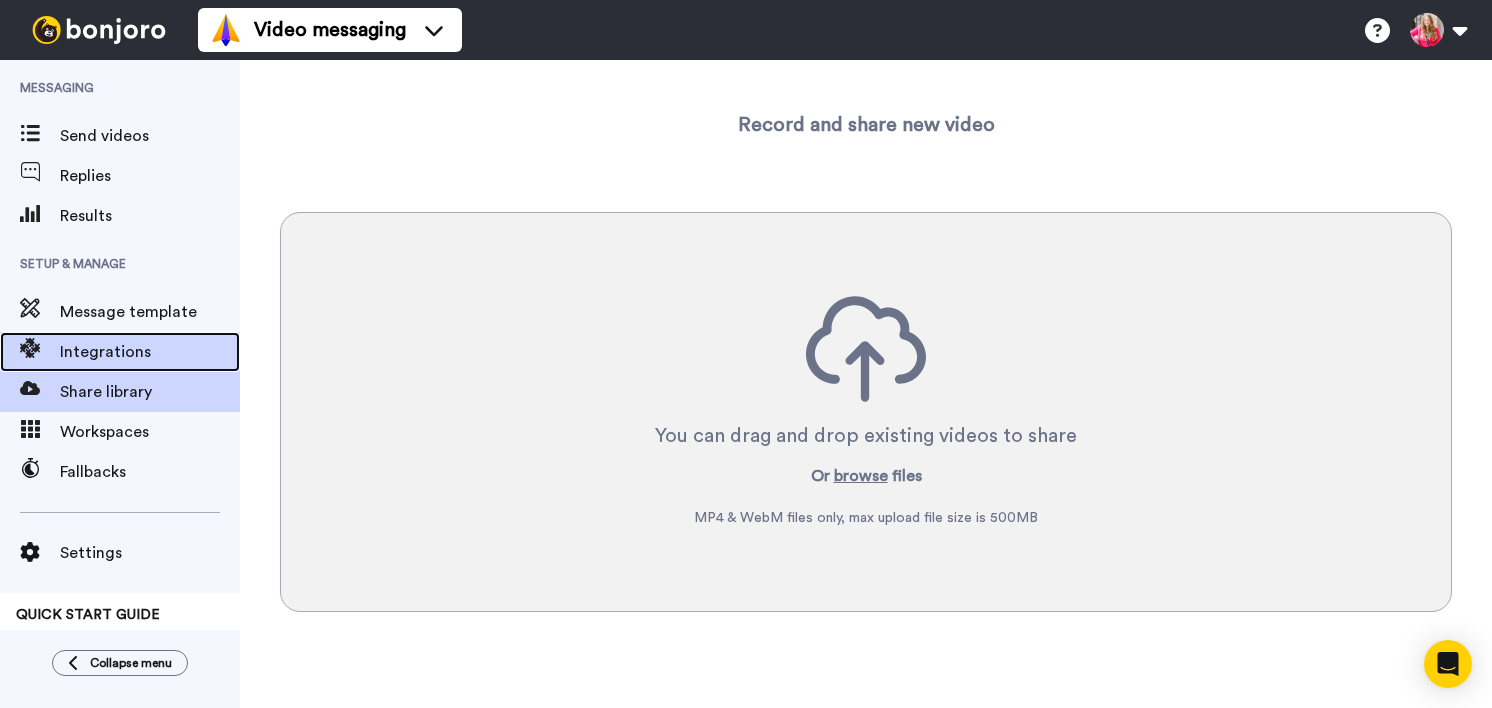 click on "Integrations" at bounding box center (150, 352) 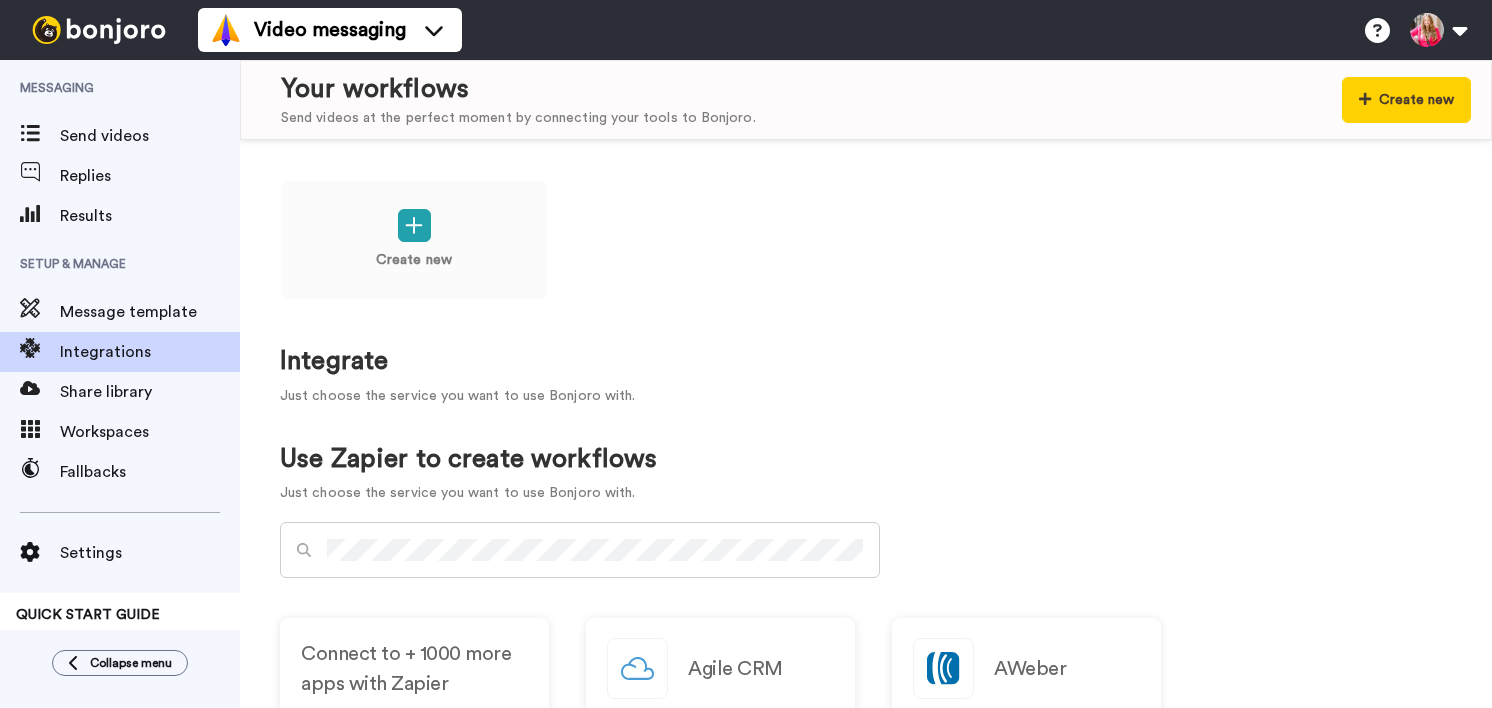 scroll, scrollTop: 0, scrollLeft: 0, axis: both 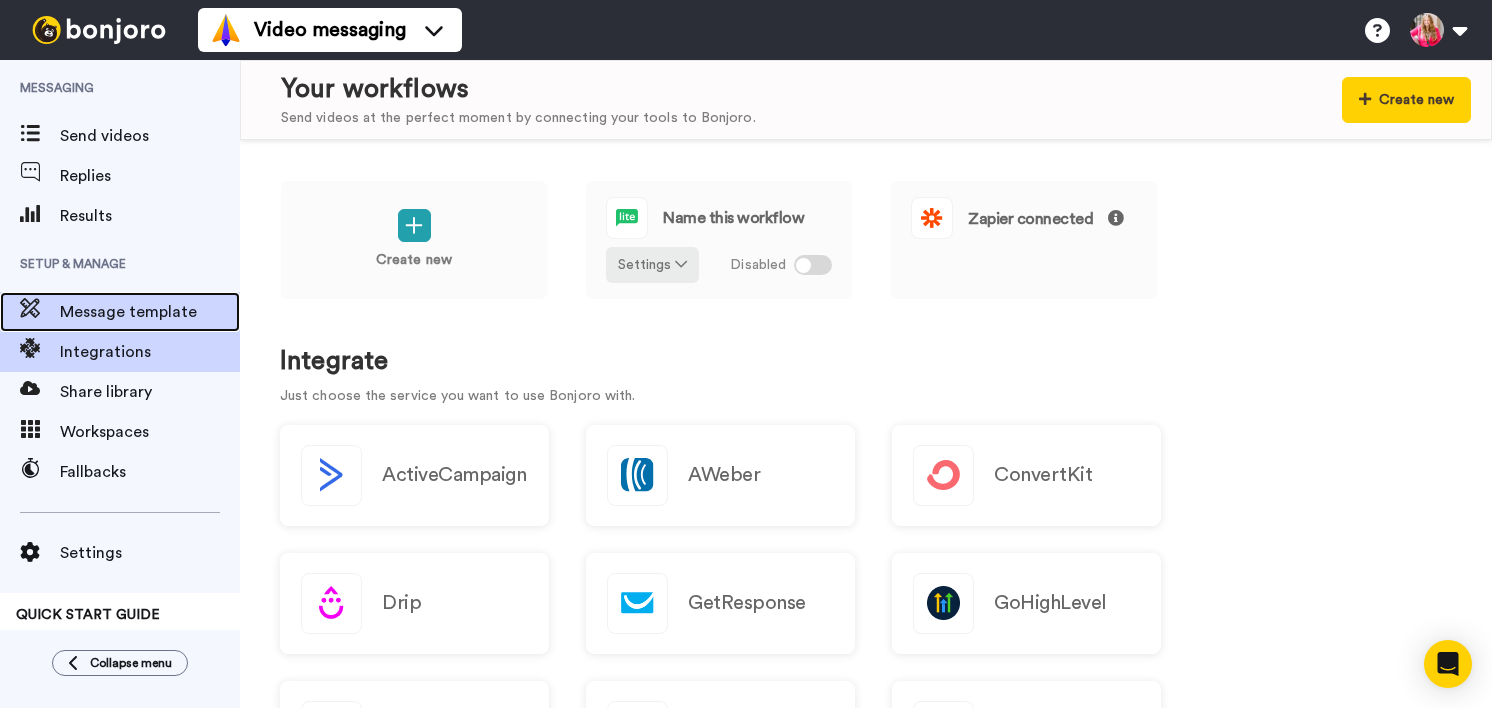 click on "Message template" at bounding box center [150, 312] 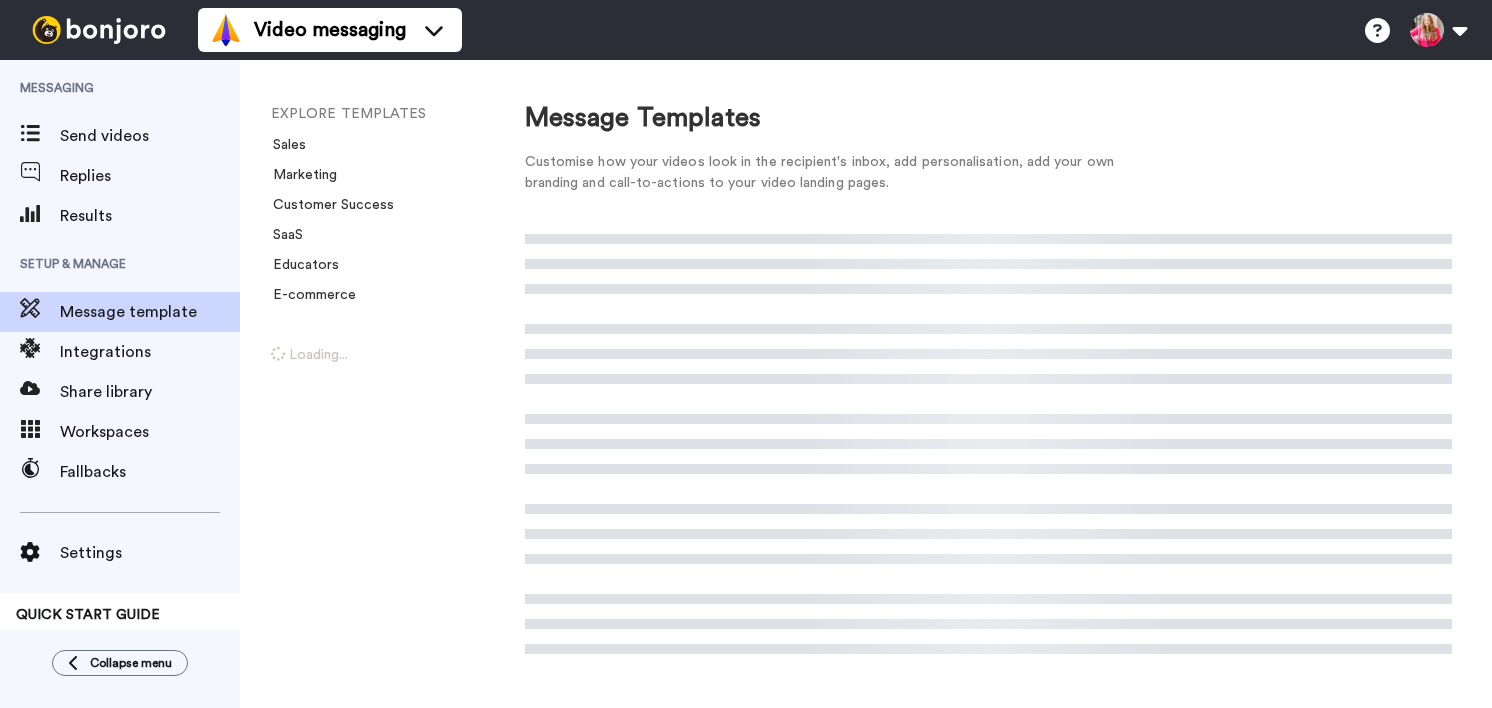 scroll, scrollTop: 0, scrollLeft: 0, axis: both 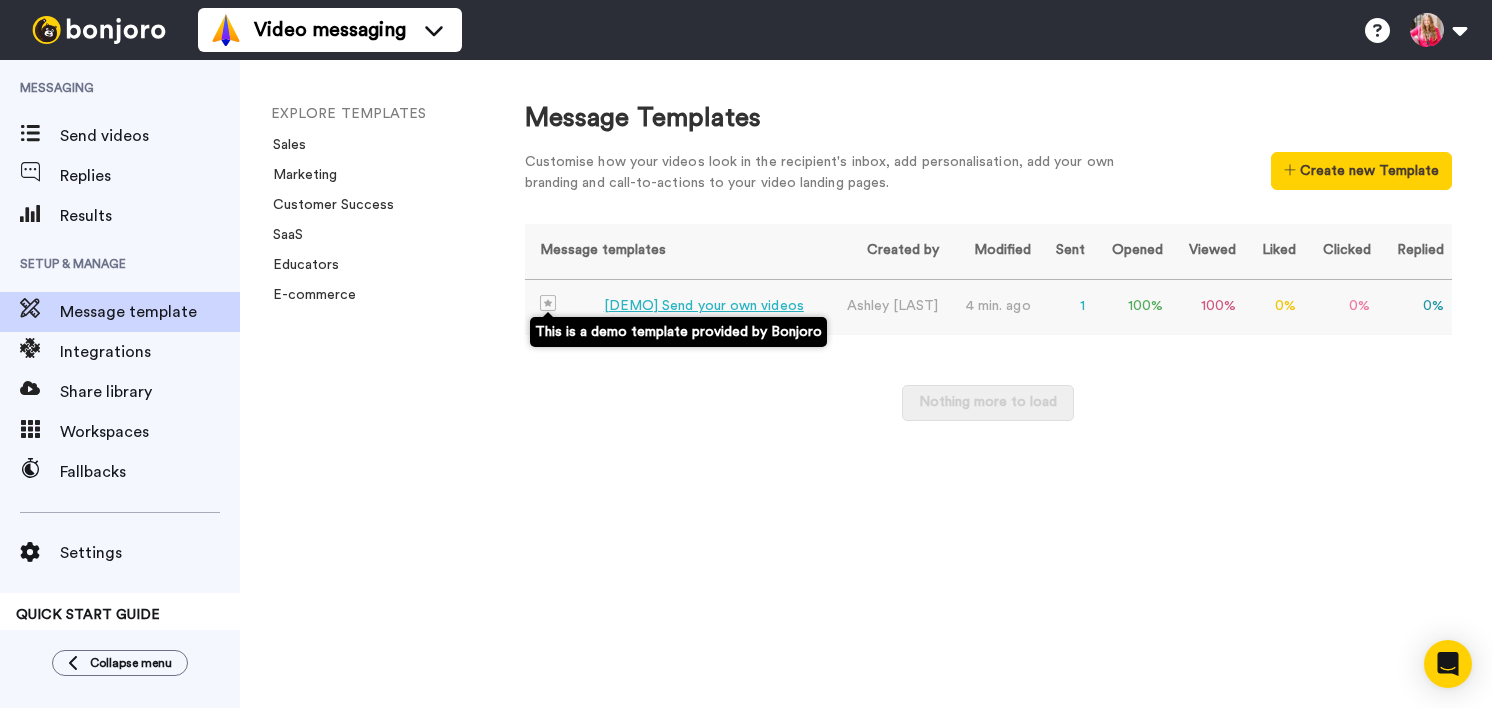 click at bounding box center [548, 303] 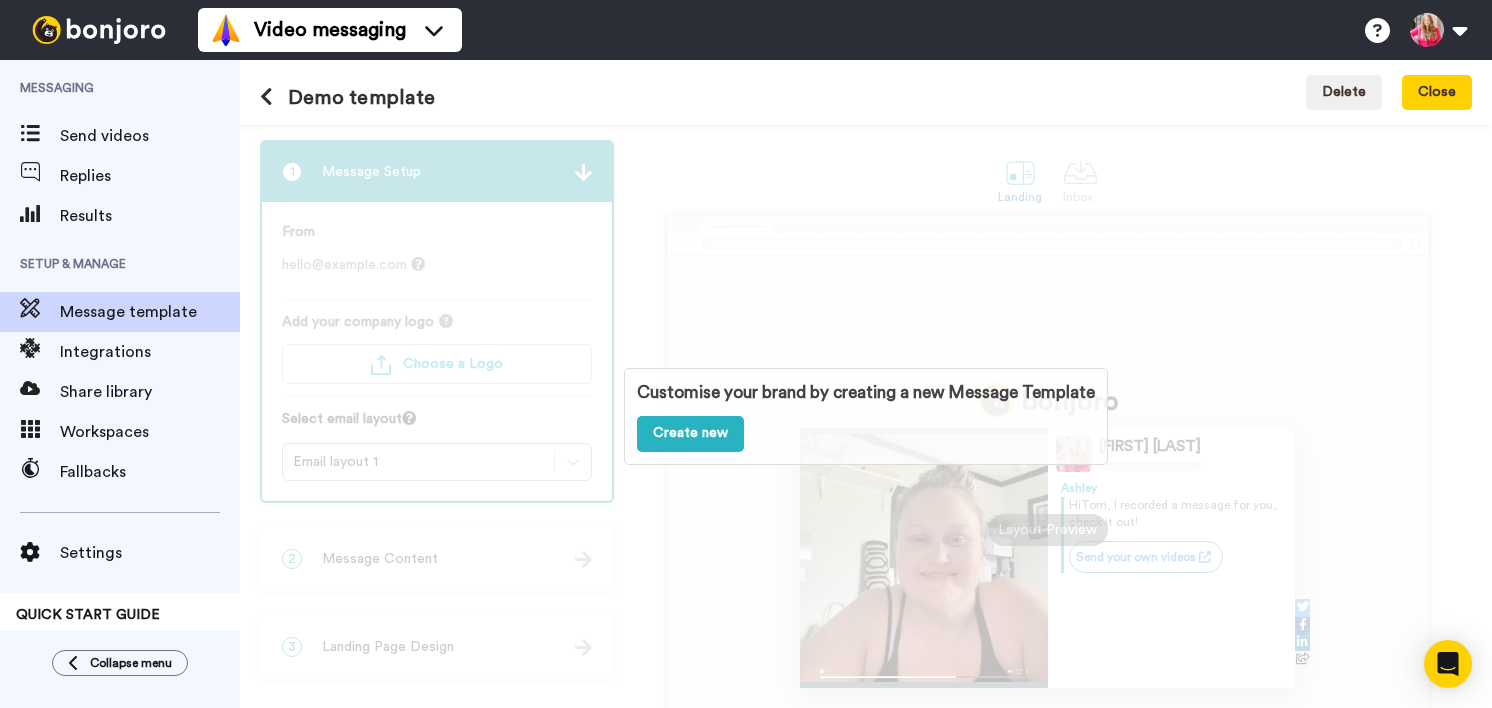 click on "Demo template     Delete Close" at bounding box center (866, 92) 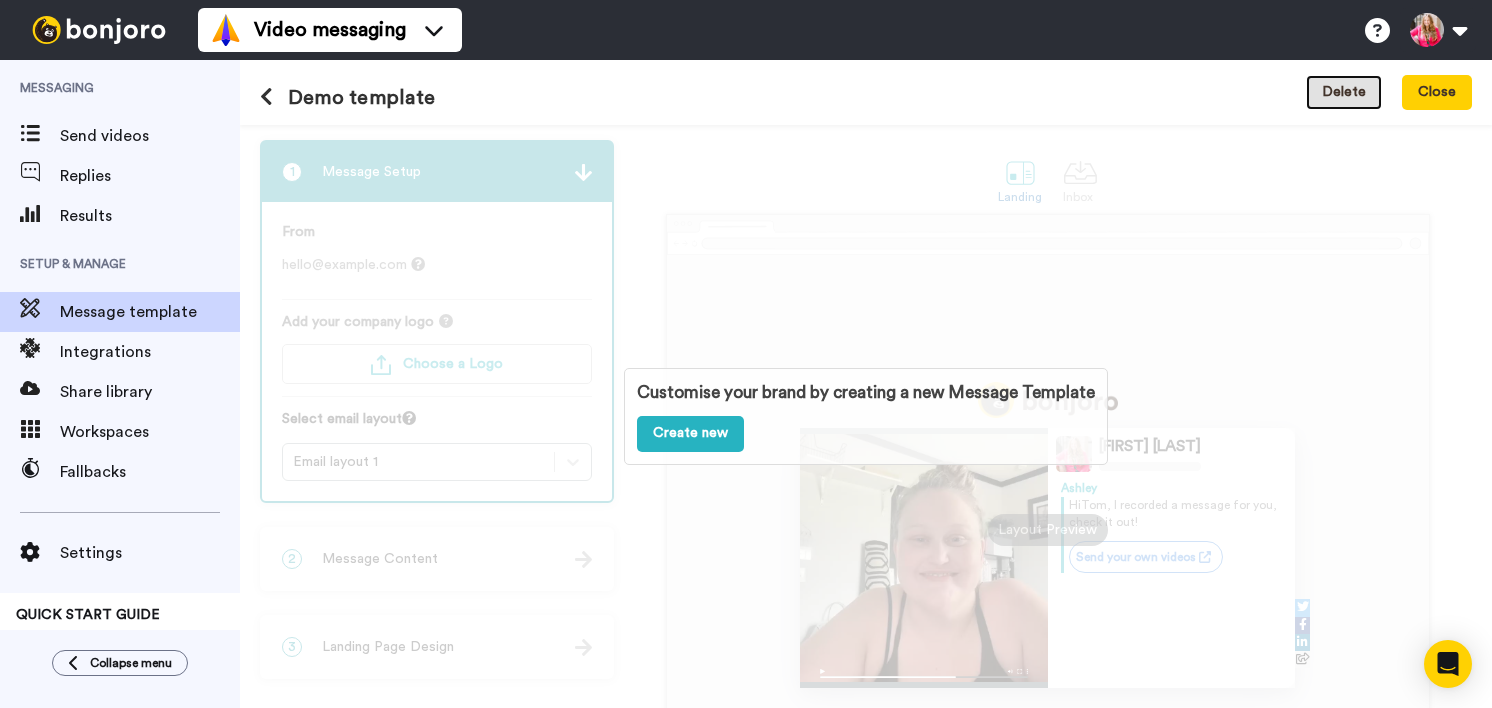 click on "Delete" at bounding box center [1344, 93] 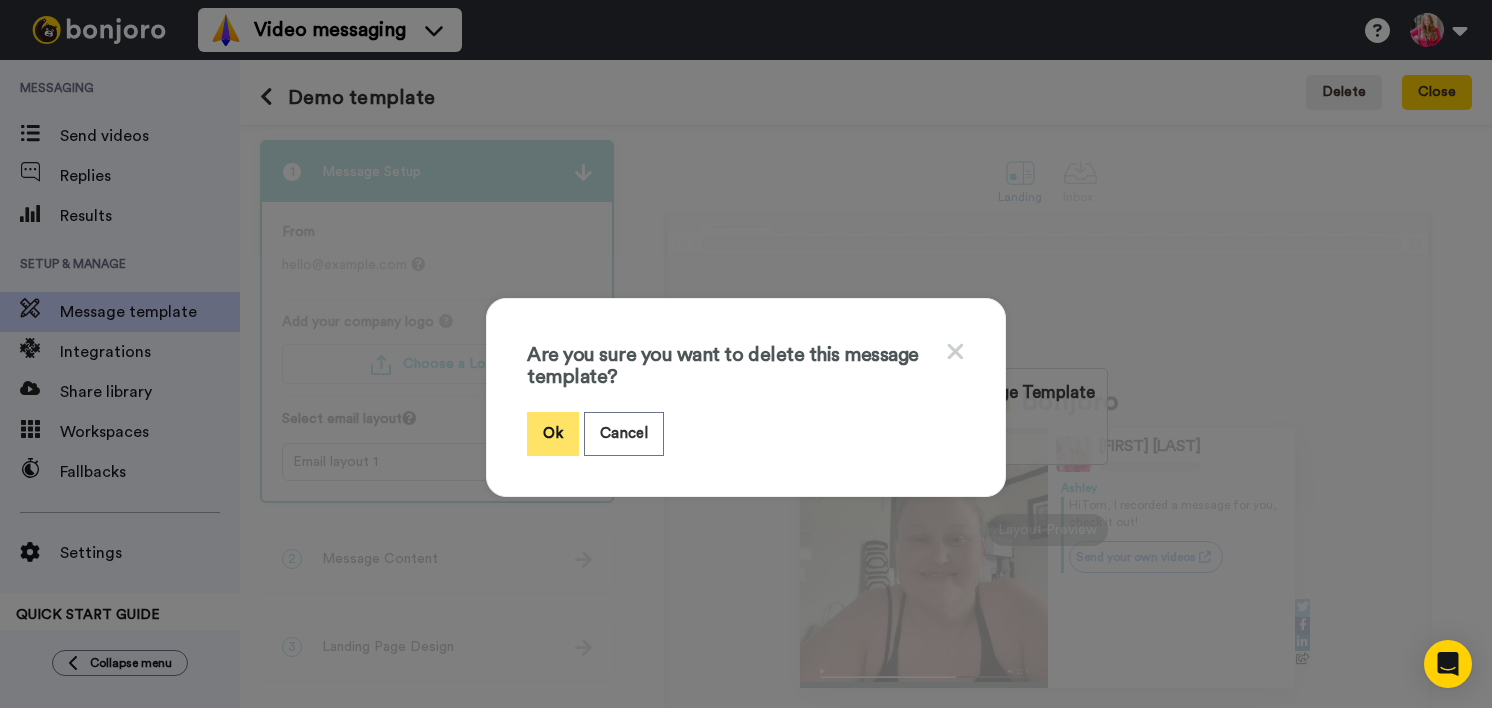 click on "Ok" at bounding box center (553, 433) 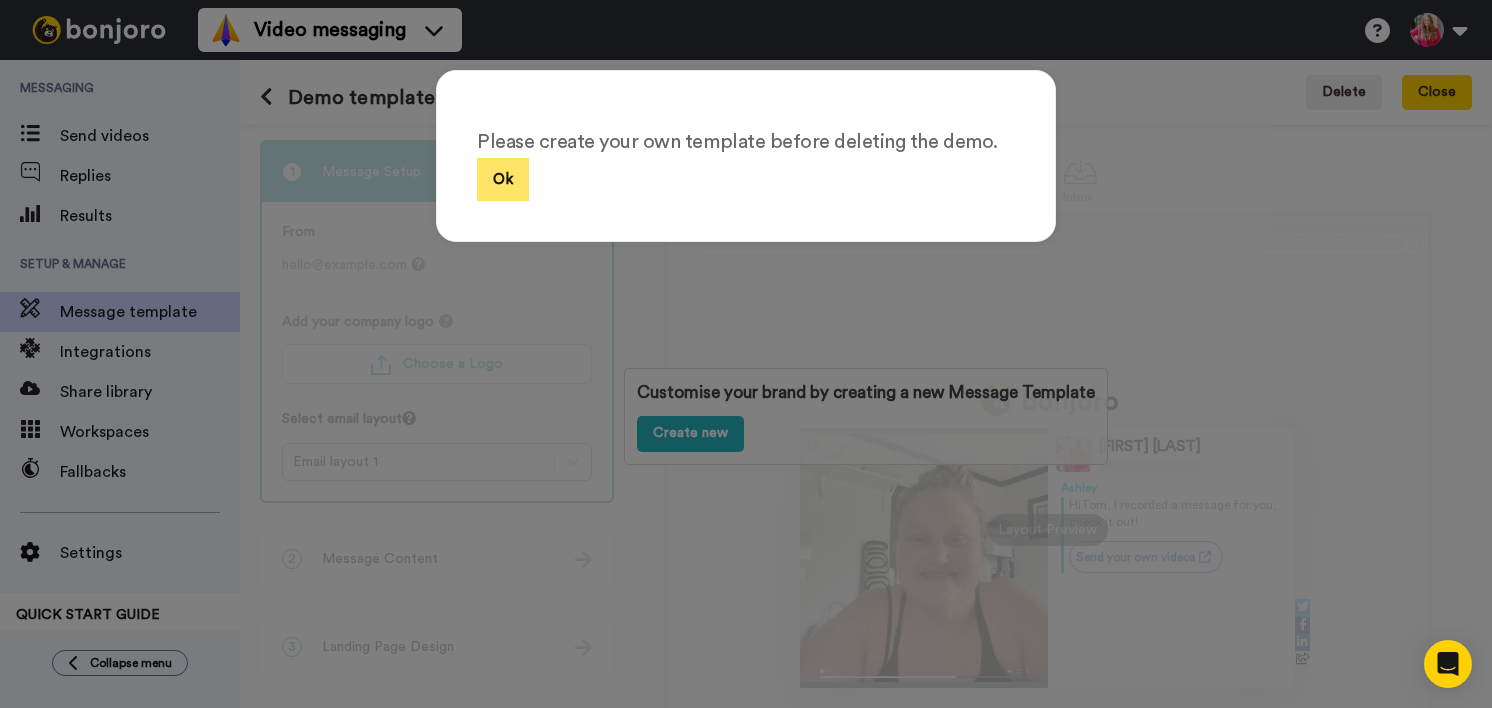 click on "Ok" at bounding box center (503, 179) 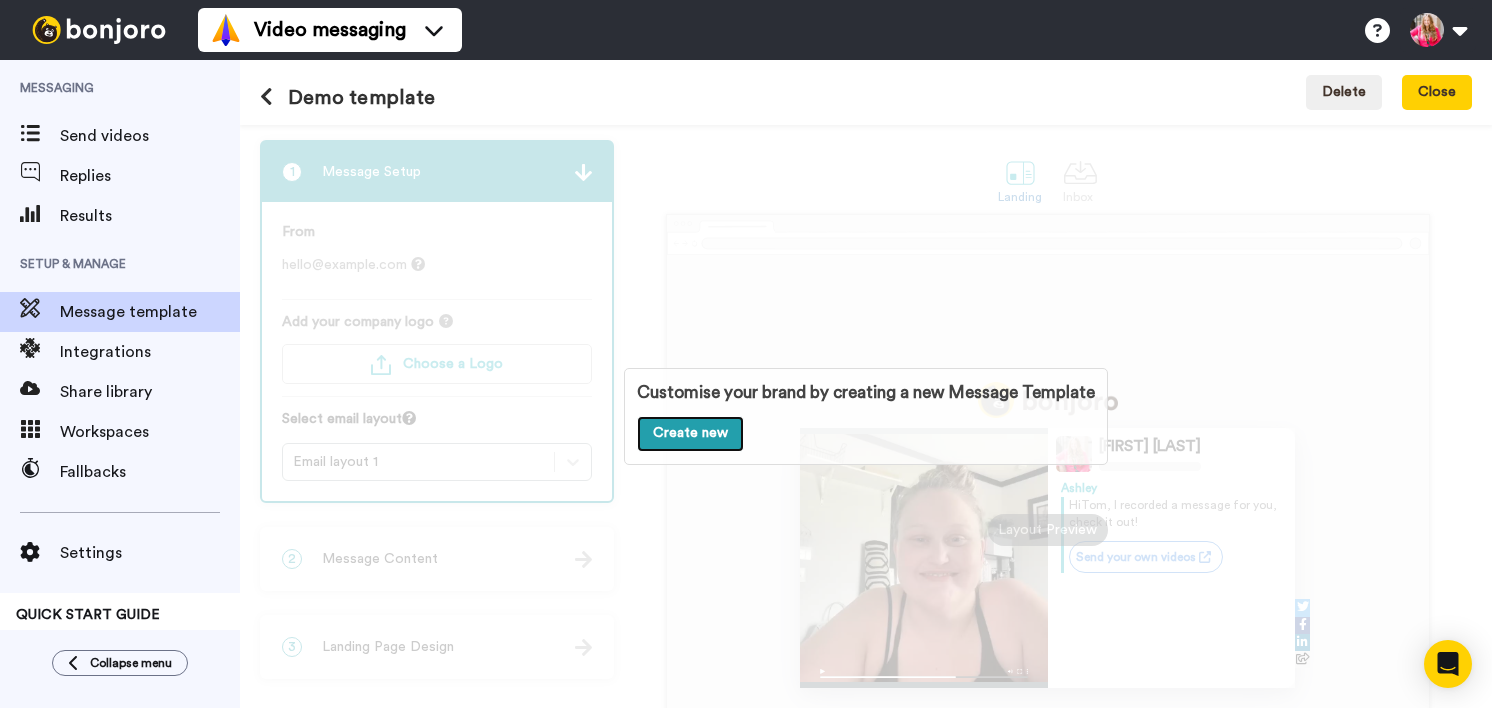 click on "Create new" at bounding box center (690, 434) 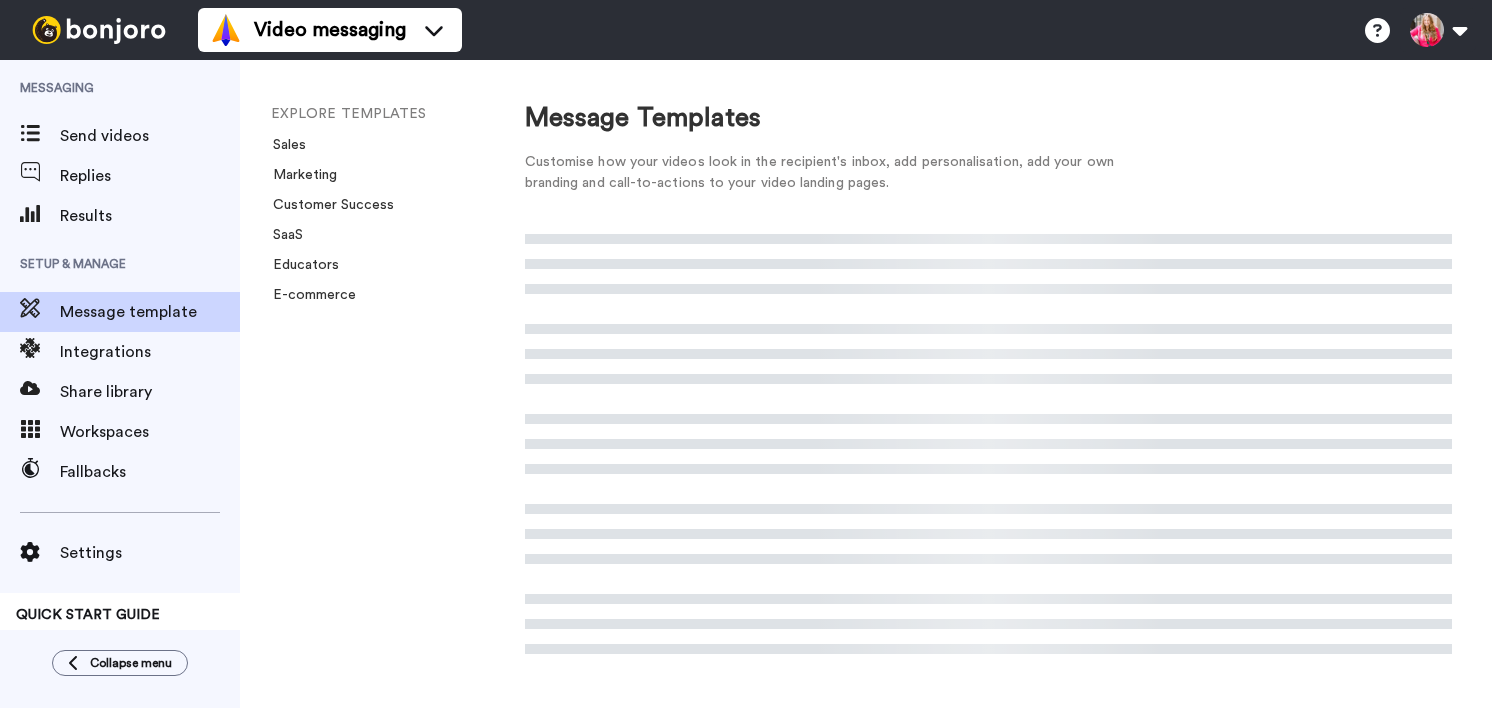 scroll, scrollTop: 0, scrollLeft: 0, axis: both 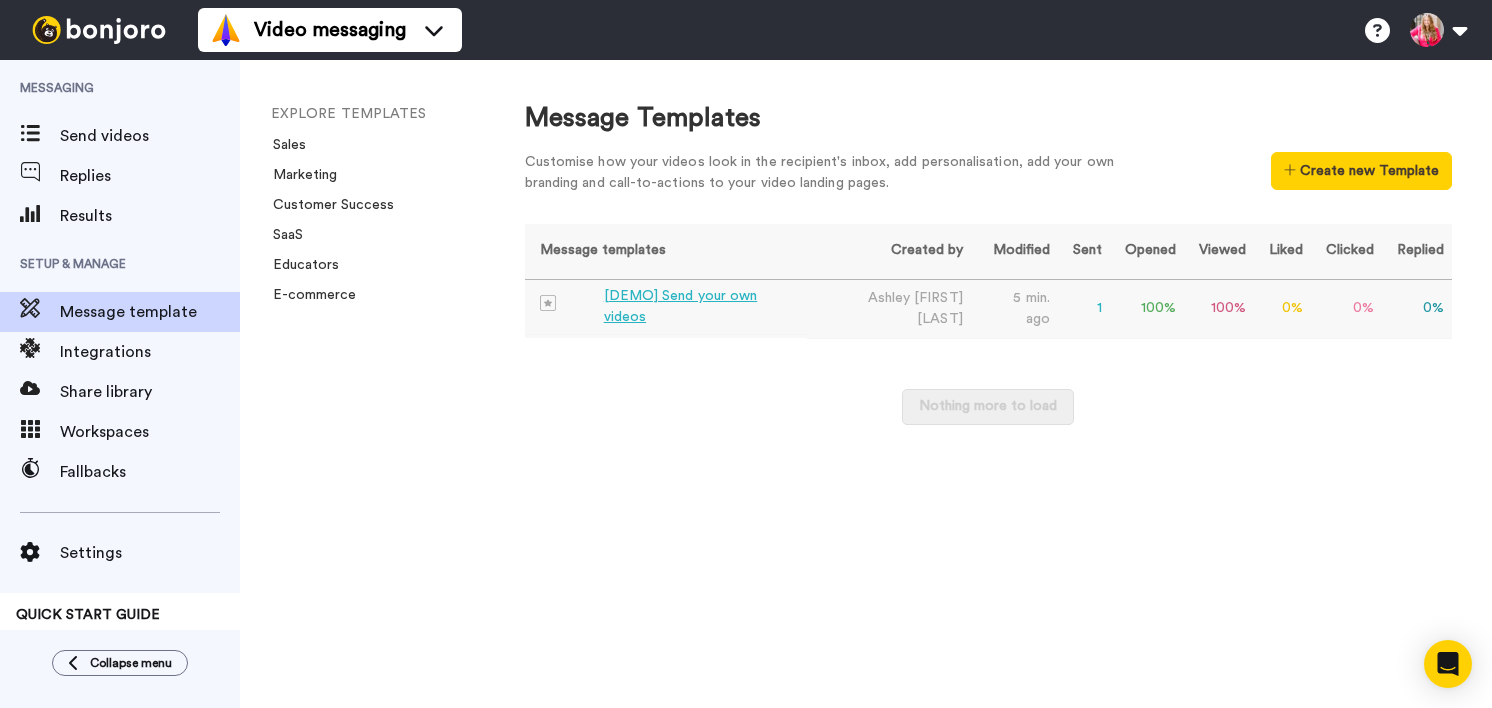 click on "Ashley   Edwards" at bounding box center (888, 308) 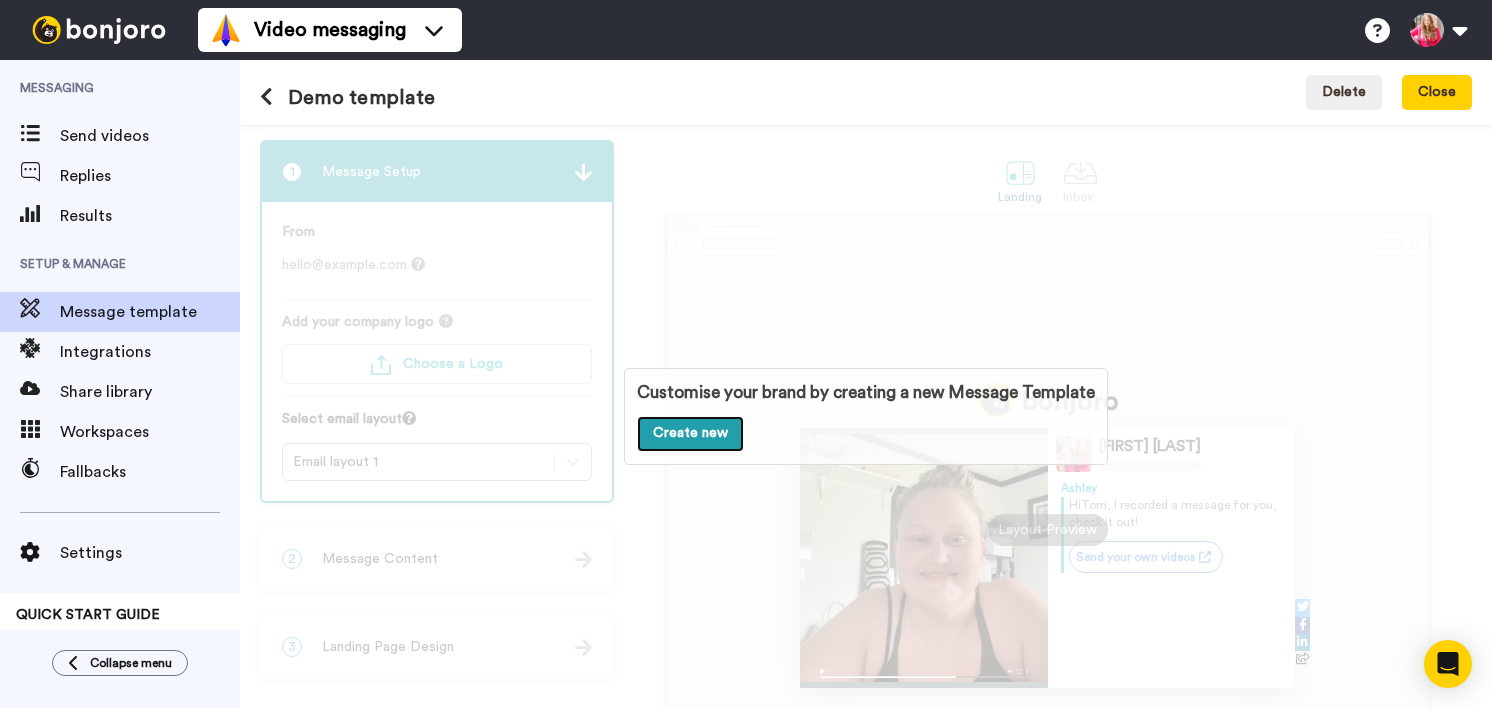 click on "Create new" at bounding box center [690, 434] 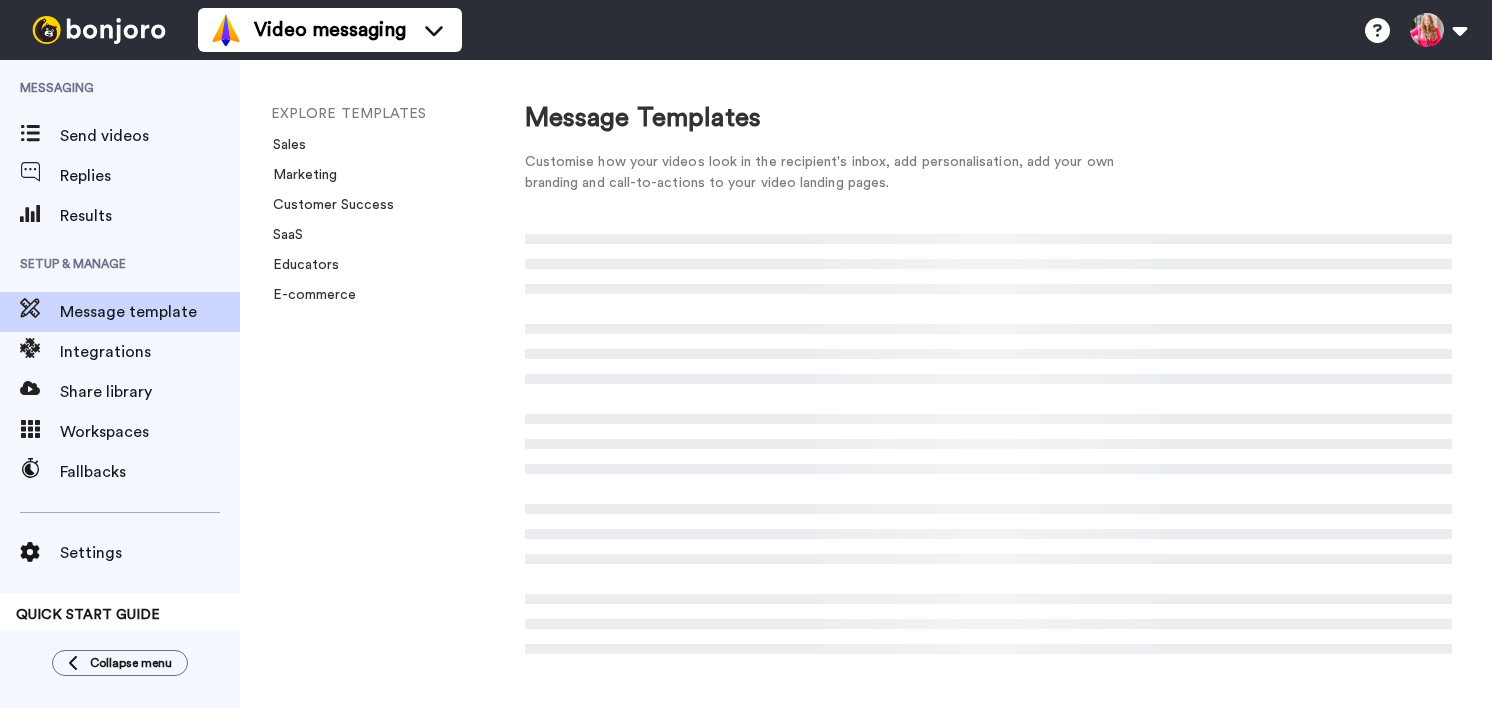 scroll, scrollTop: 0, scrollLeft: 0, axis: both 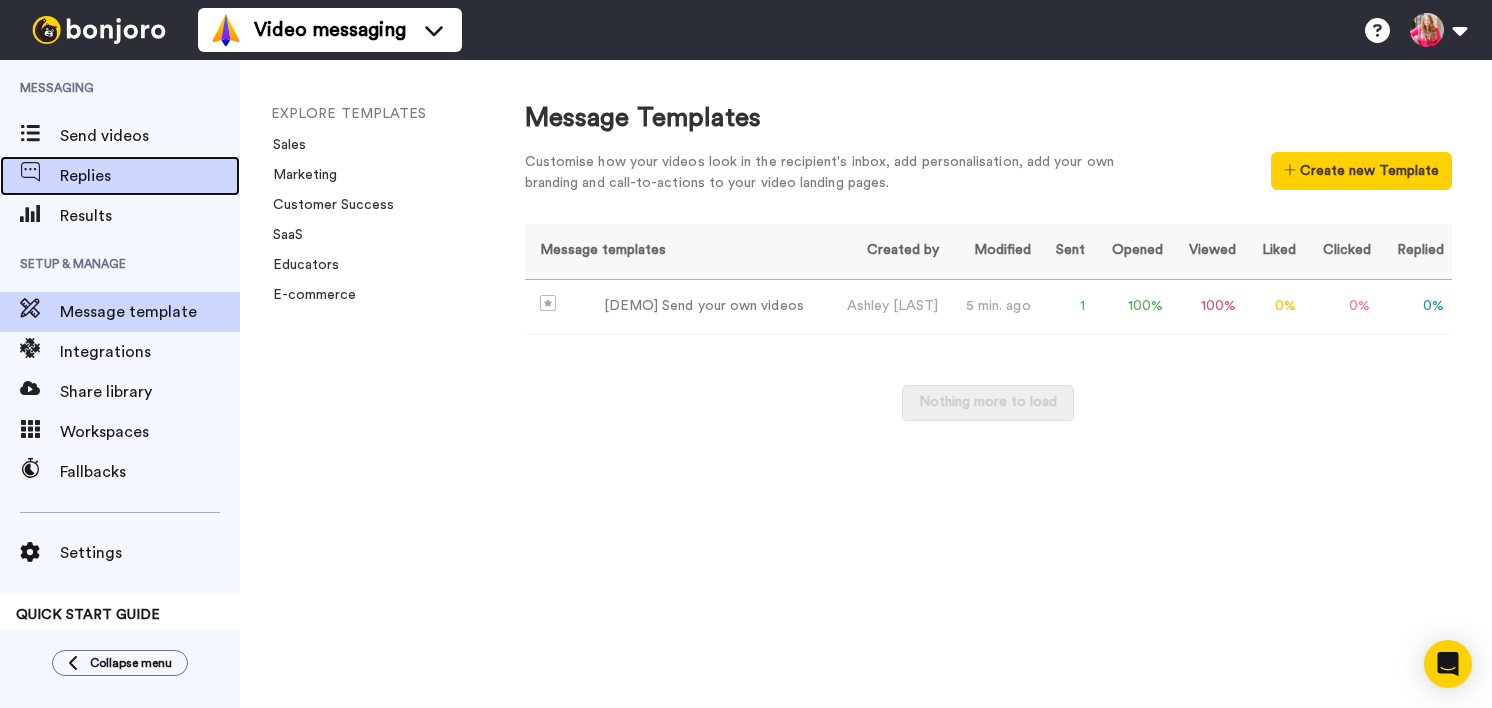 click on "Replies" at bounding box center (120, 176) 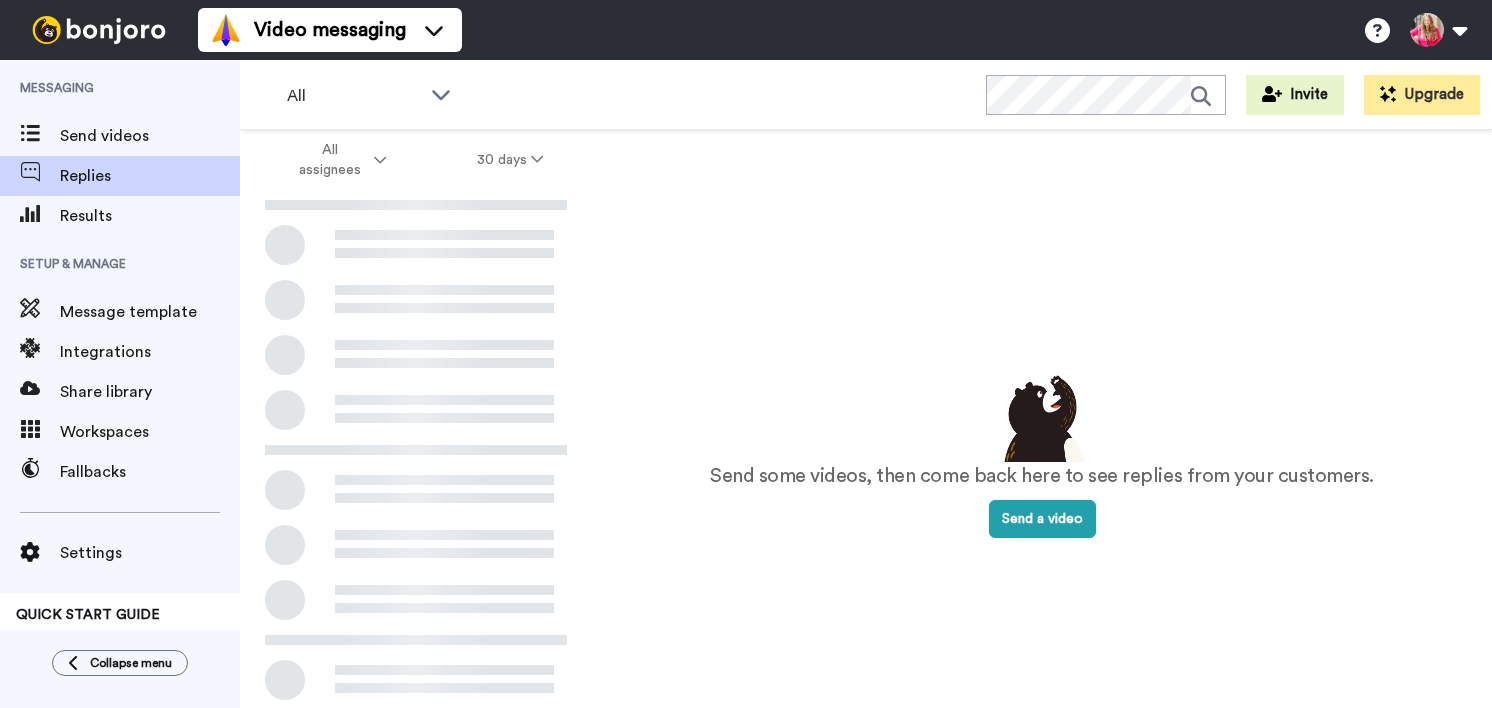 scroll, scrollTop: 0, scrollLeft: 0, axis: both 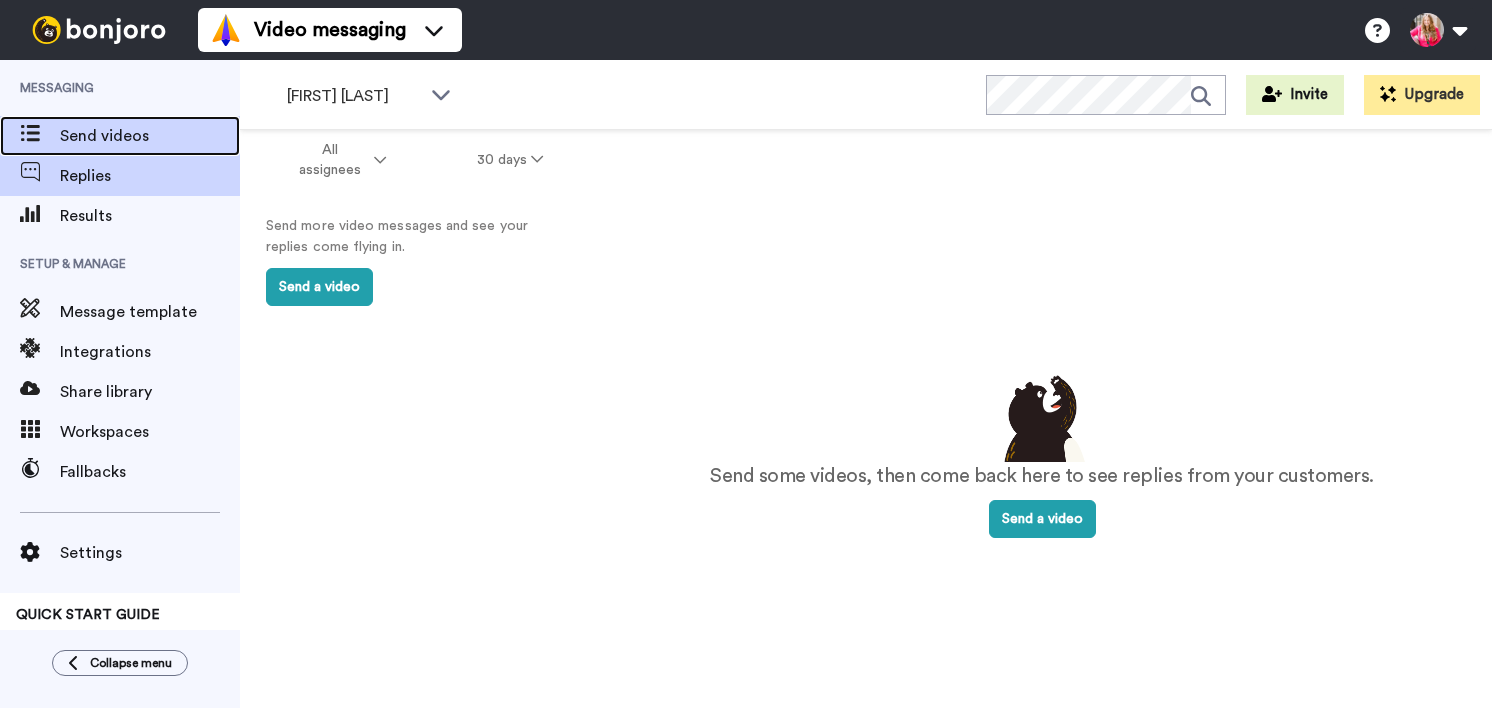 click on "Send videos" at bounding box center [150, 136] 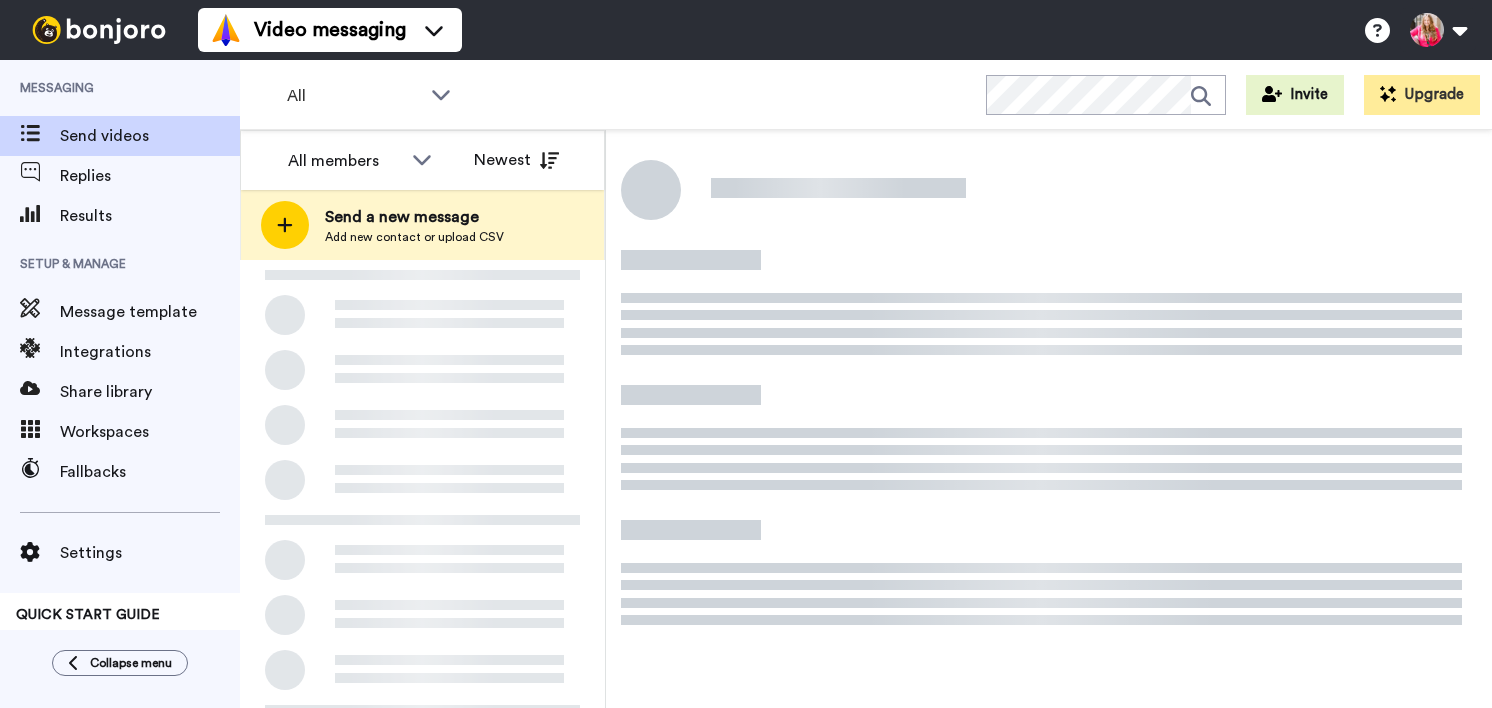 scroll, scrollTop: 0, scrollLeft: 0, axis: both 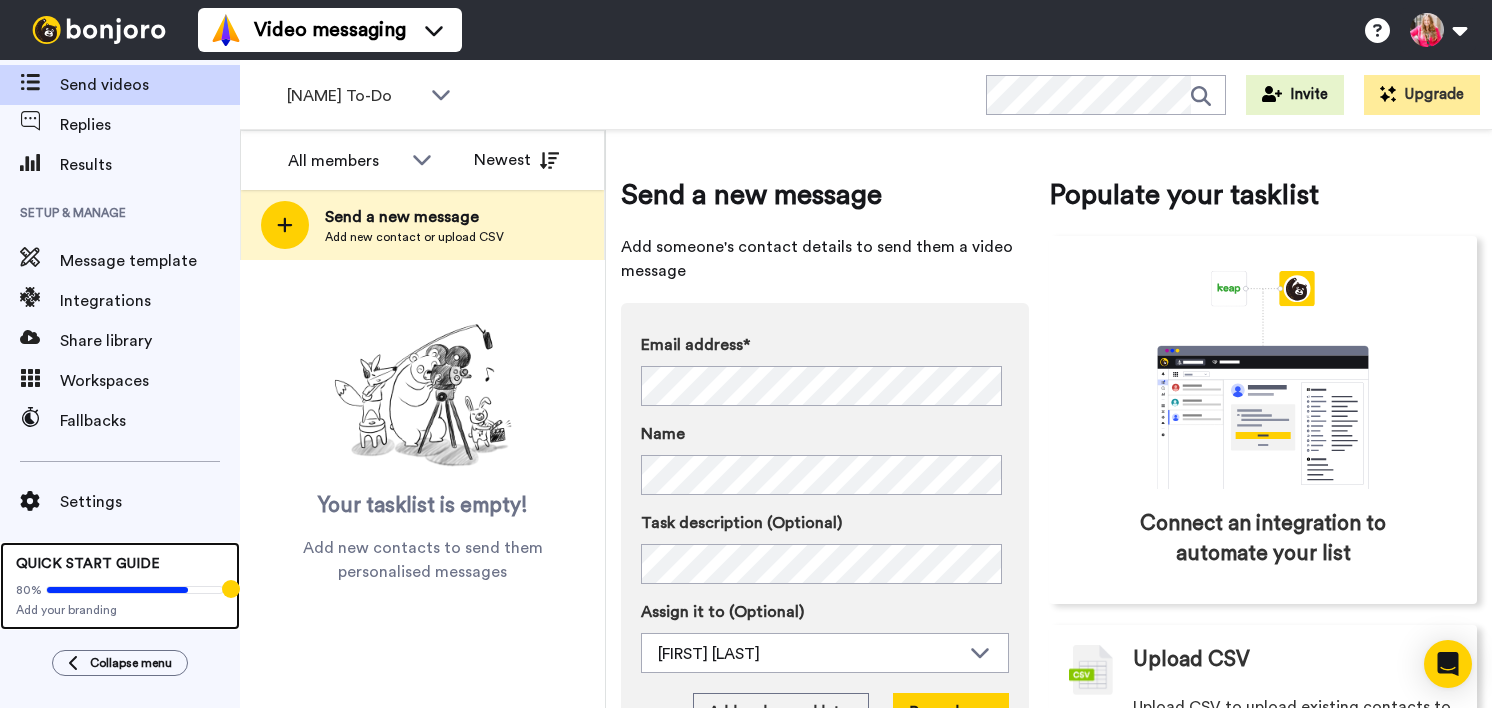 click on "QUICK START GUIDE 80% Add your branding" at bounding box center (120, 586) 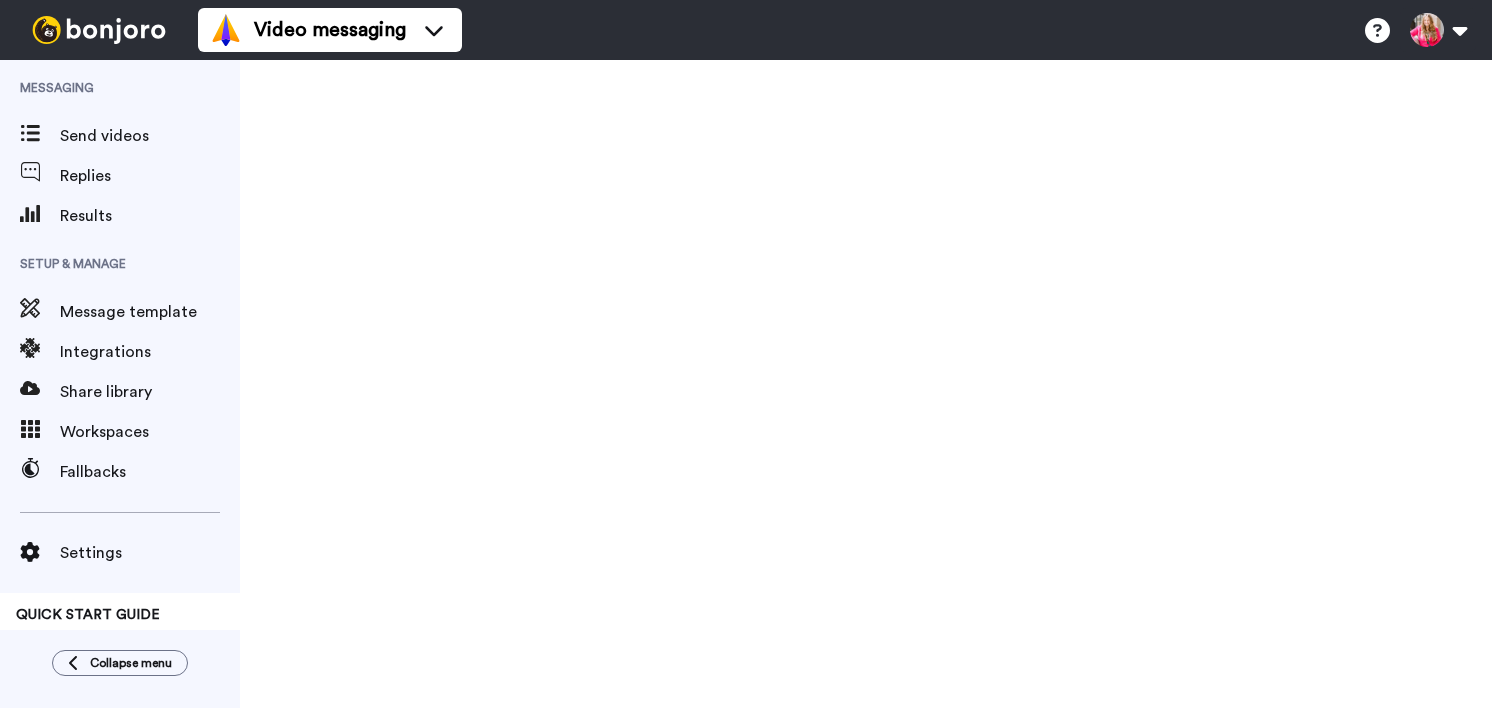 scroll, scrollTop: 0, scrollLeft: 0, axis: both 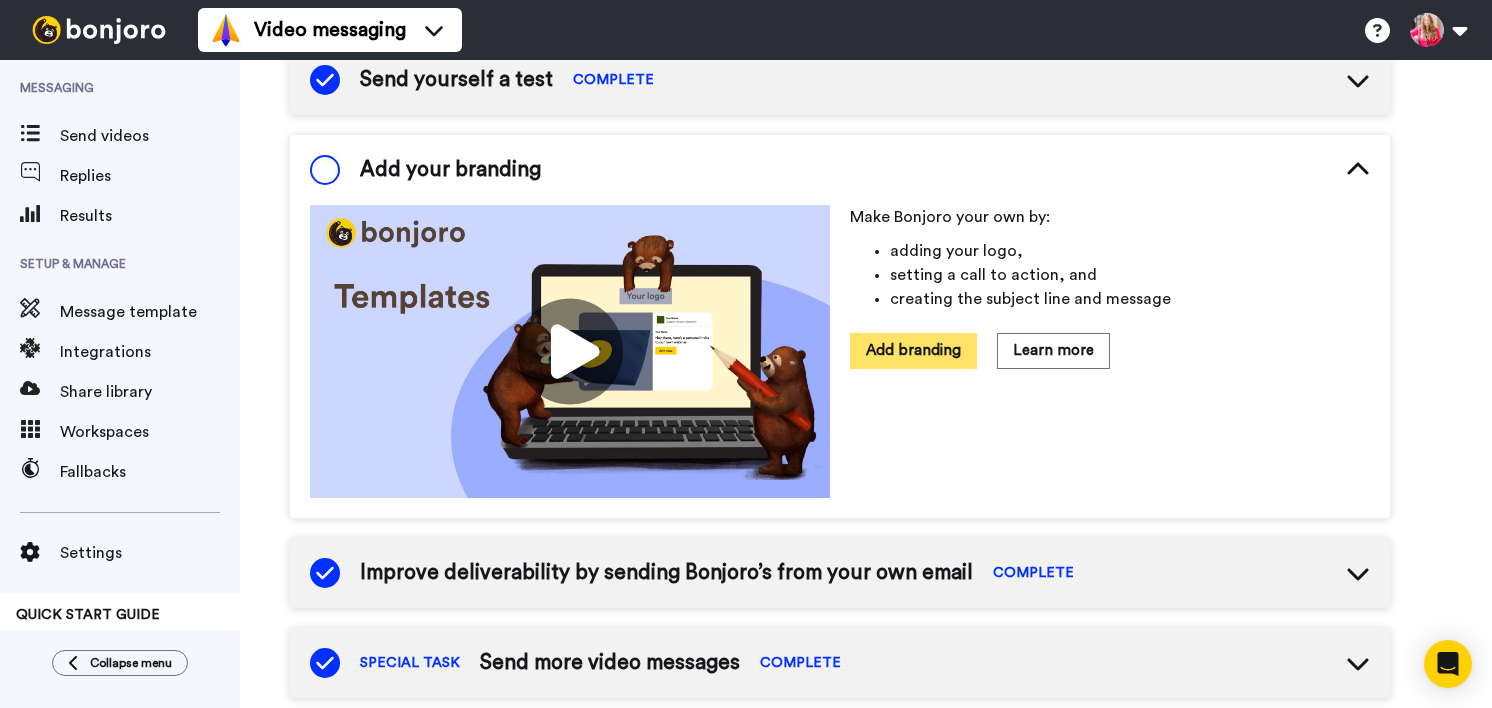 click on "Add branding" at bounding box center (913, 350) 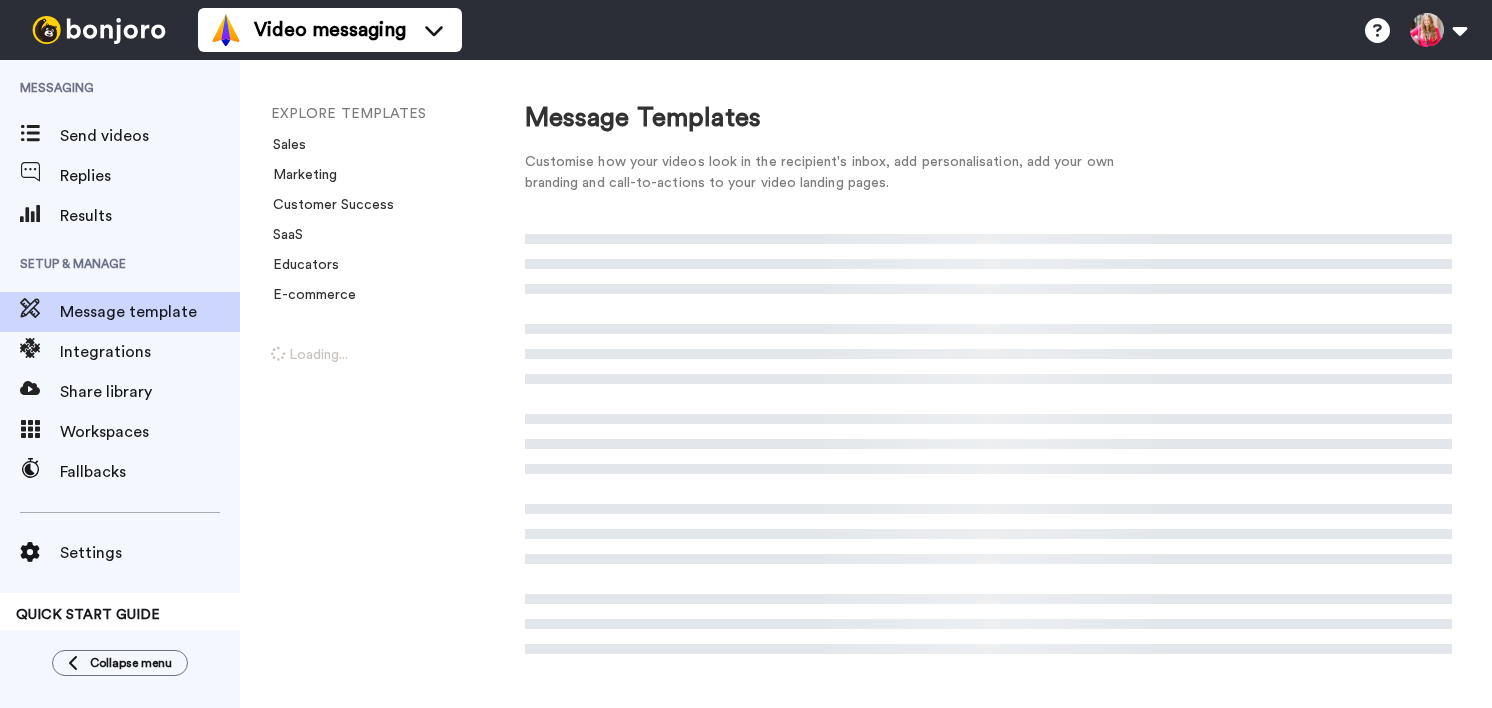 scroll, scrollTop: 0, scrollLeft: 0, axis: both 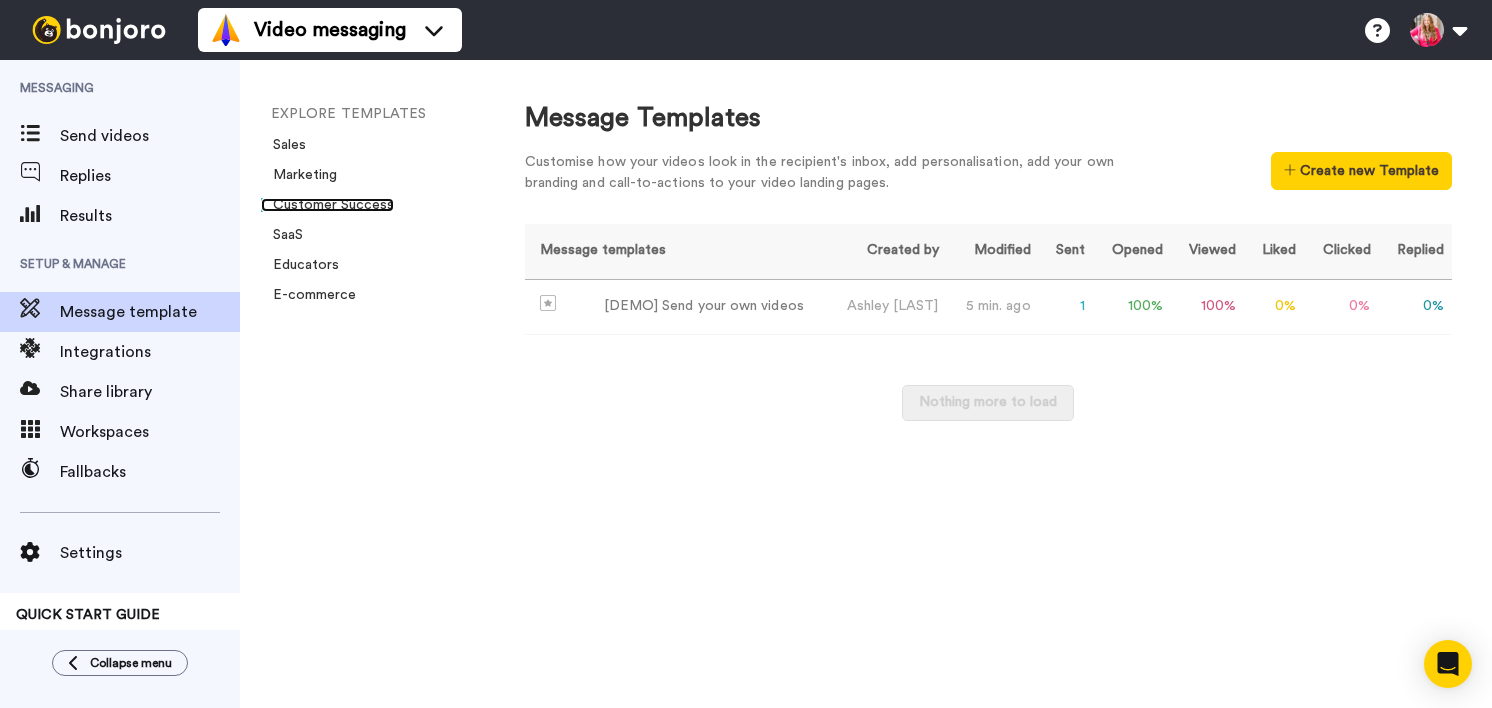 click on "Customer Success" at bounding box center [327, 205] 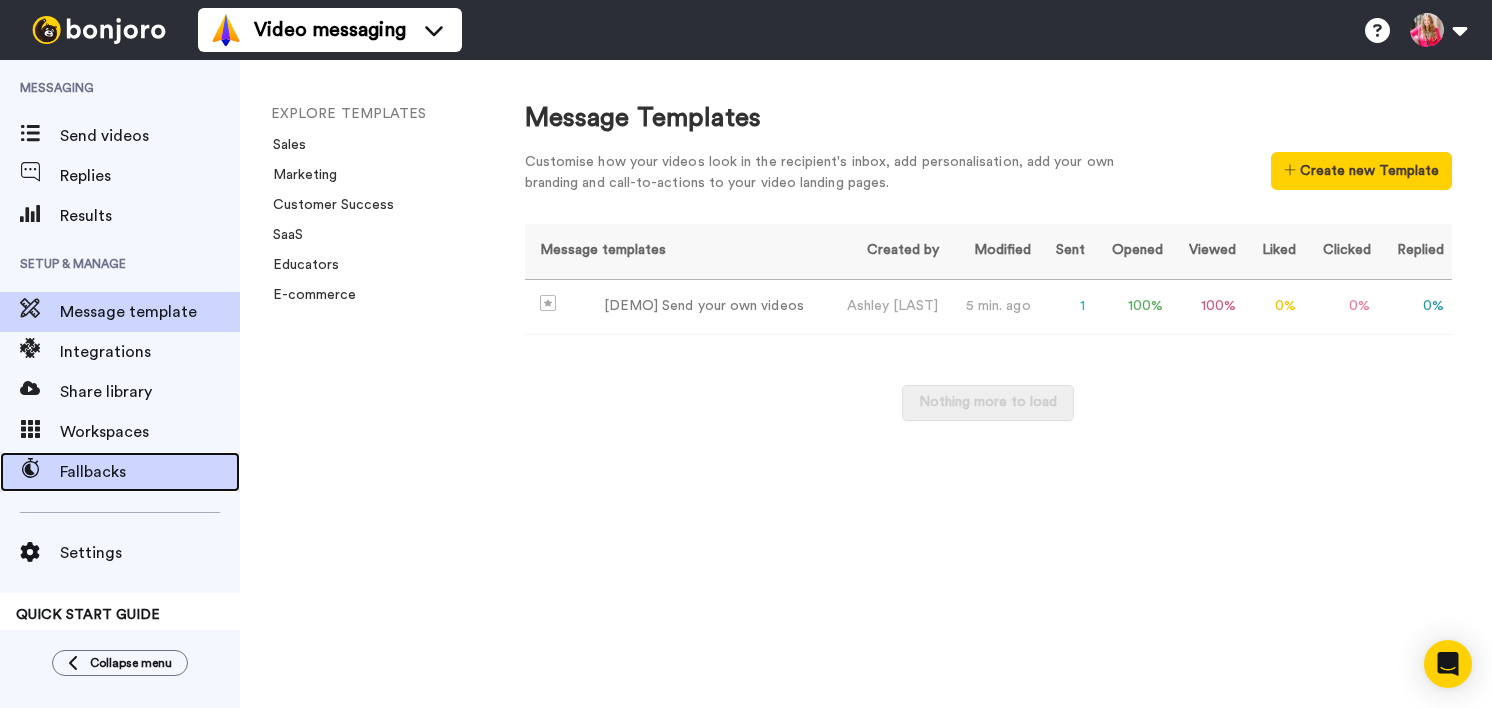 click on "Fallbacks" at bounding box center [150, 472] 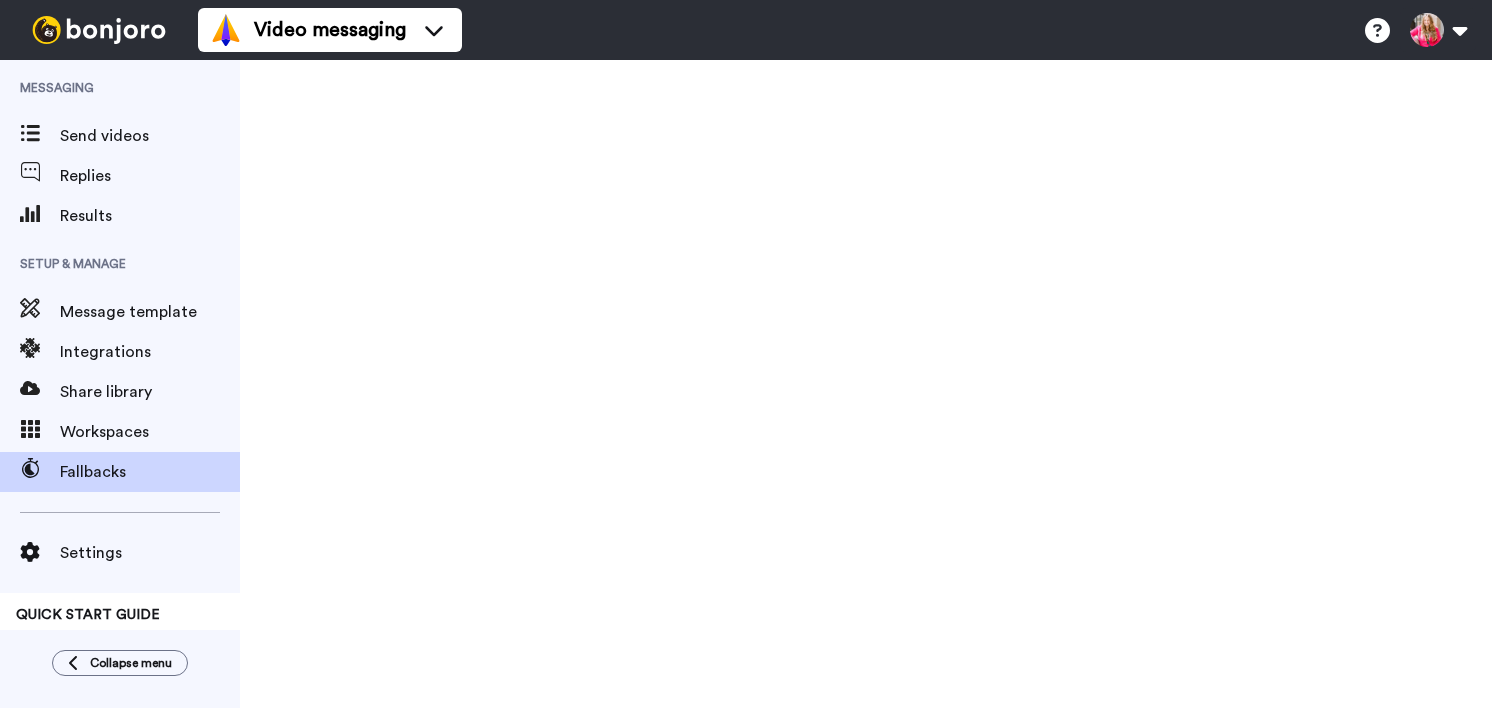 scroll, scrollTop: 0, scrollLeft: 0, axis: both 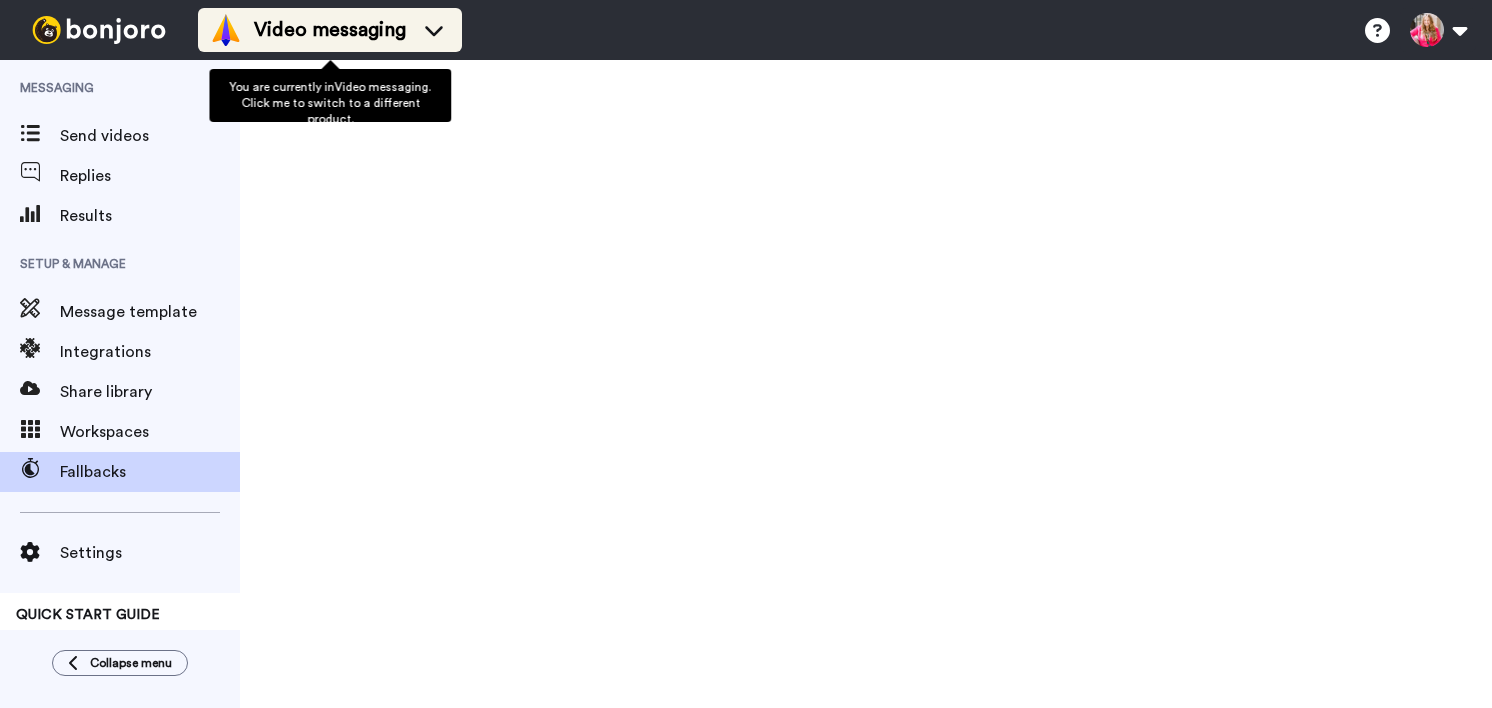 click on "Video messaging" at bounding box center [330, 30] 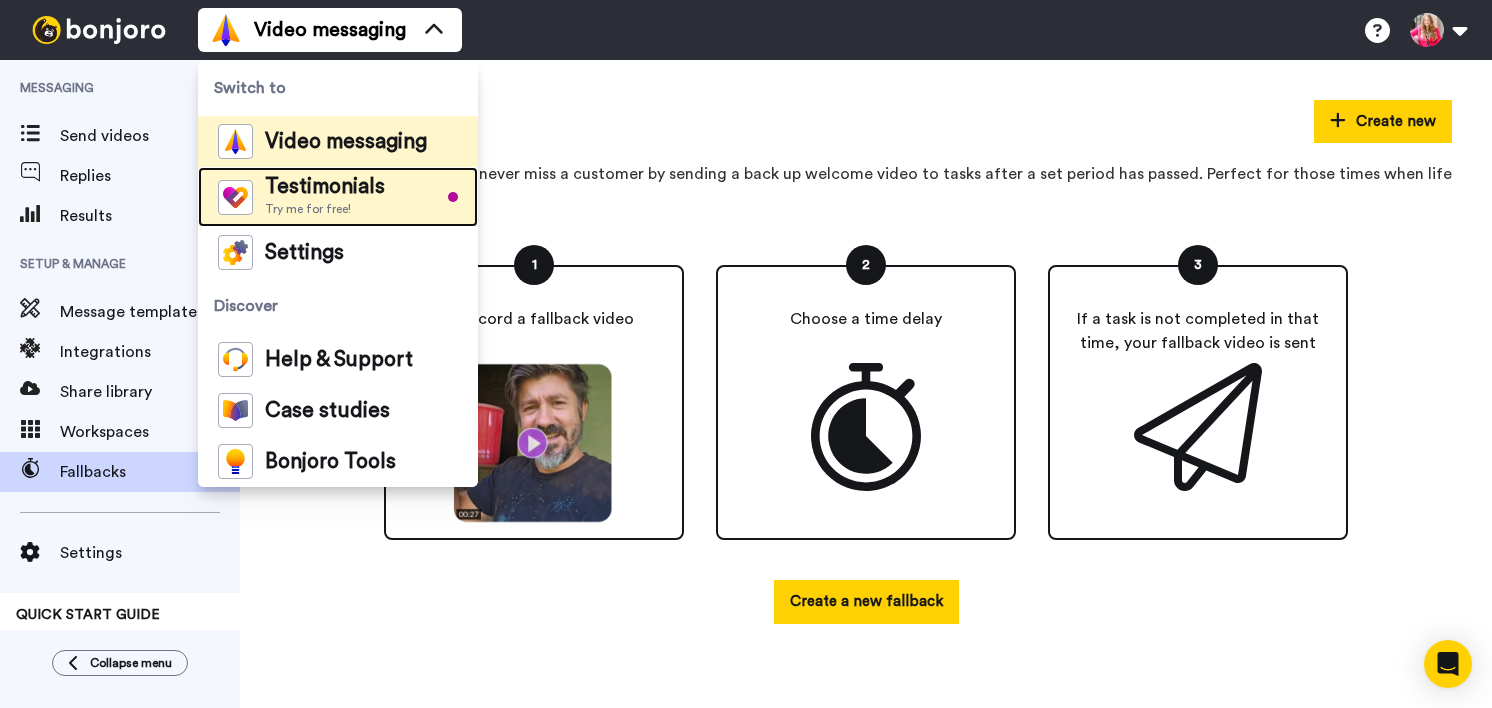 click on "Testimonials" at bounding box center [325, 187] 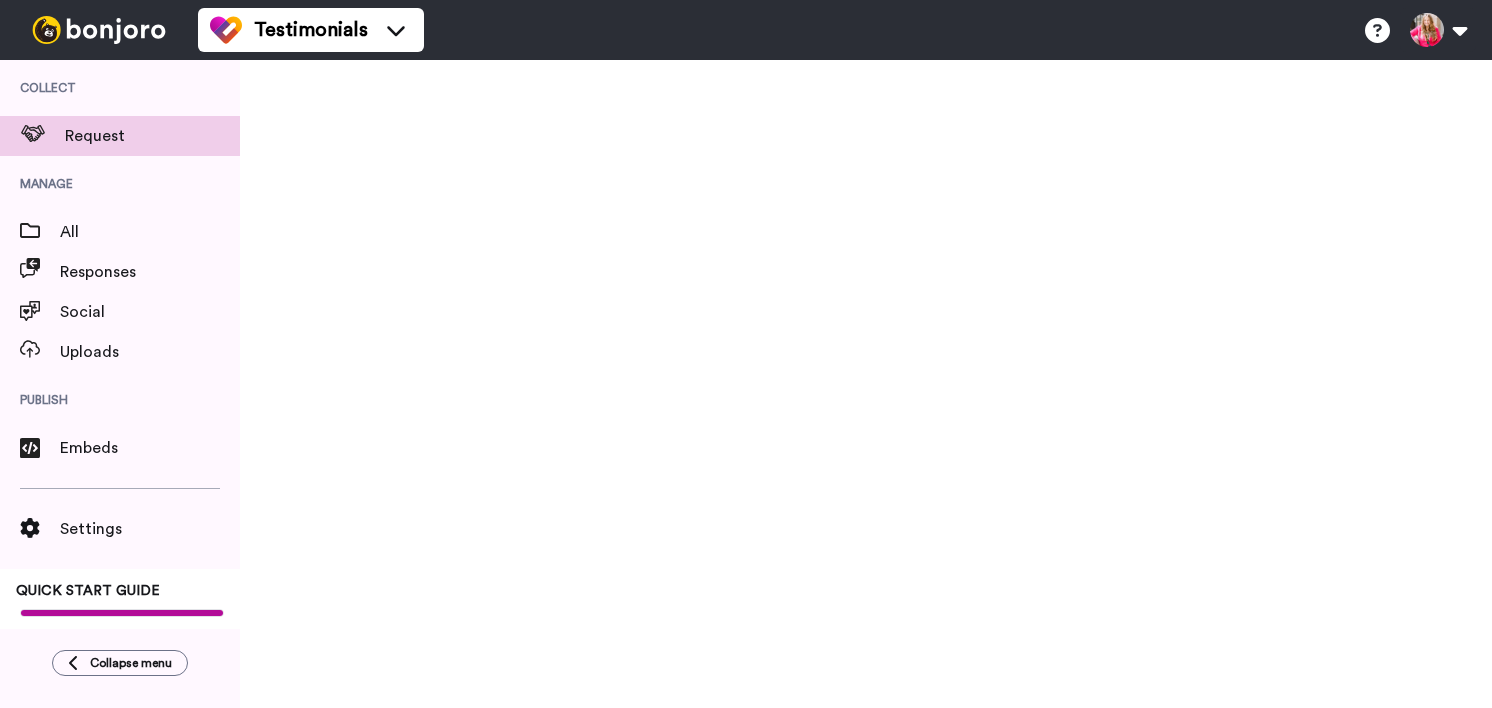 scroll, scrollTop: 0, scrollLeft: 0, axis: both 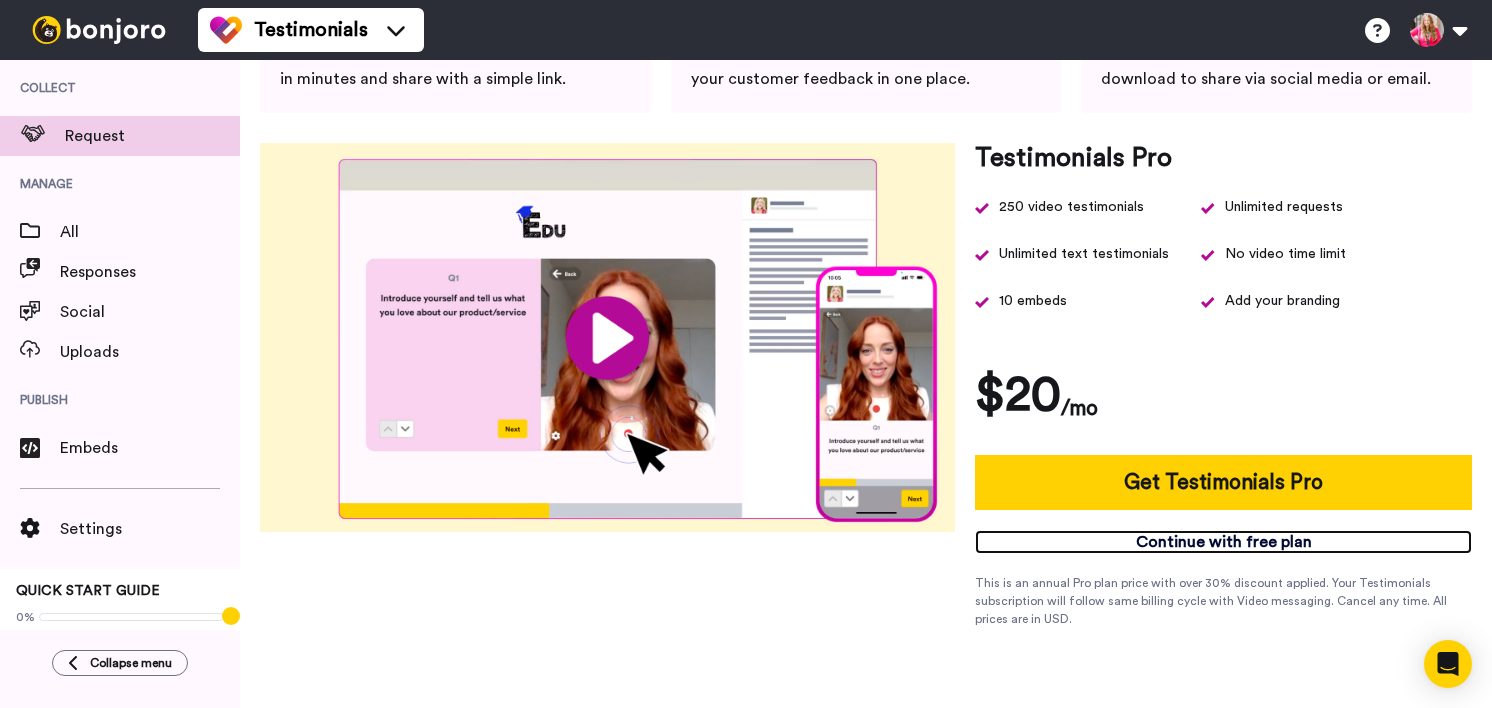 click on "Continue with free plan" at bounding box center [1223, 542] 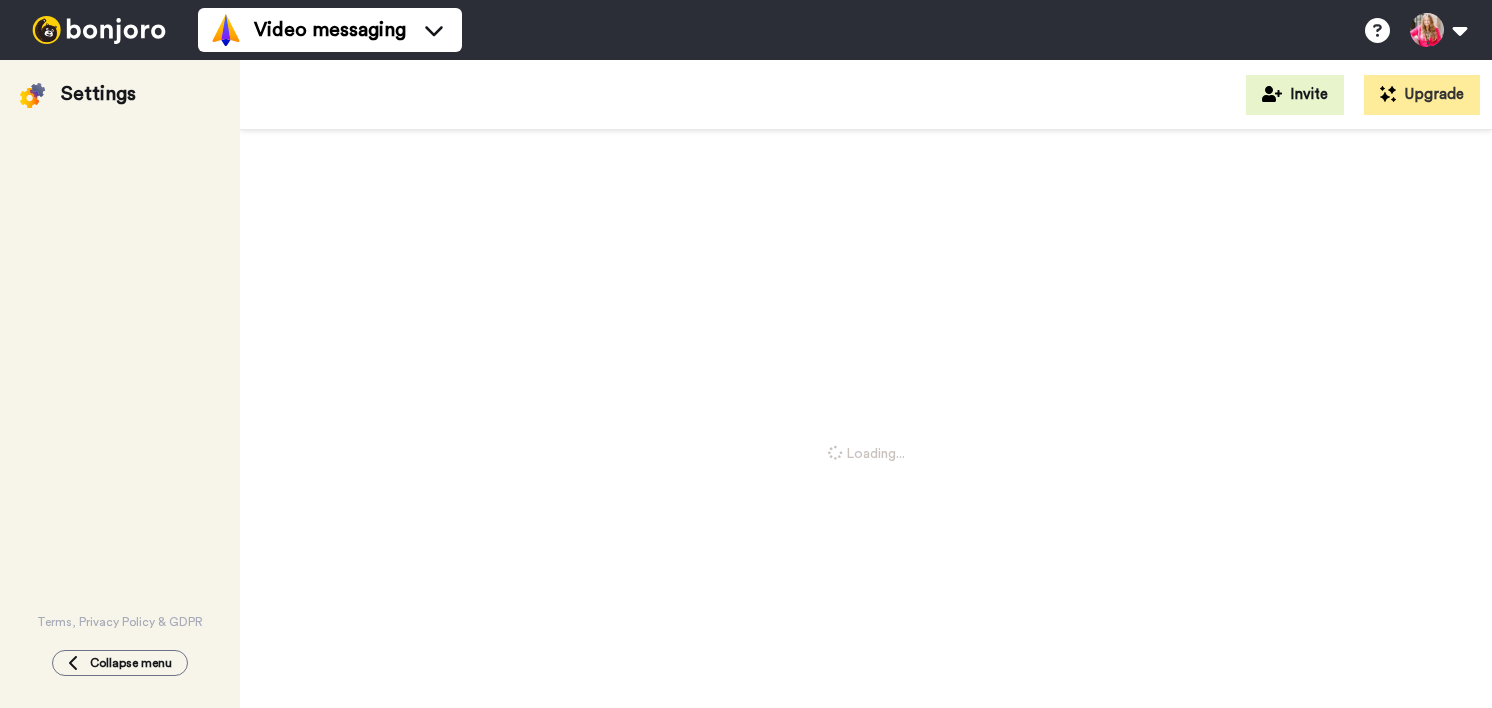 scroll, scrollTop: 0, scrollLeft: 0, axis: both 